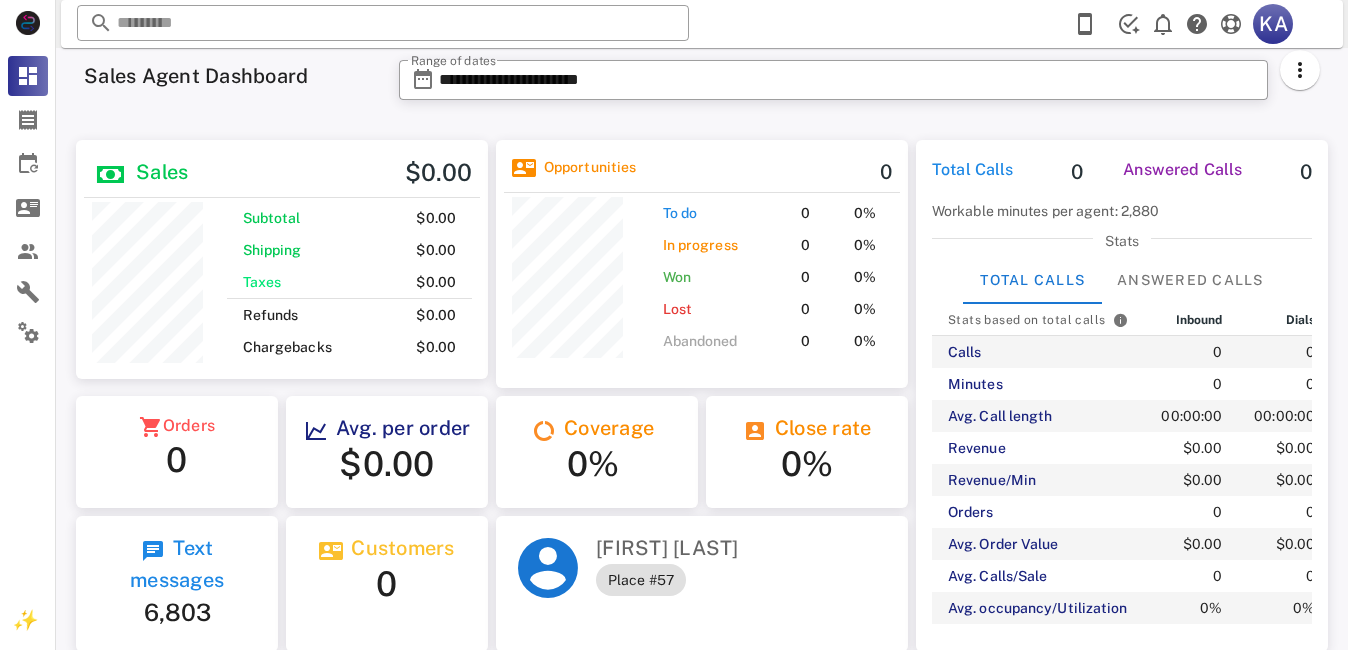 scroll, scrollTop: 0, scrollLeft: 0, axis: both 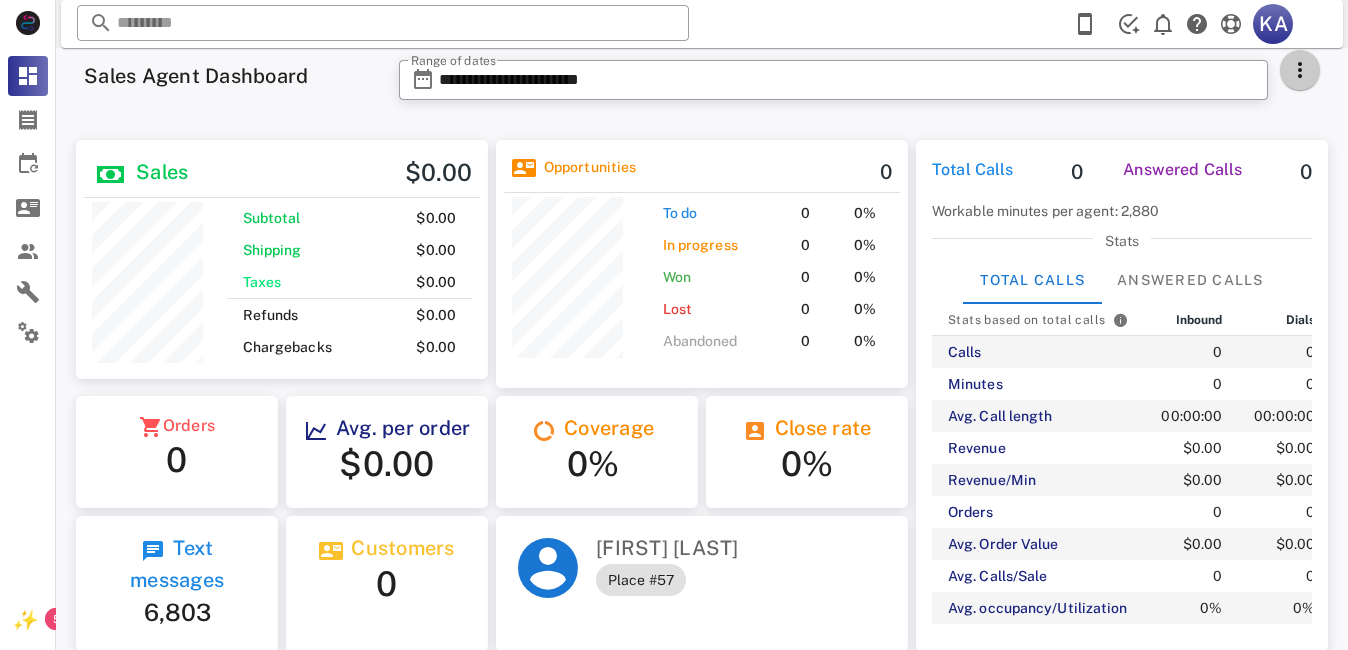 click at bounding box center [1300, 70] 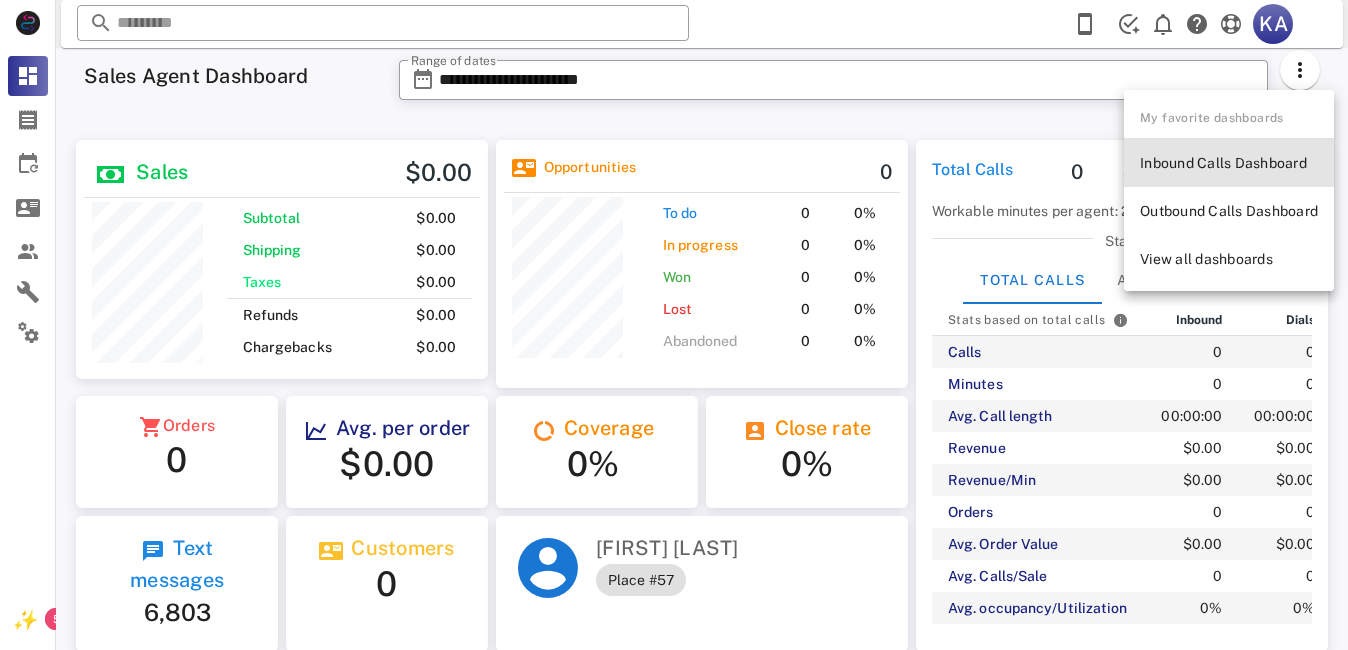 click on "Inbound Calls Dashboard" at bounding box center [1229, 163] 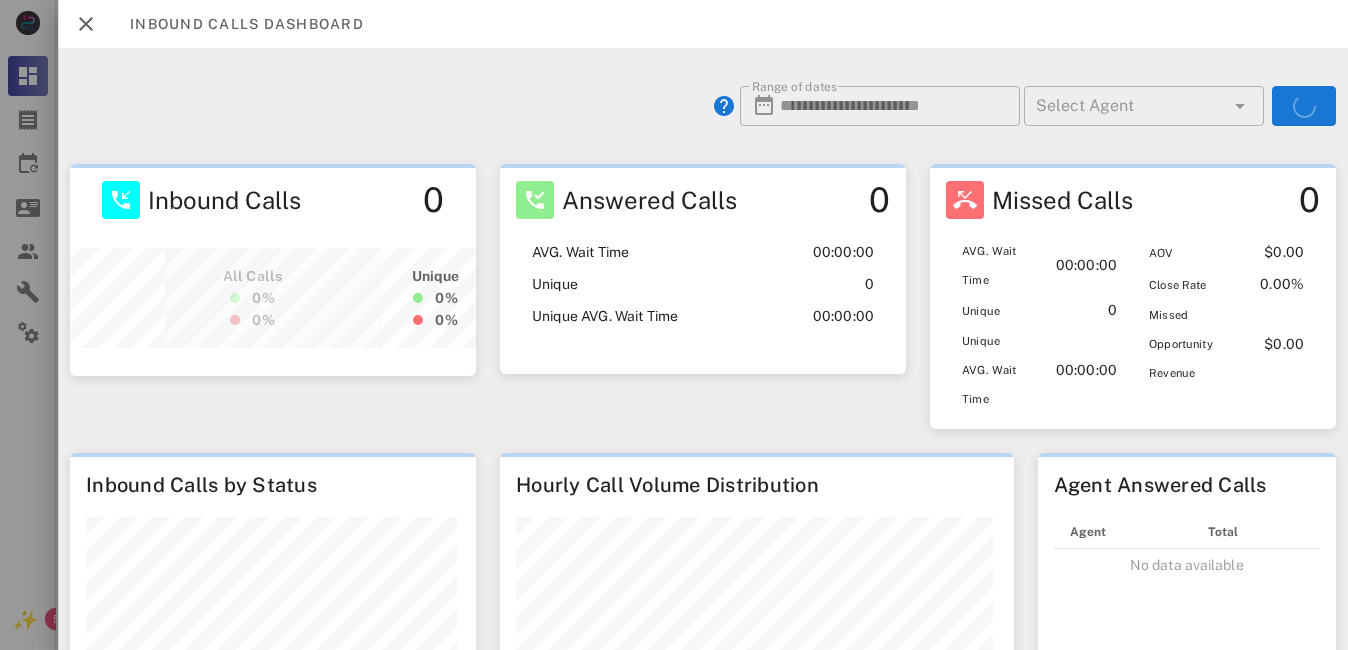 scroll, scrollTop: 999740, scrollLeft: 999597, axis: both 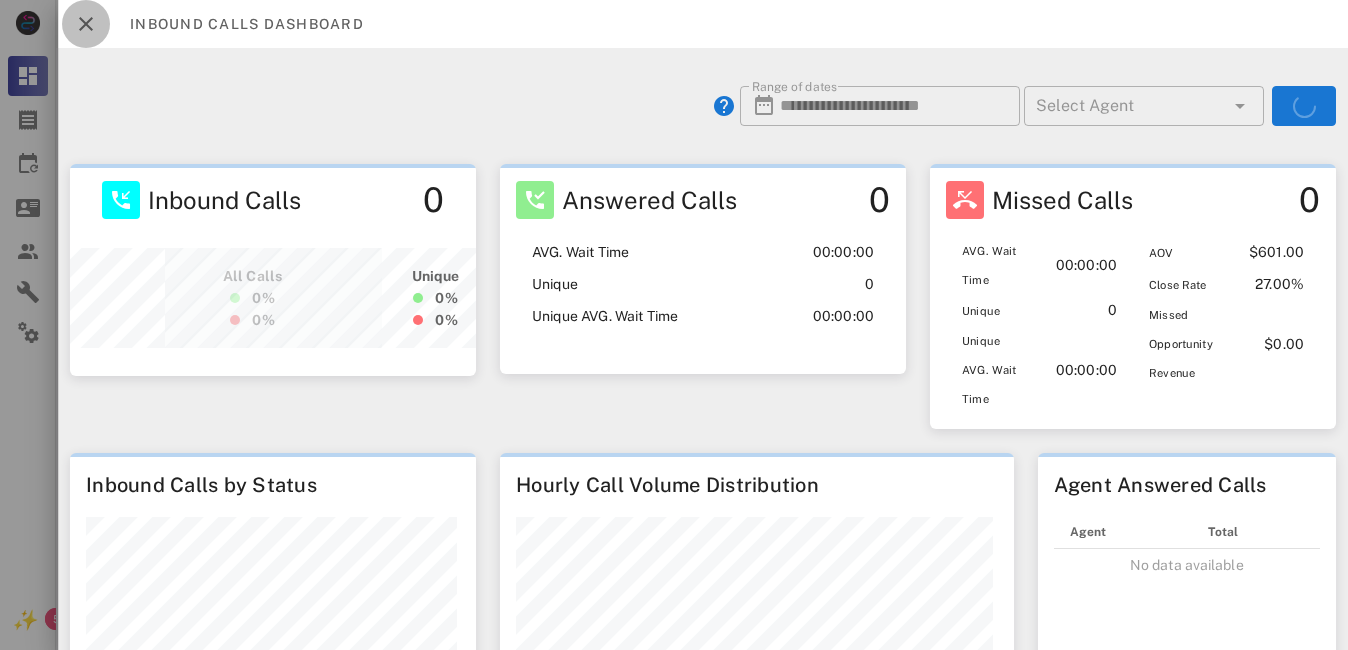 click at bounding box center (86, 24) 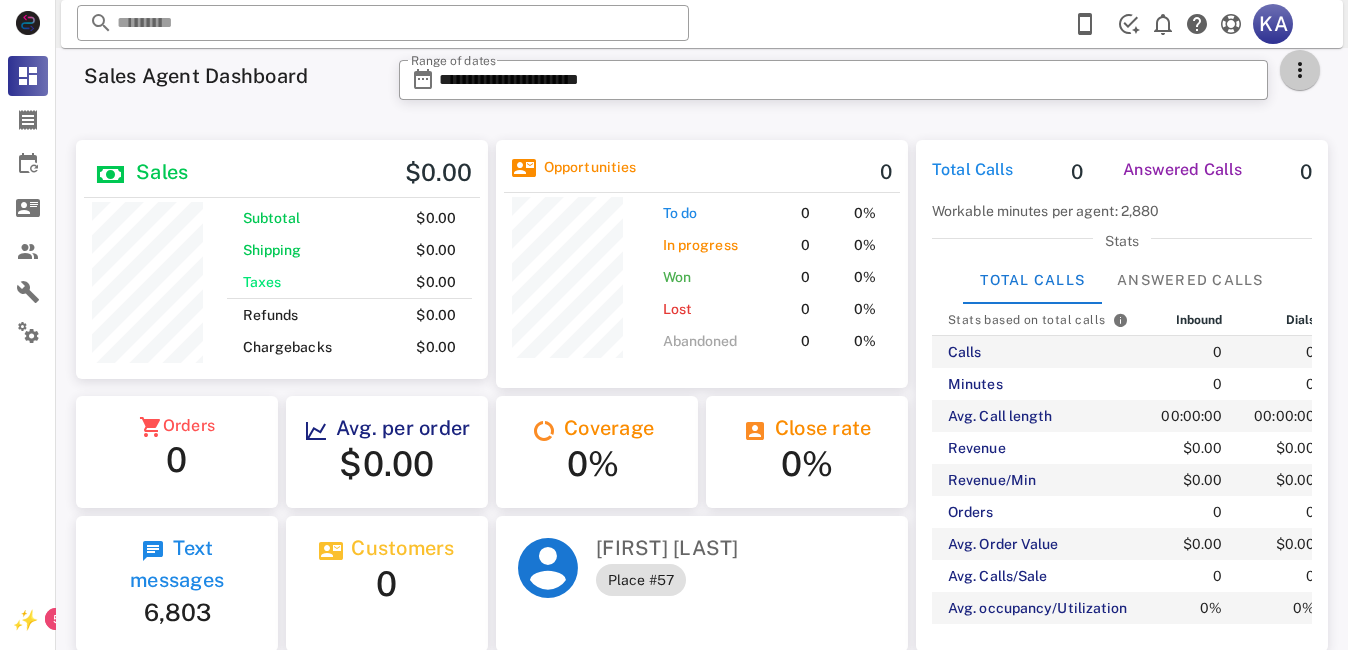 click at bounding box center [1300, 70] 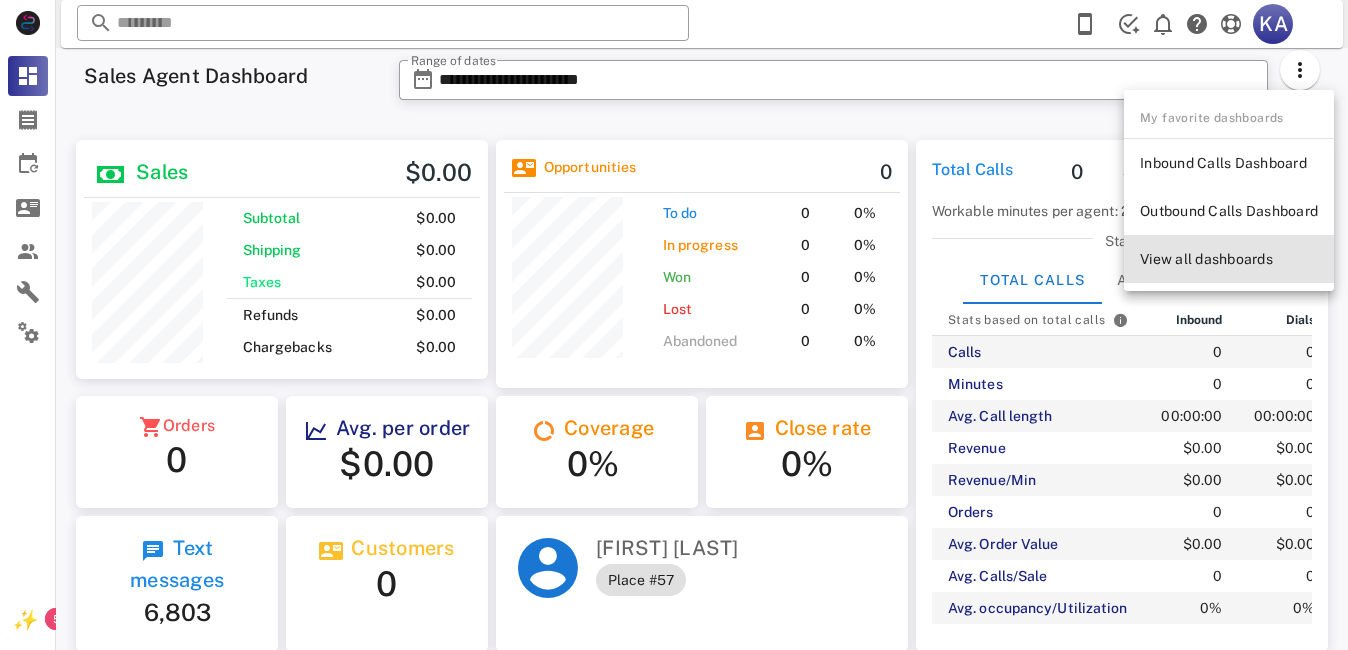 click on "View all dashboards" at bounding box center [1229, 259] 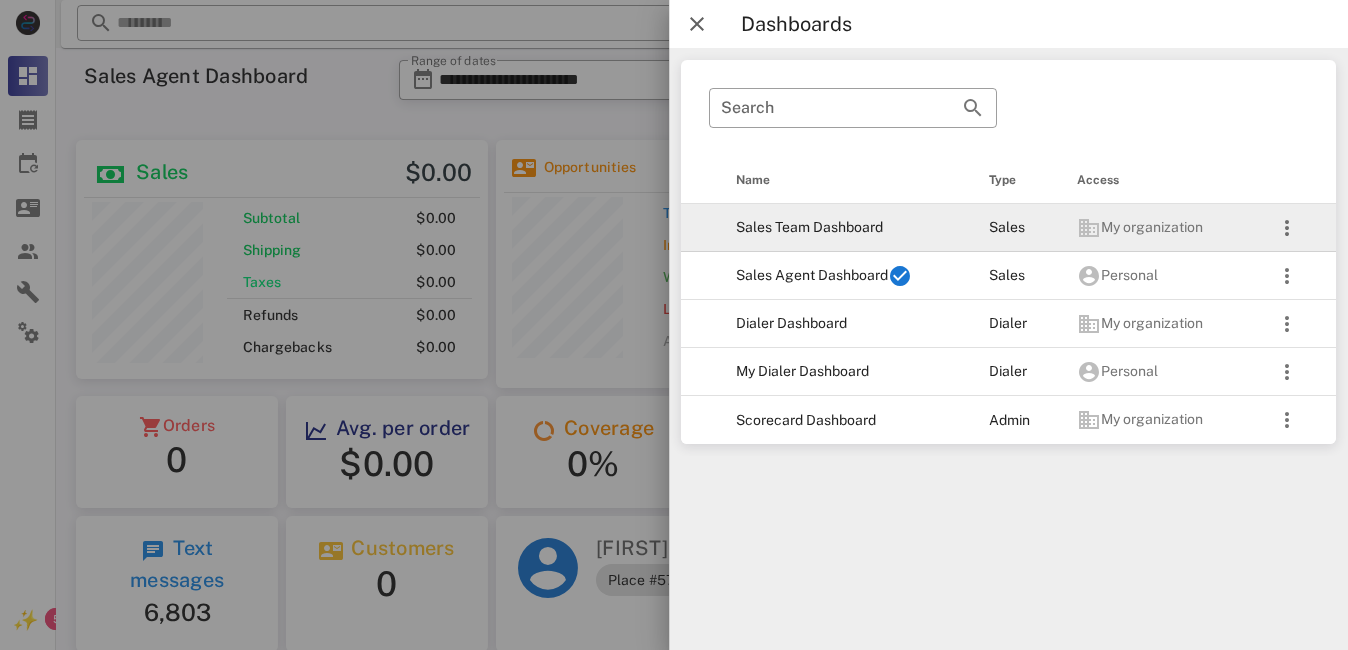 click on "Sales Team Dashboard" at bounding box center [846, 228] 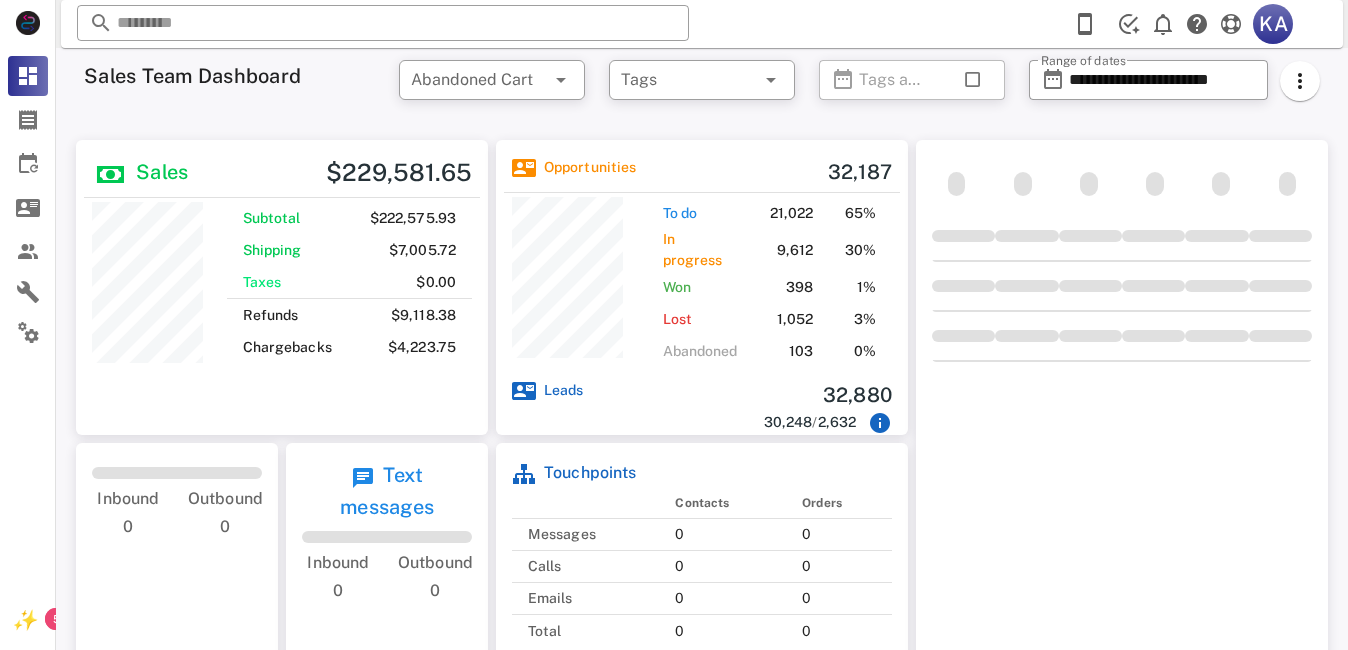 scroll, scrollTop: 999705, scrollLeft: 999588, axis: both 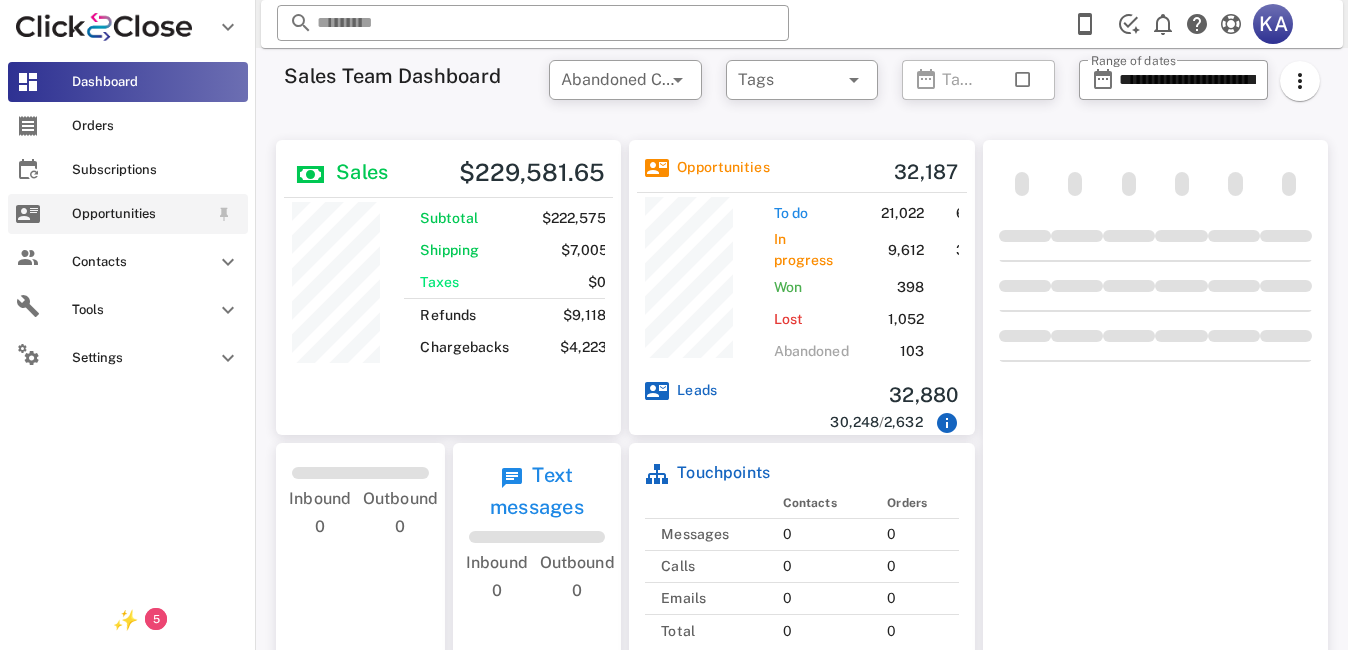 click on "Opportunities" at bounding box center (128, 214) 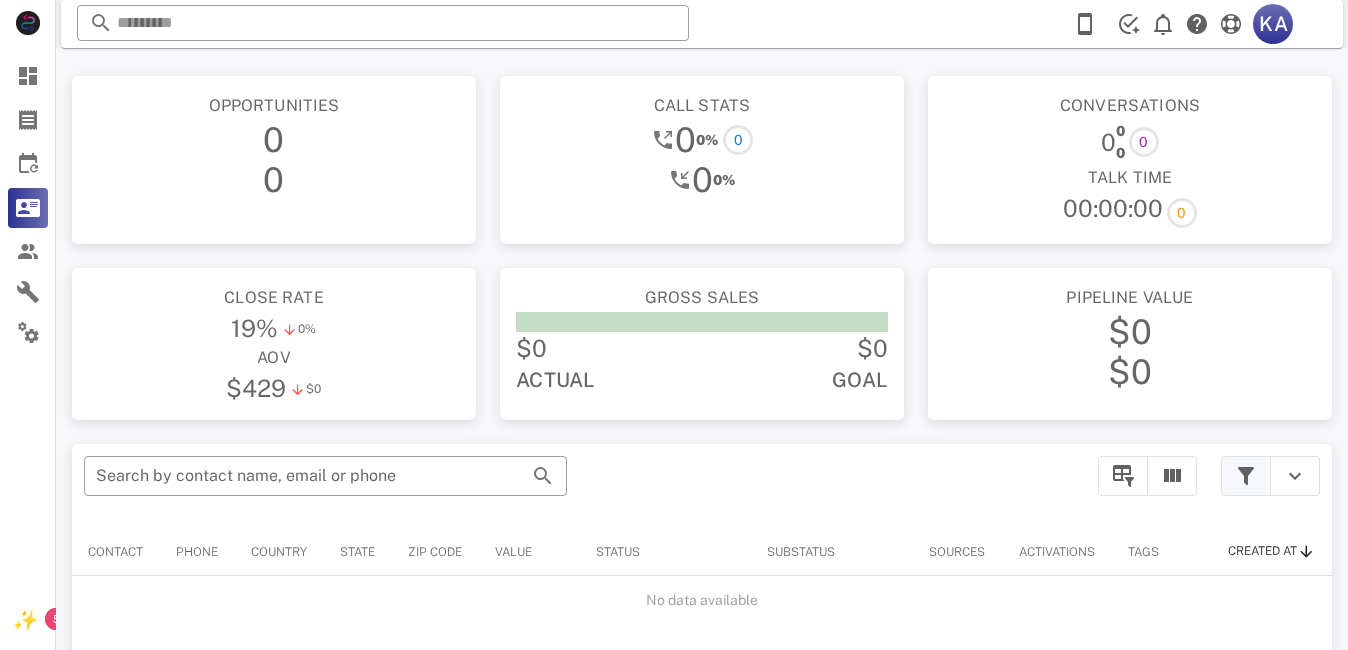 click at bounding box center [1246, 476] 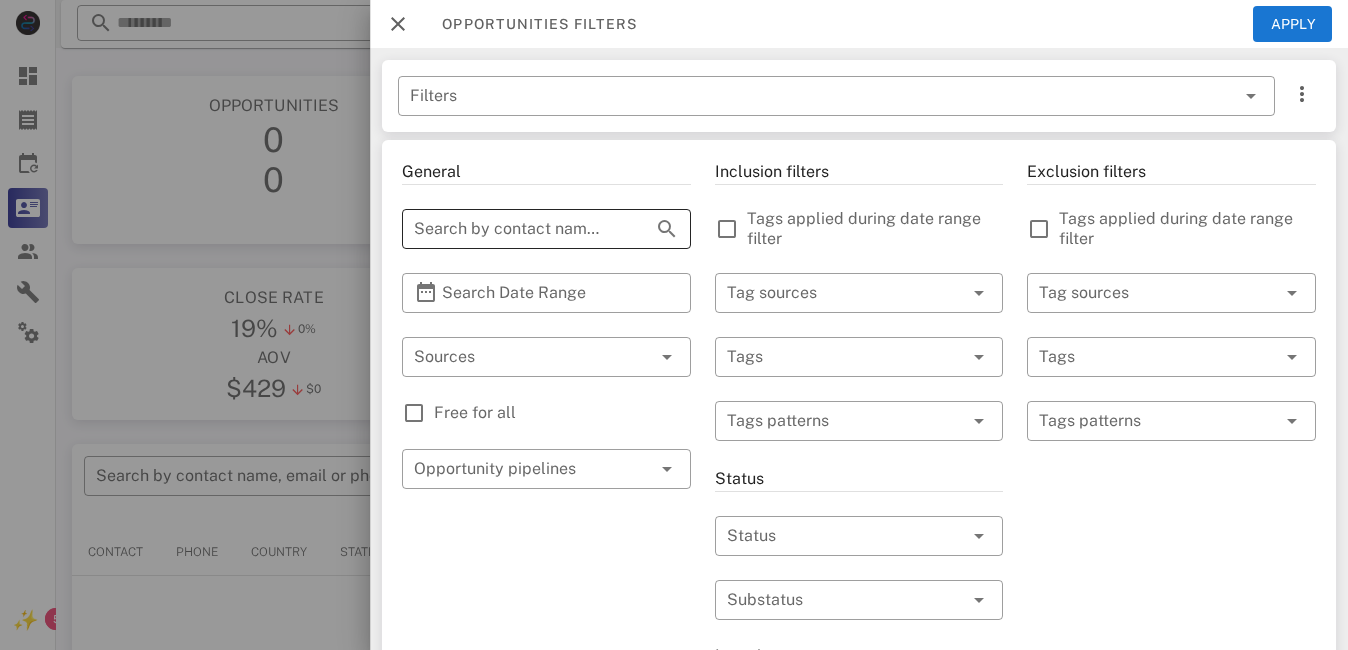 click on "Search by contact name, email or phone" at bounding box center (518, 229) 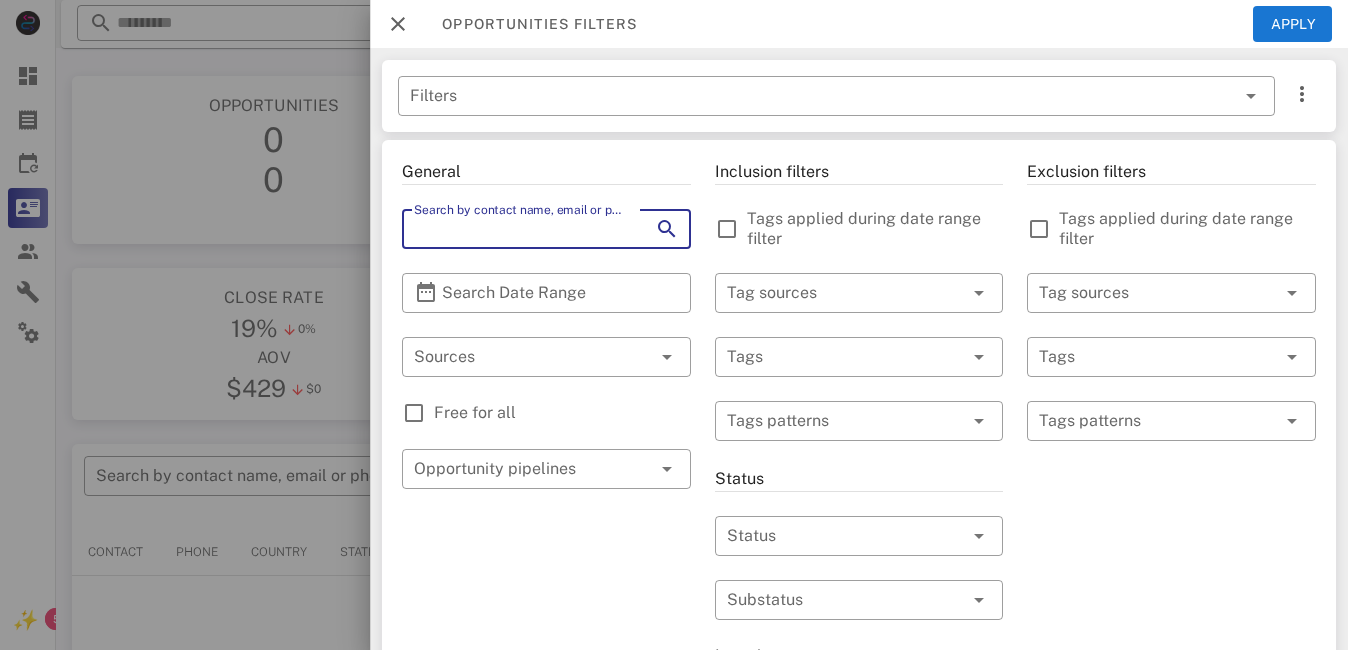 click on "Search by contact name, email or phone" at bounding box center (518, 229) 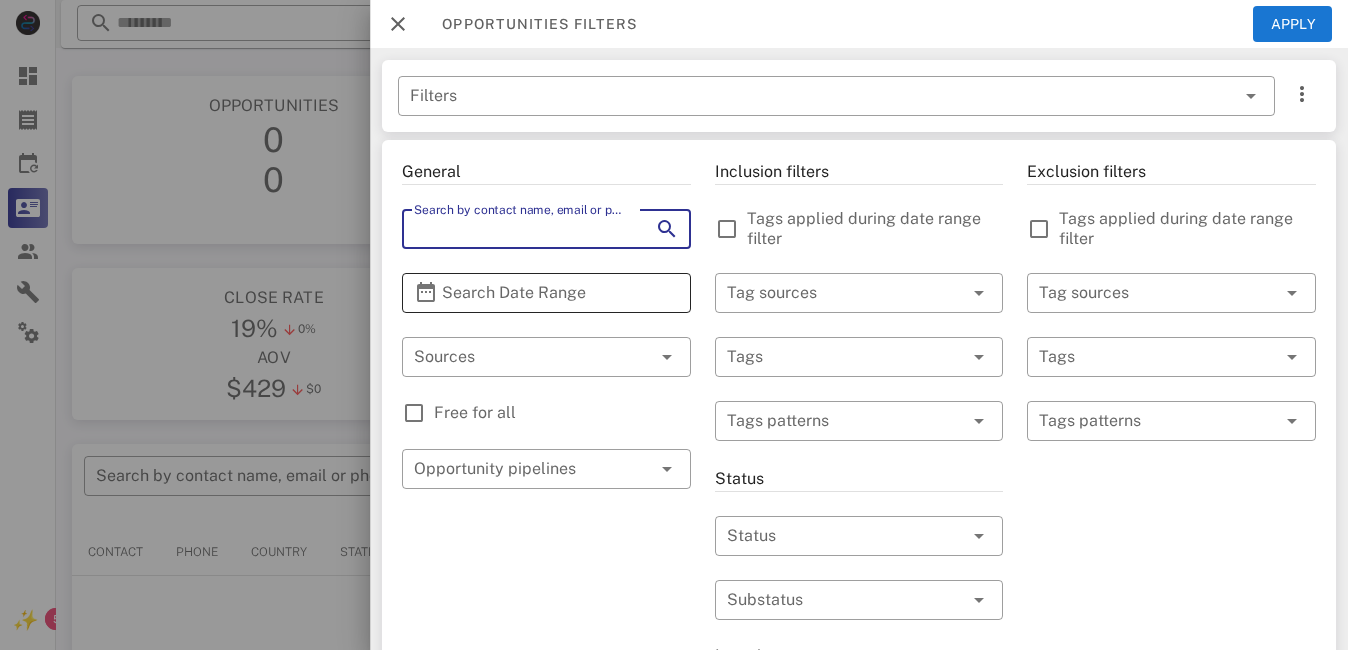 click on "Search Date Range" at bounding box center (546, 293) 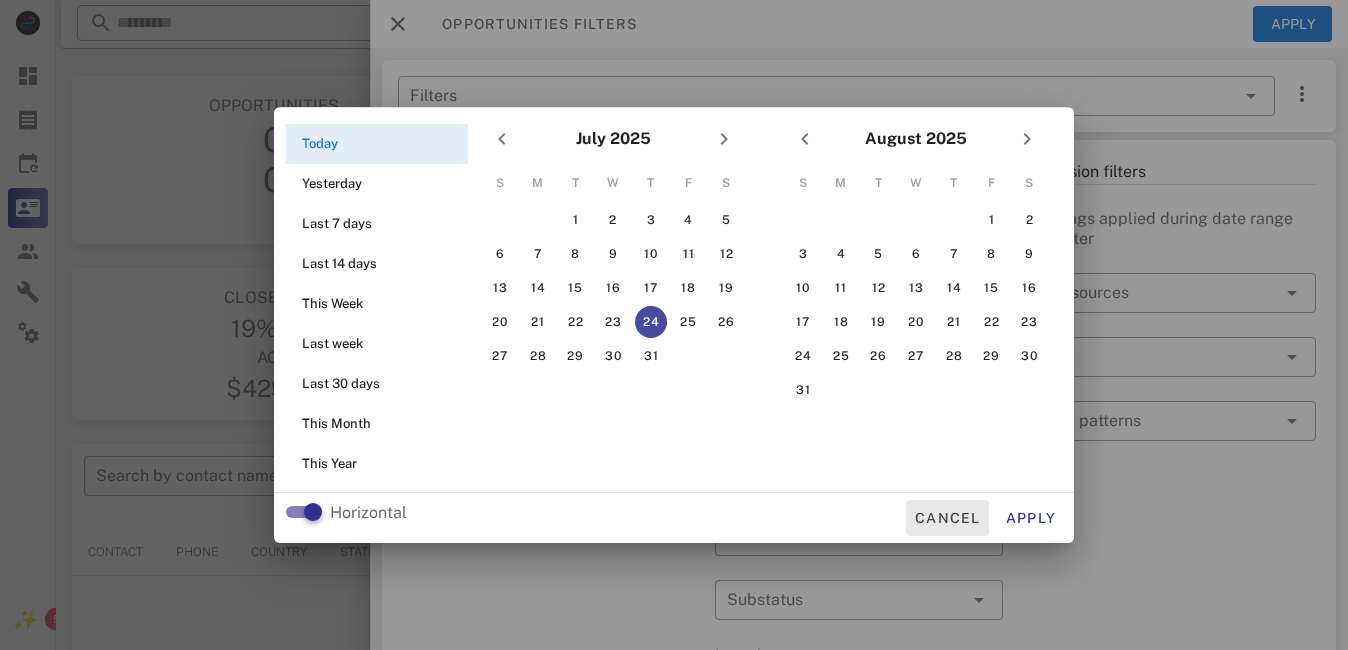 click on "Cancel" at bounding box center (947, 518) 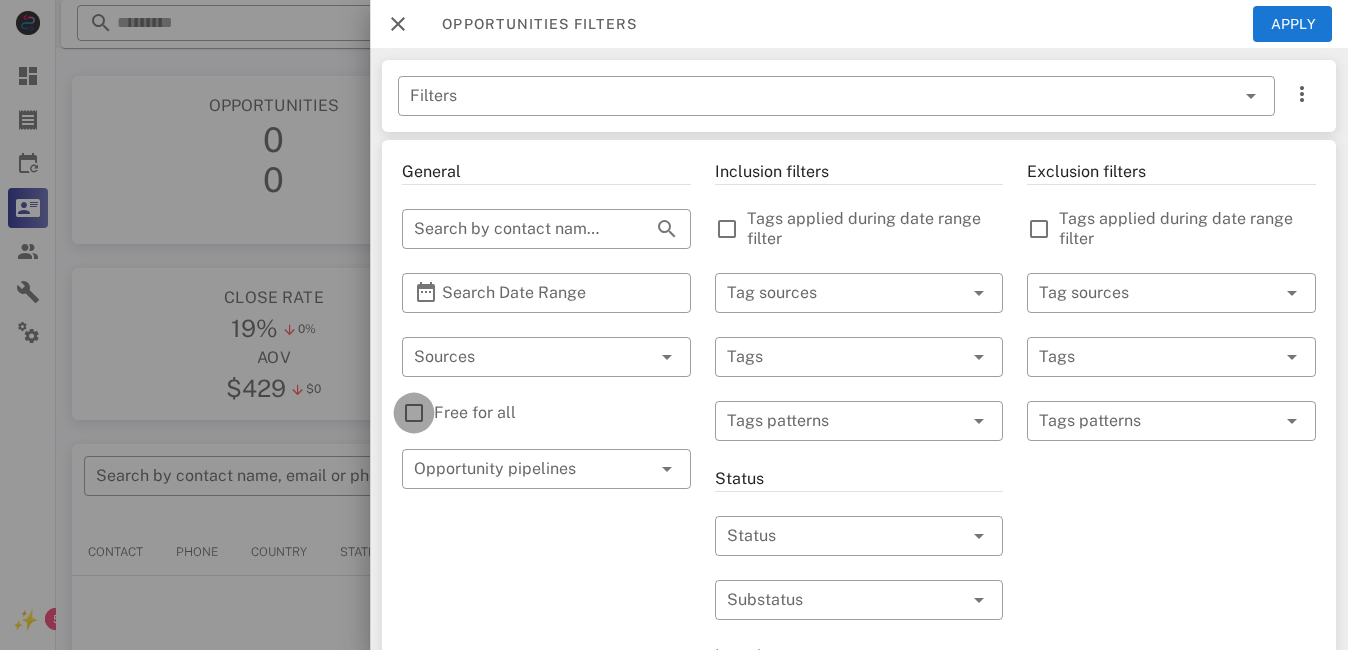 click at bounding box center (414, 413) 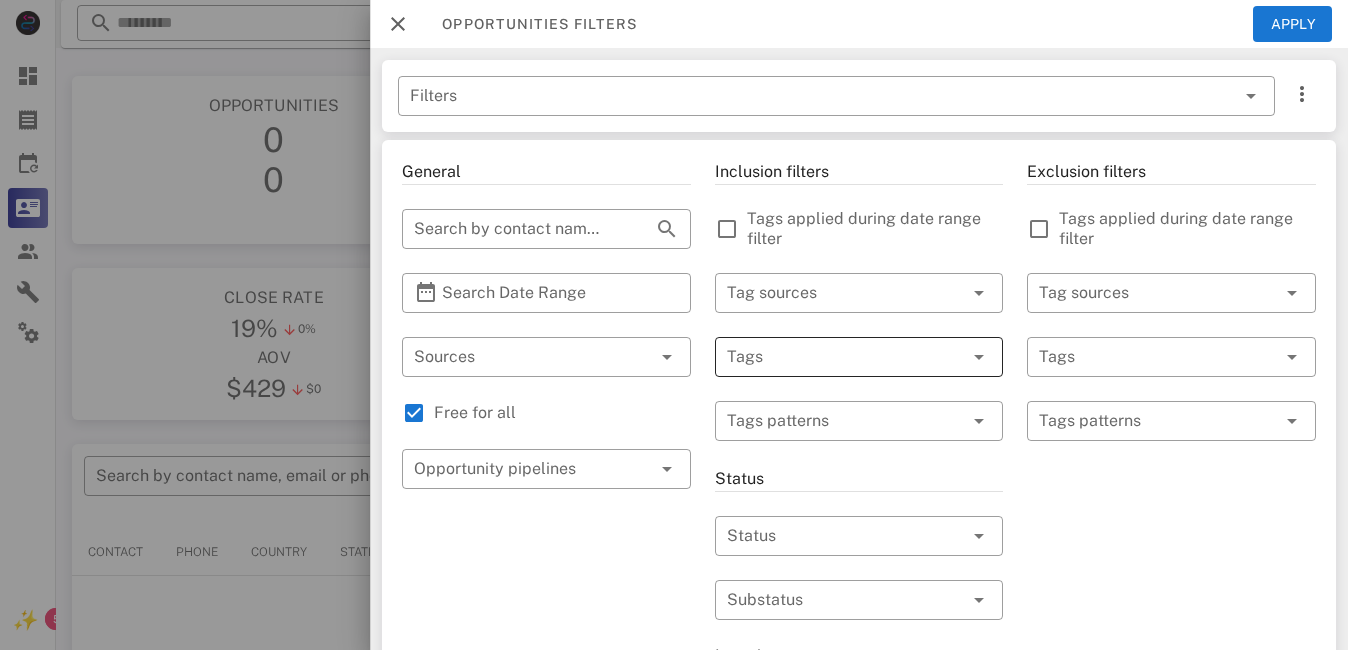 click at bounding box center [951, 357] 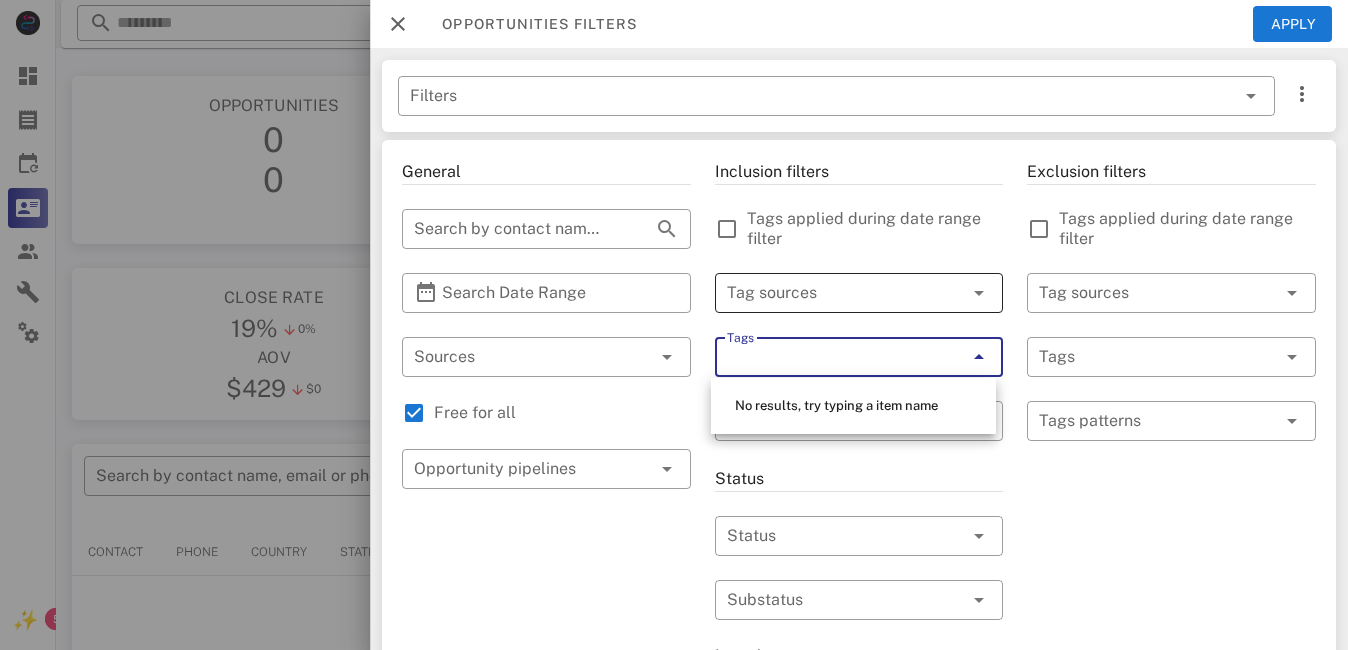 click at bounding box center (977, 293) 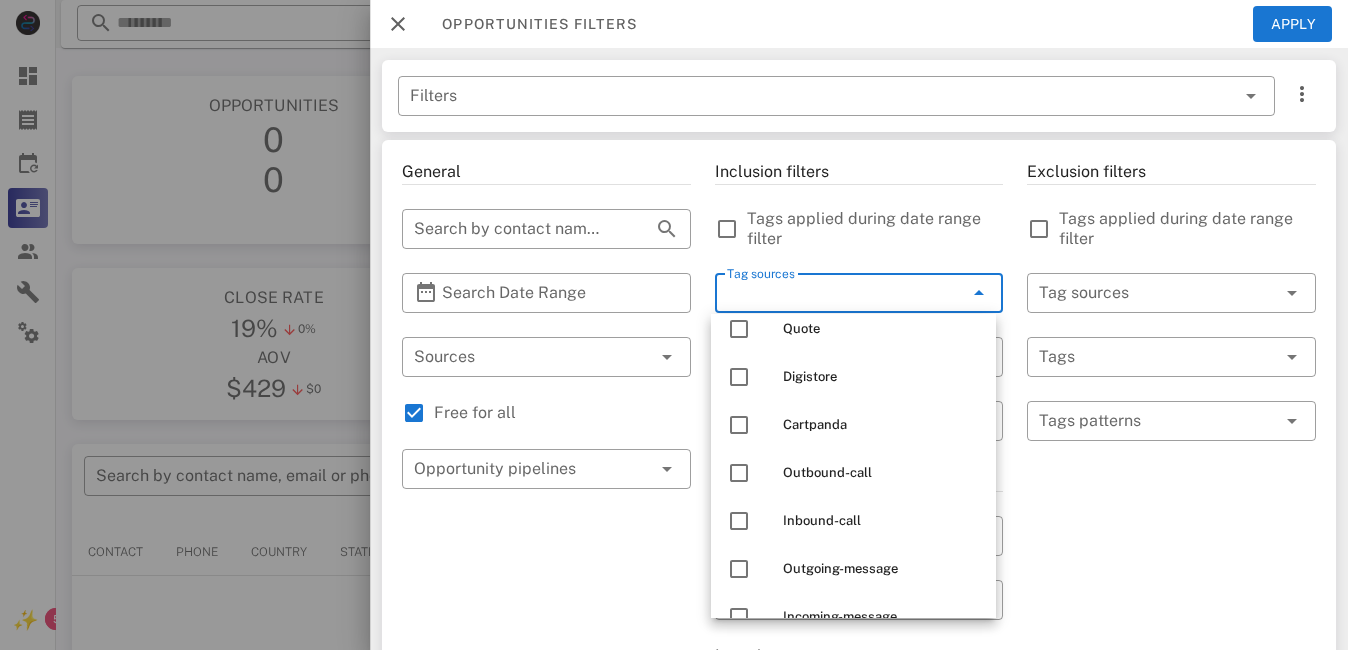 scroll, scrollTop: 336, scrollLeft: 0, axis: vertical 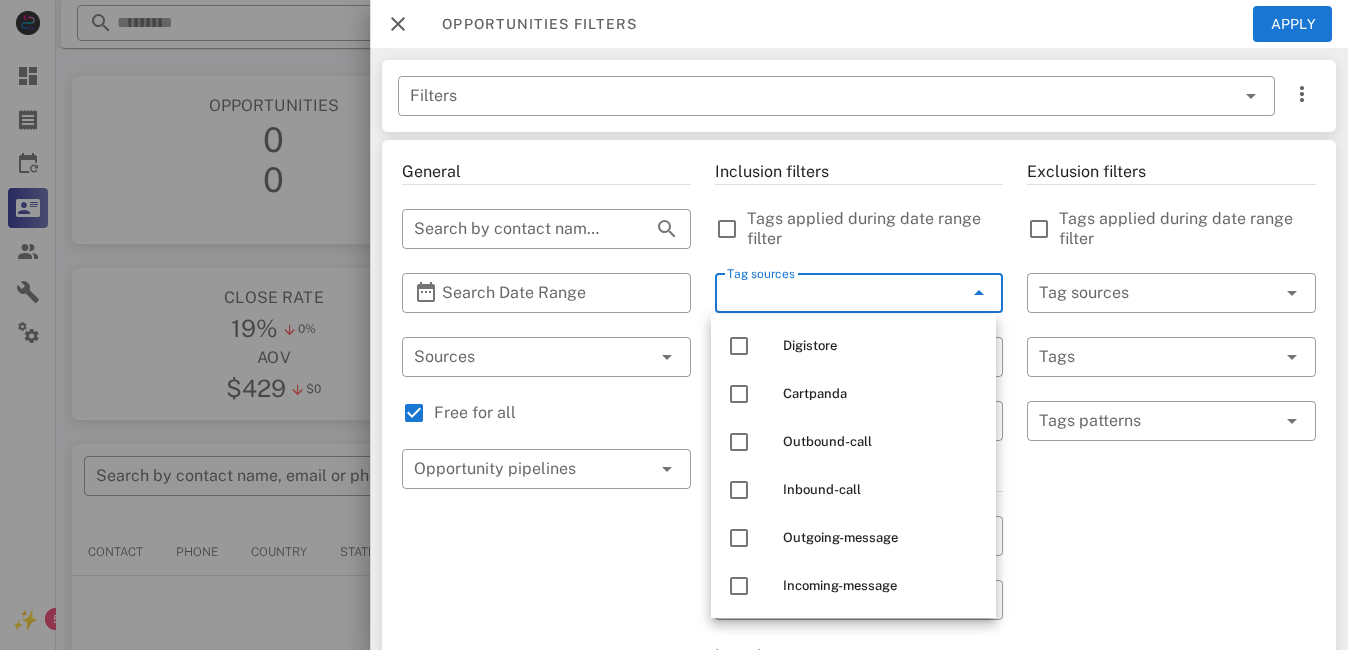 click on "Exclusion filters Tags applied during date range filter ​ Tag sources ​ Tags ​ Tags patterns" at bounding box center [1171, 717] 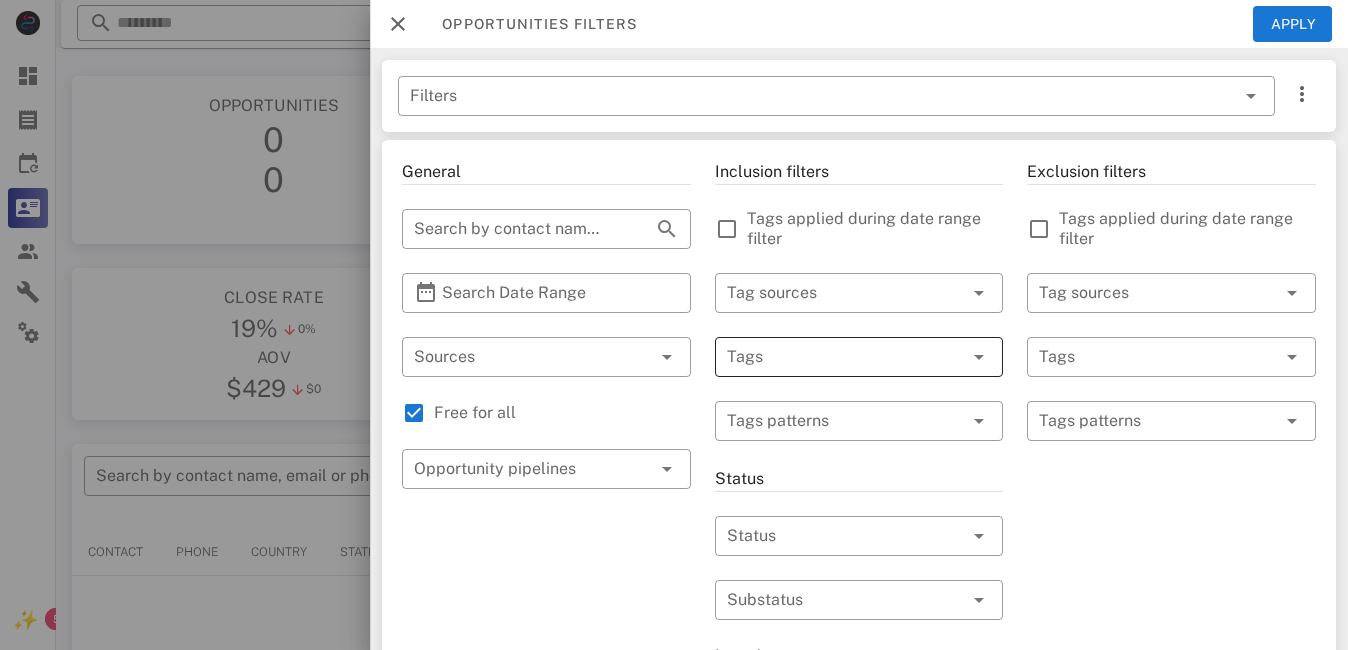 click at bounding box center [951, 357] 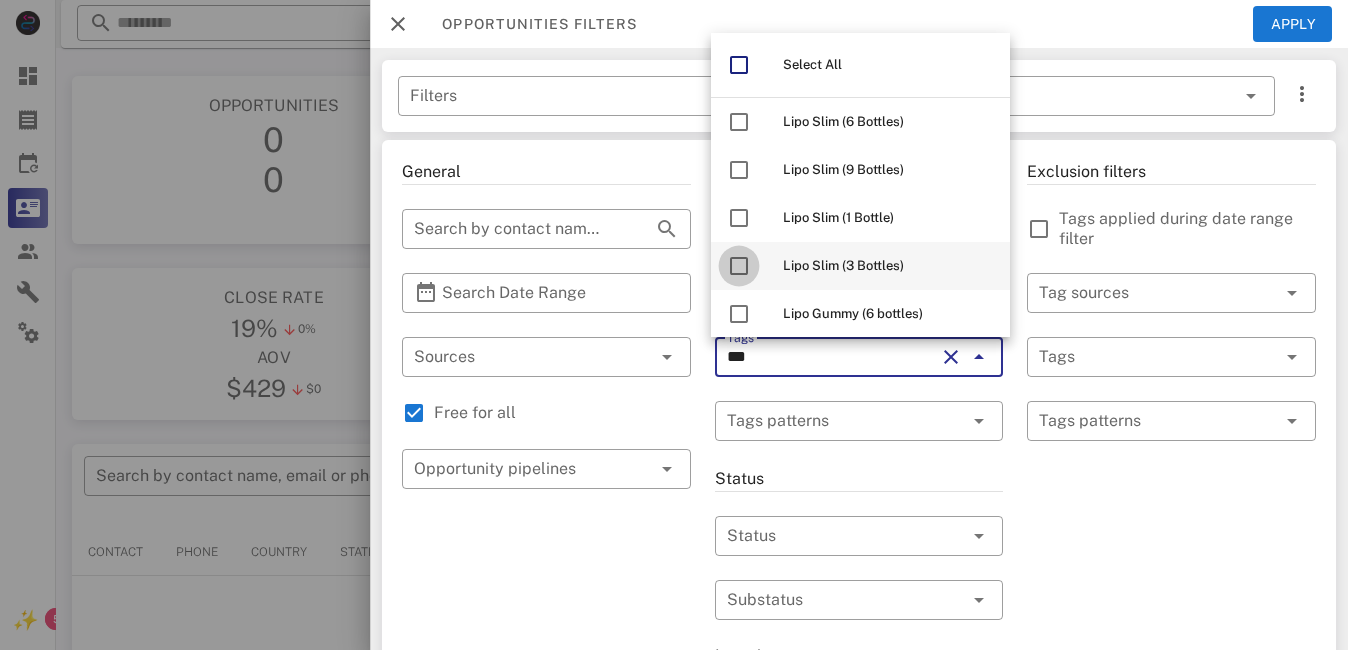 click at bounding box center (739, 266) 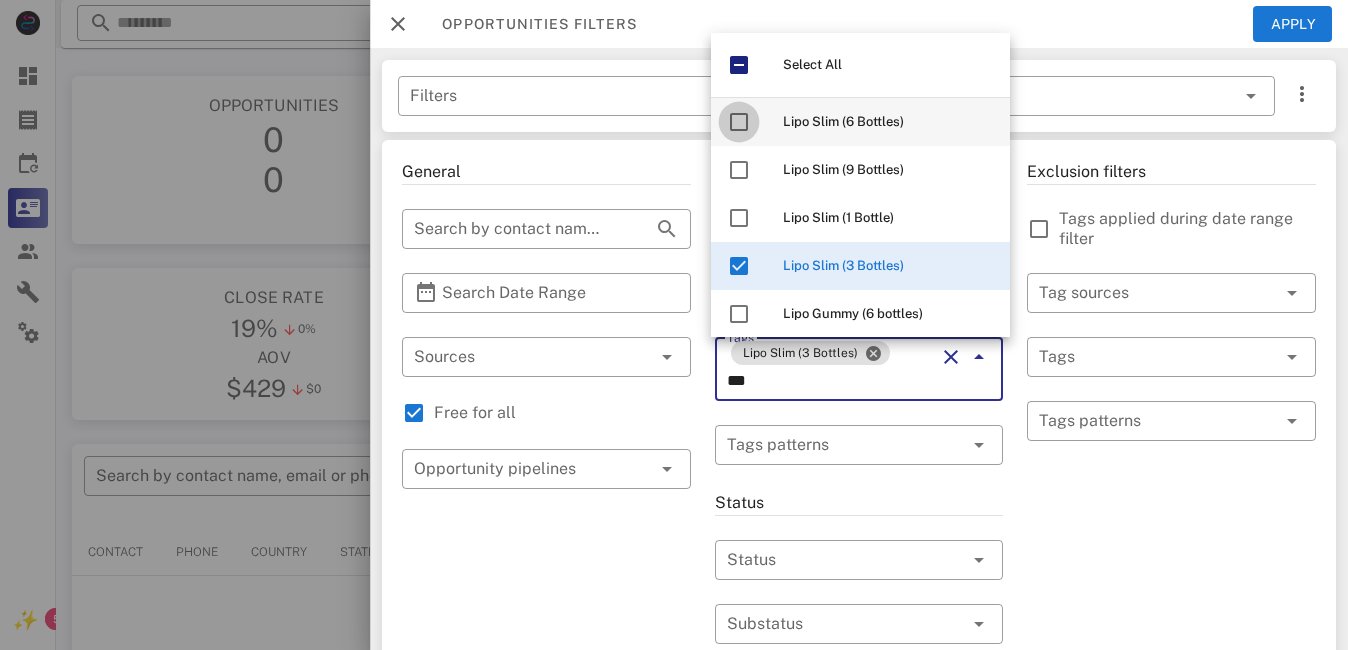 click at bounding box center [739, 122] 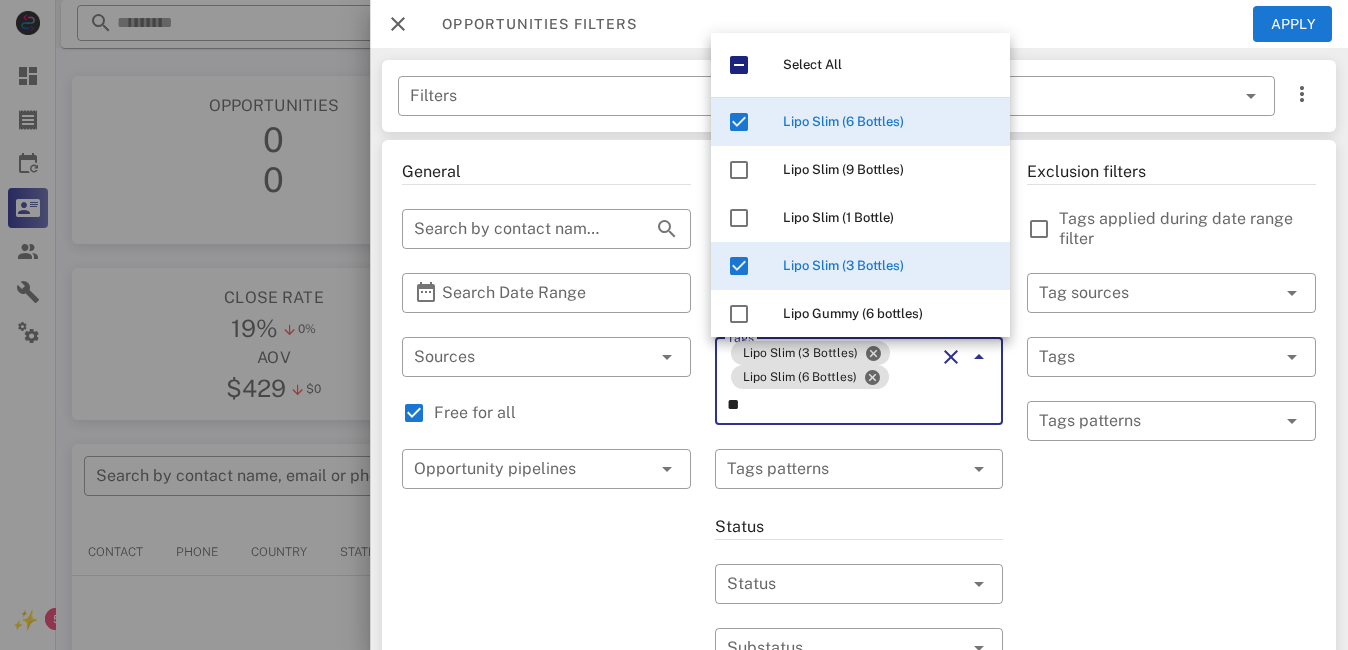 type on "*" 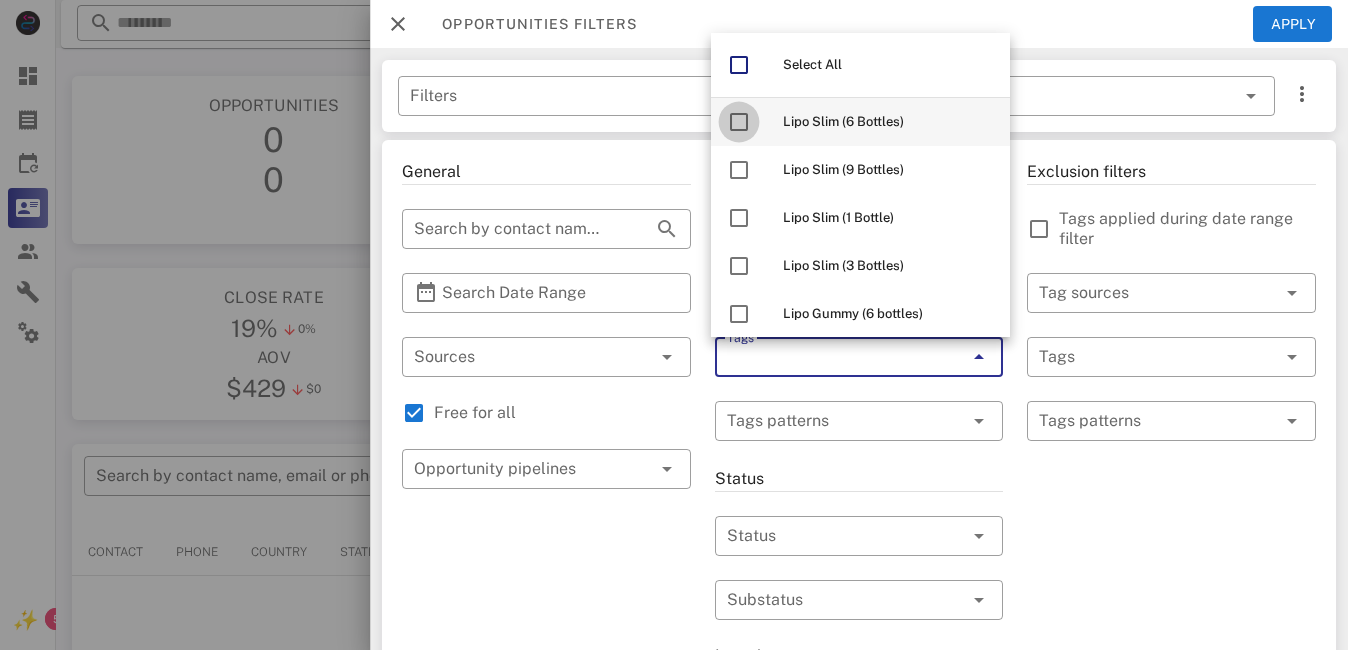 click at bounding box center (739, 122) 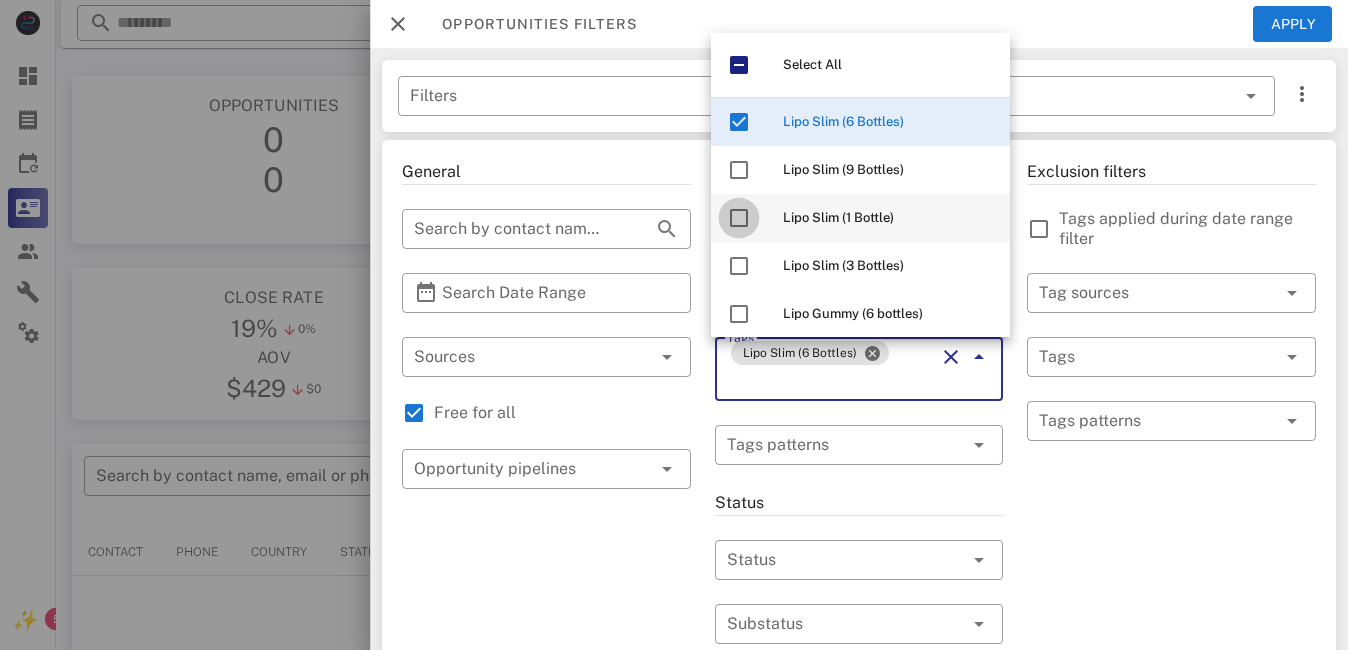 click at bounding box center [739, 218] 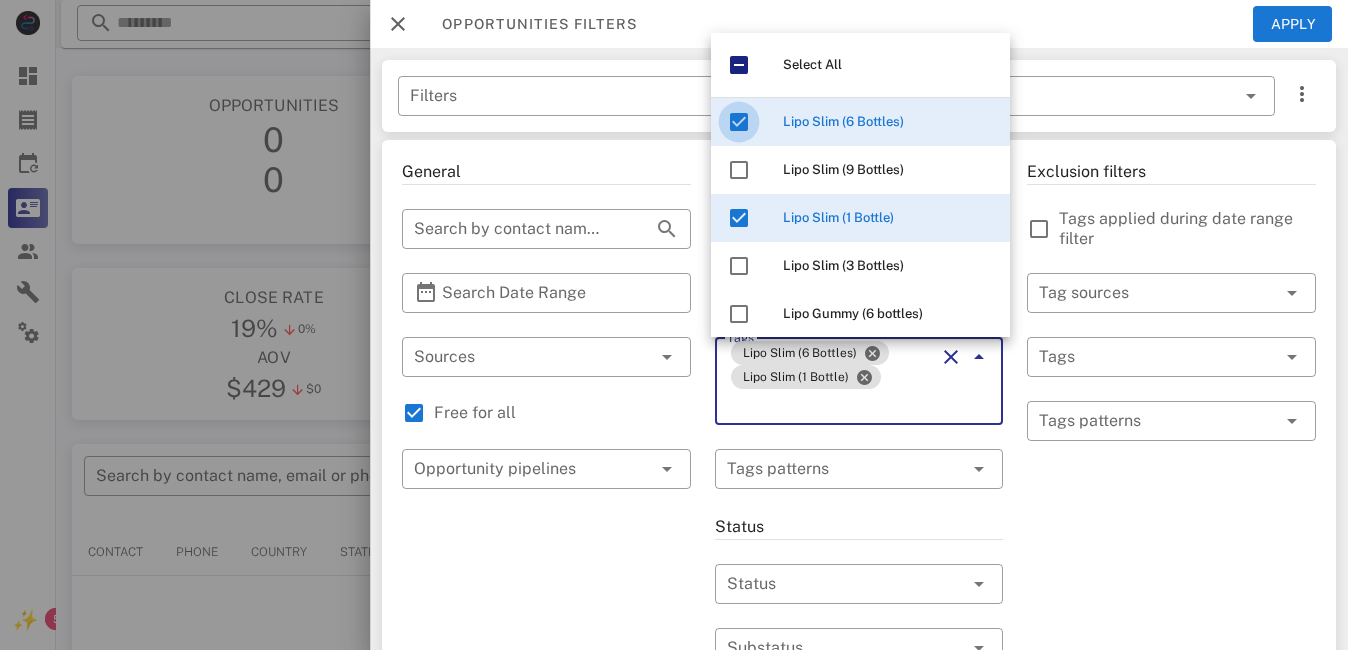 click at bounding box center (739, 122) 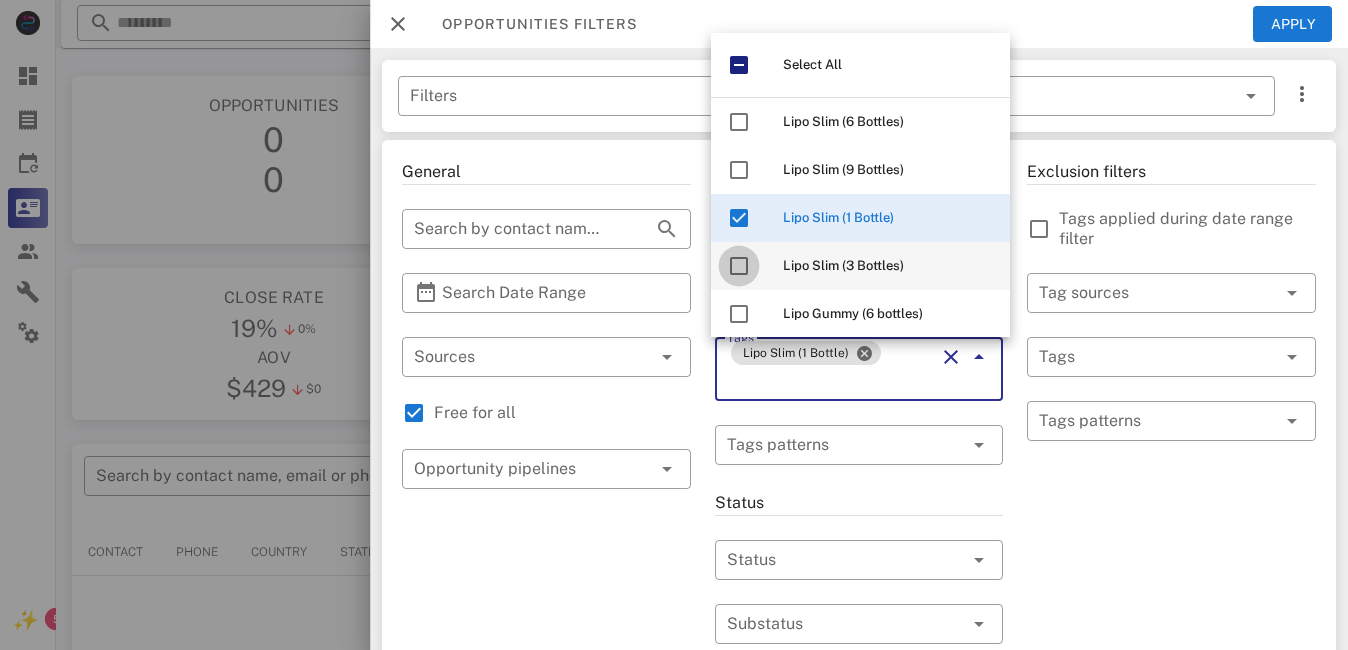 click at bounding box center [739, 266] 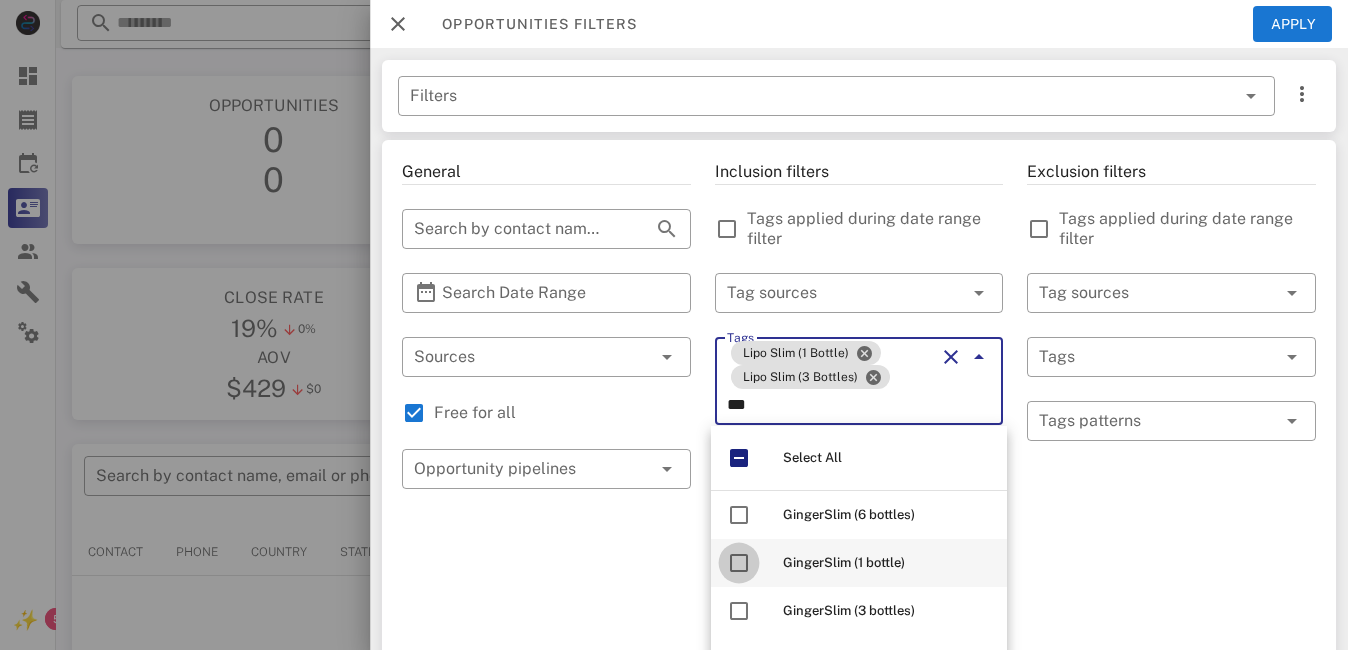 click at bounding box center (739, 563) 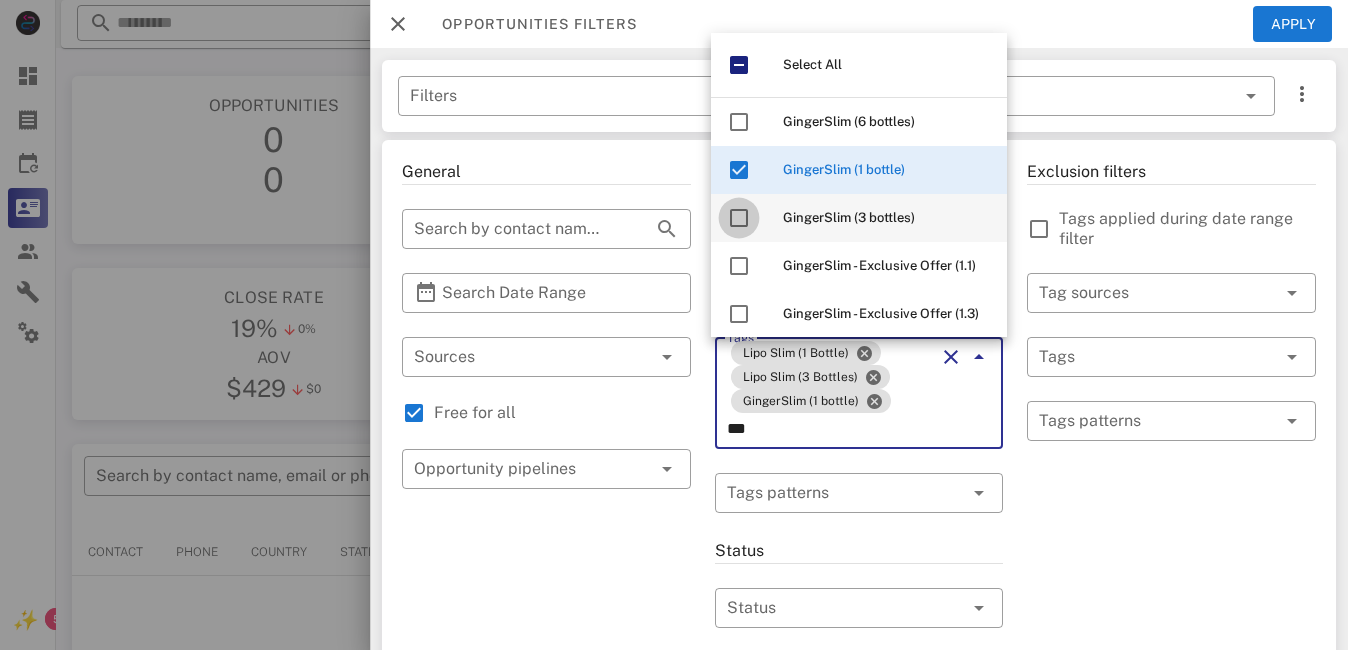 click at bounding box center [739, 218] 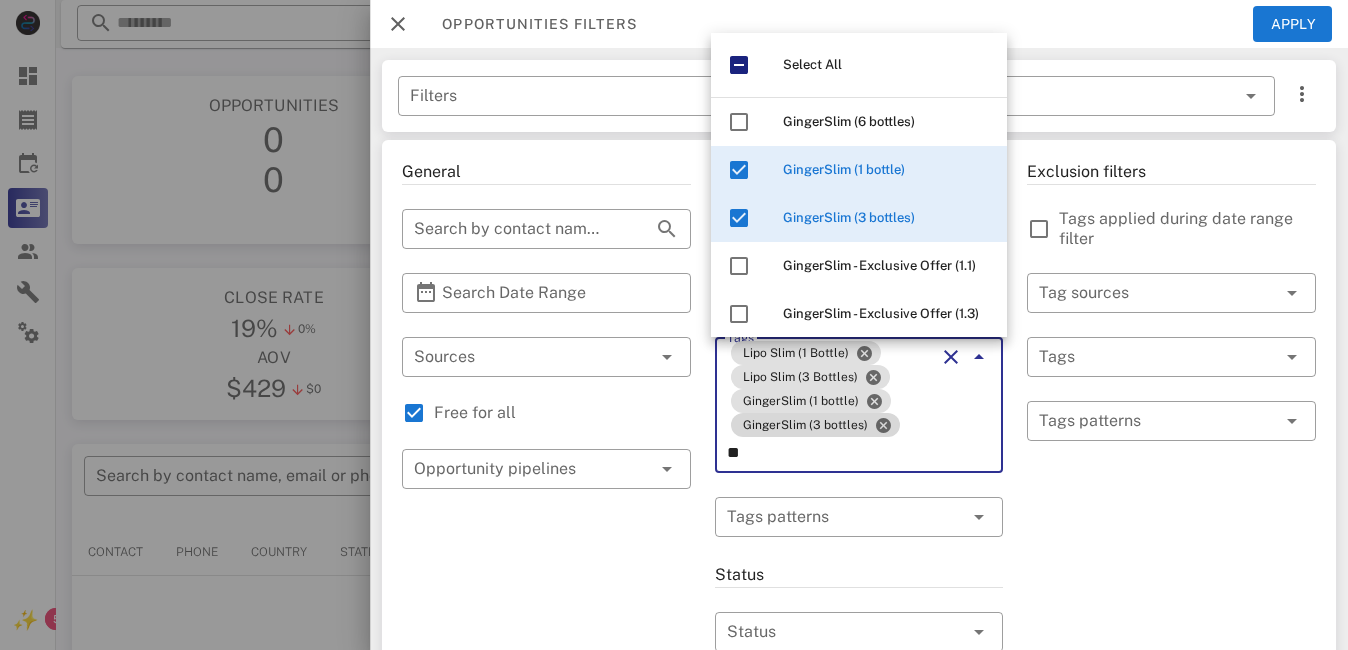 type on "*" 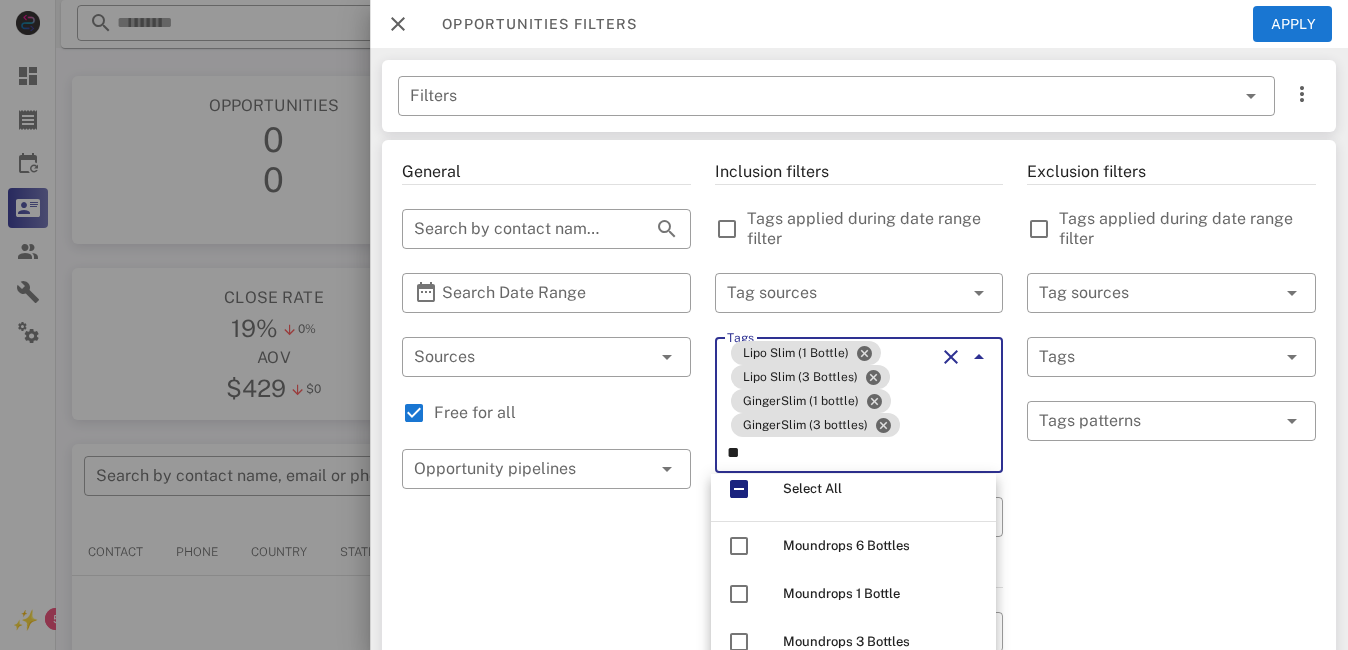 scroll, scrollTop: 0, scrollLeft: 0, axis: both 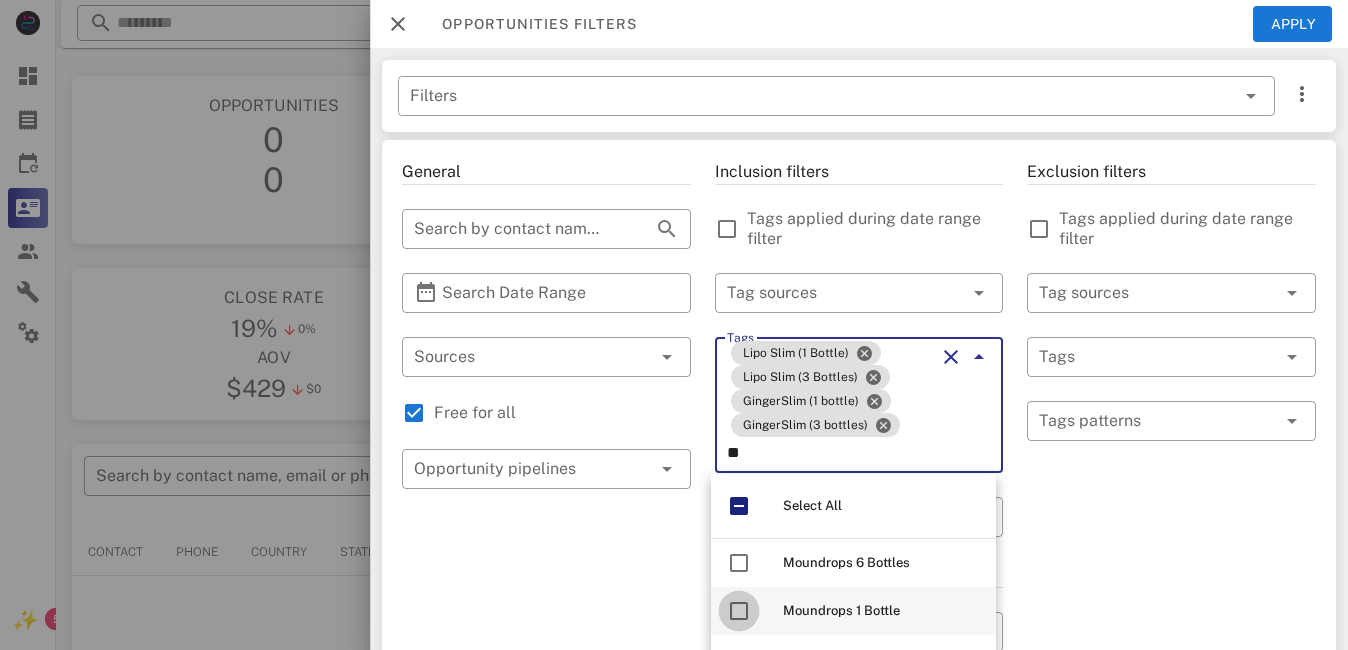 click at bounding box center (739, 611) 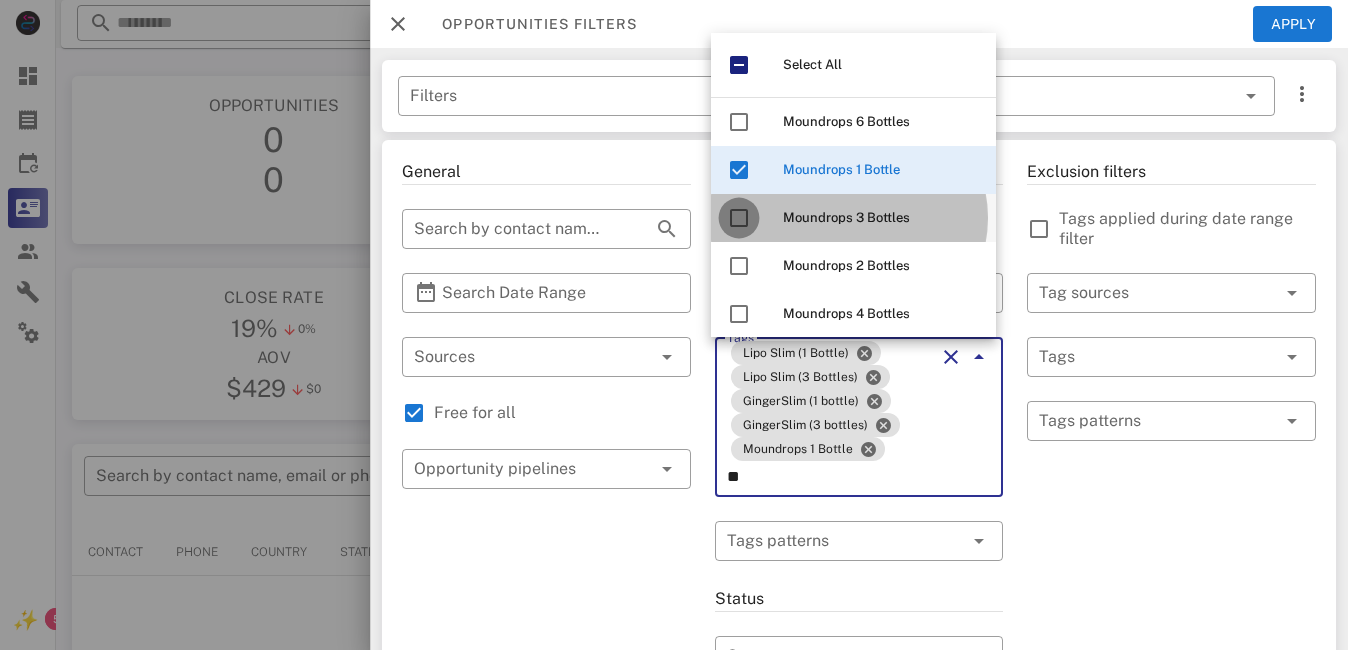 click at bounding box center [739, 218] 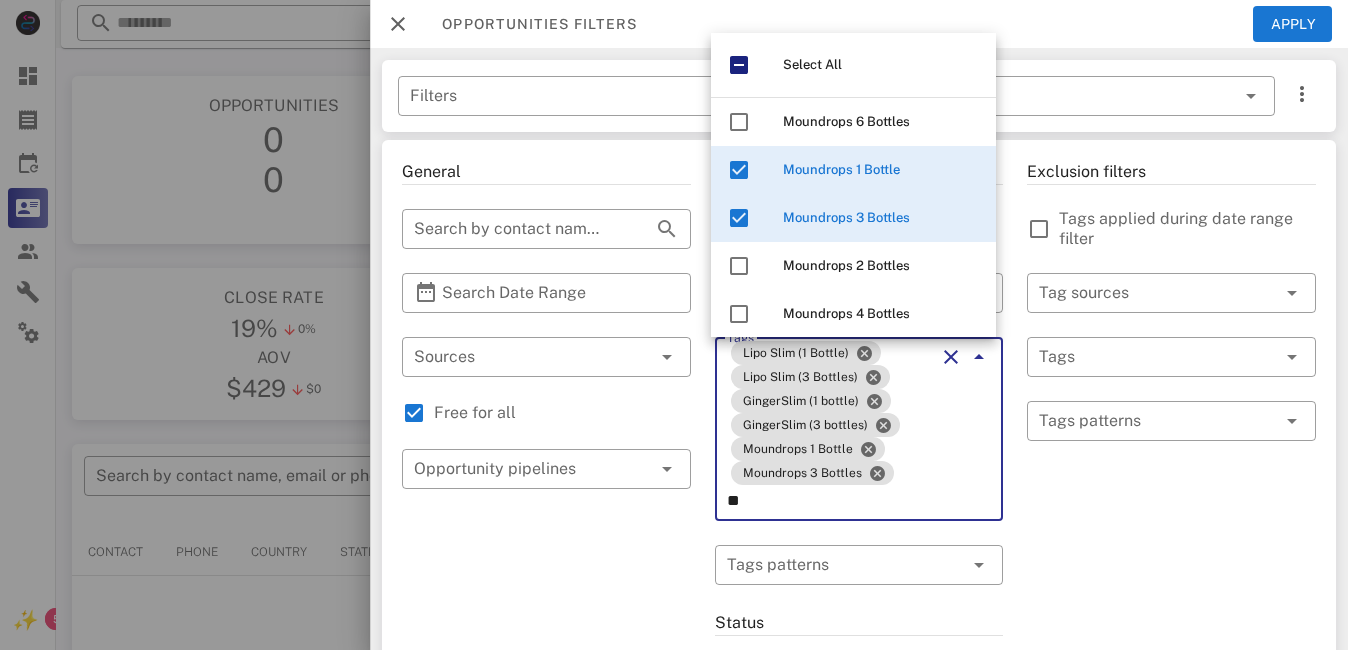 type on "*" 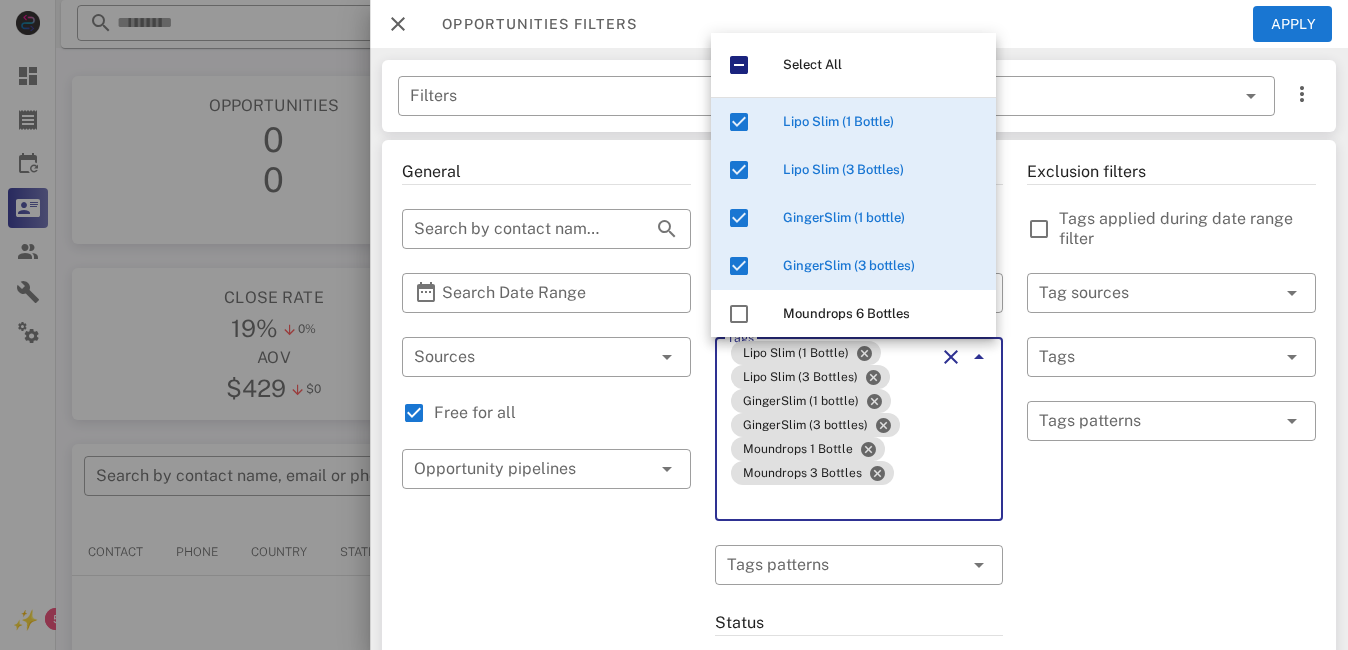 type 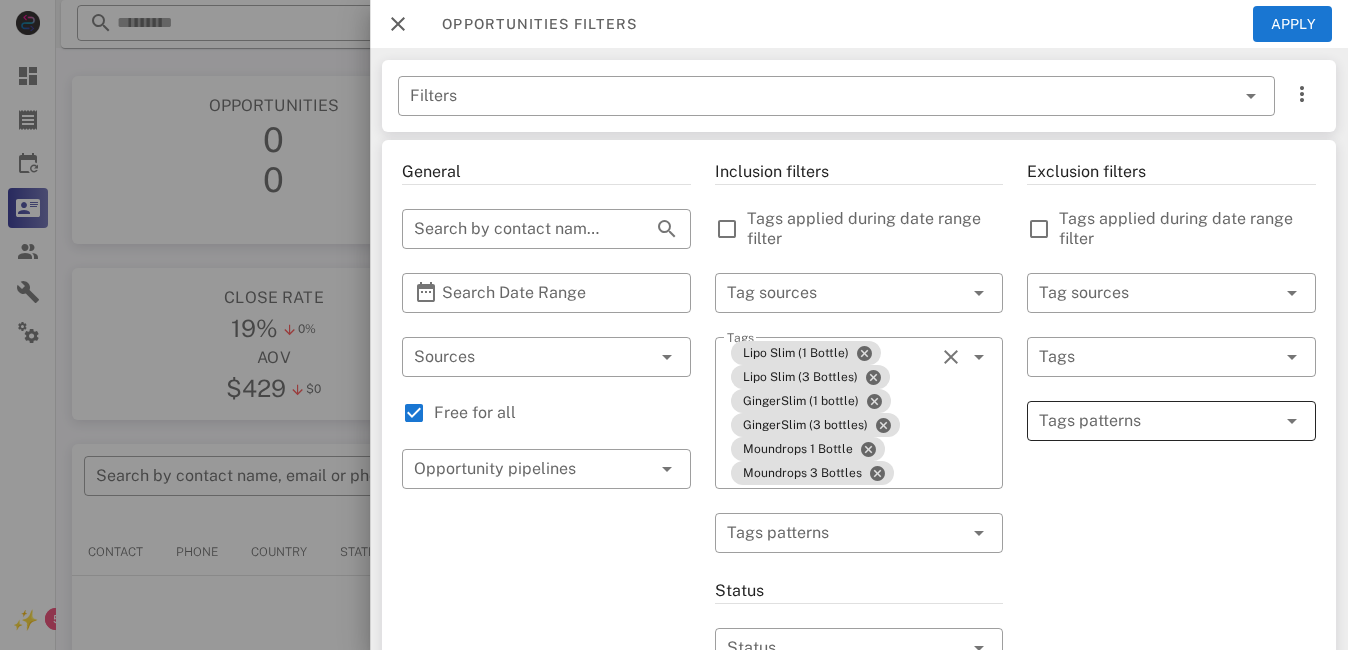 click at bounding box center [1157, 421] 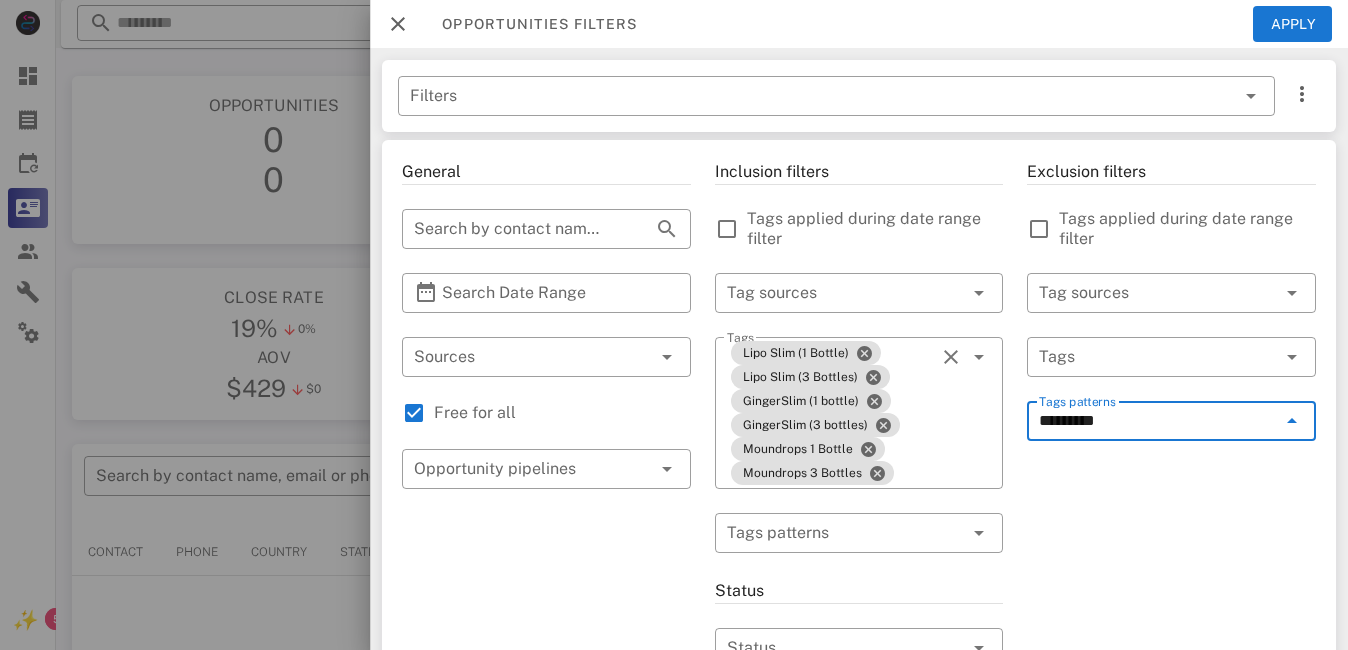 type on "*********" 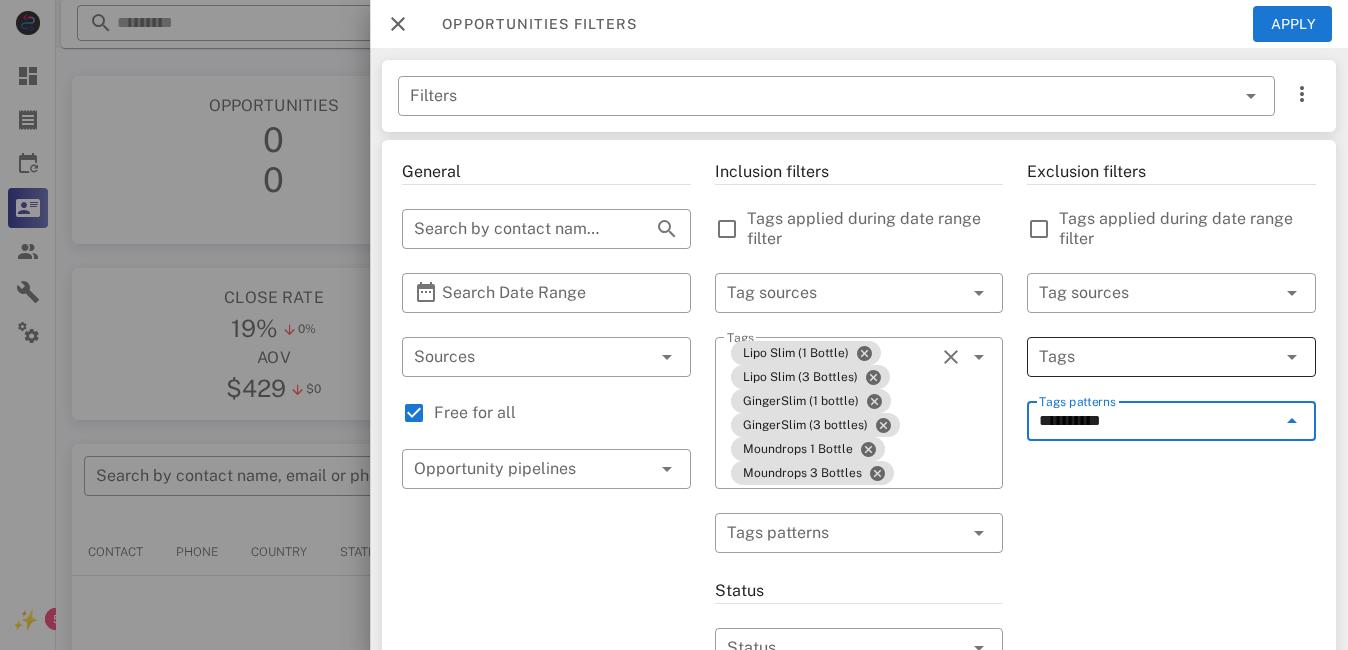 click at bounding box center [1143, 357] 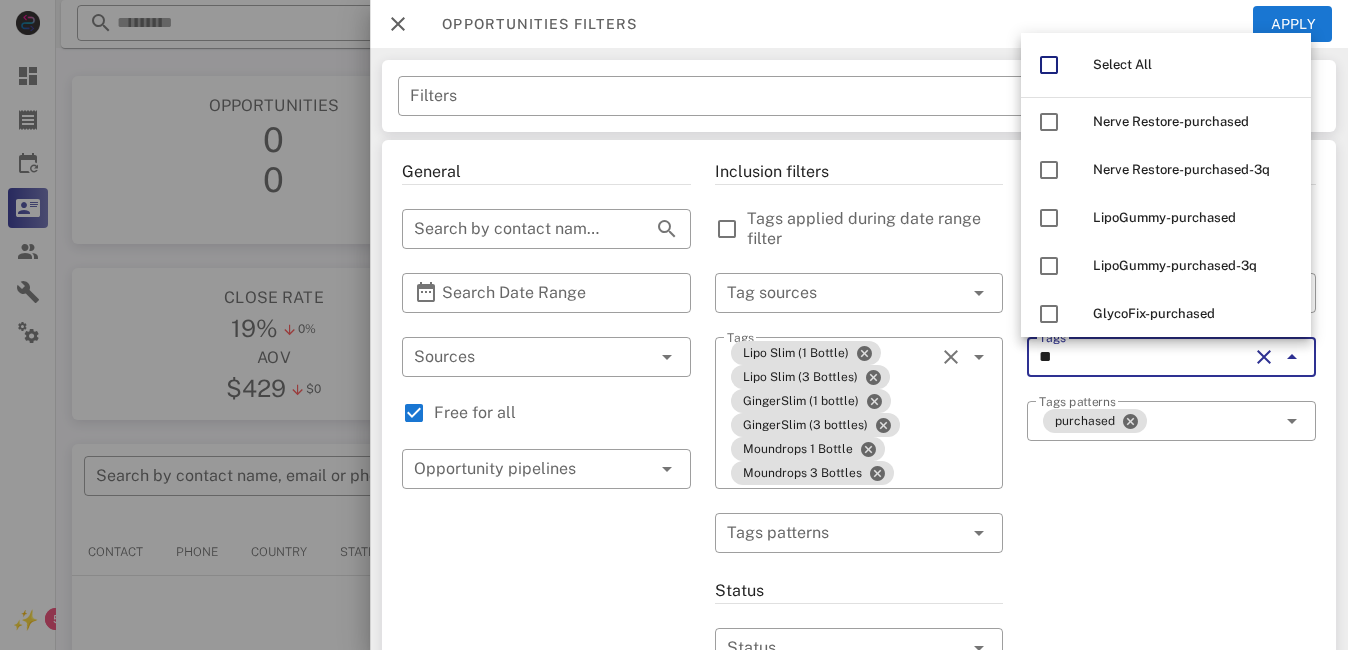 type on "*" 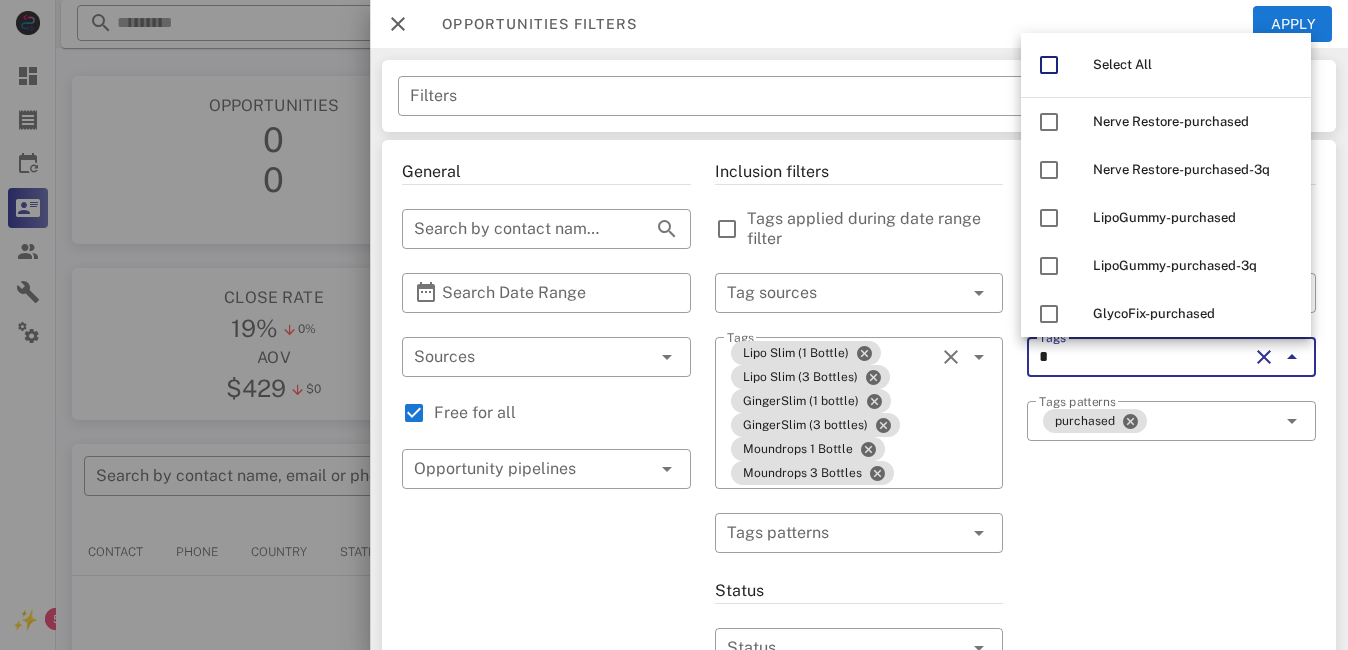 type 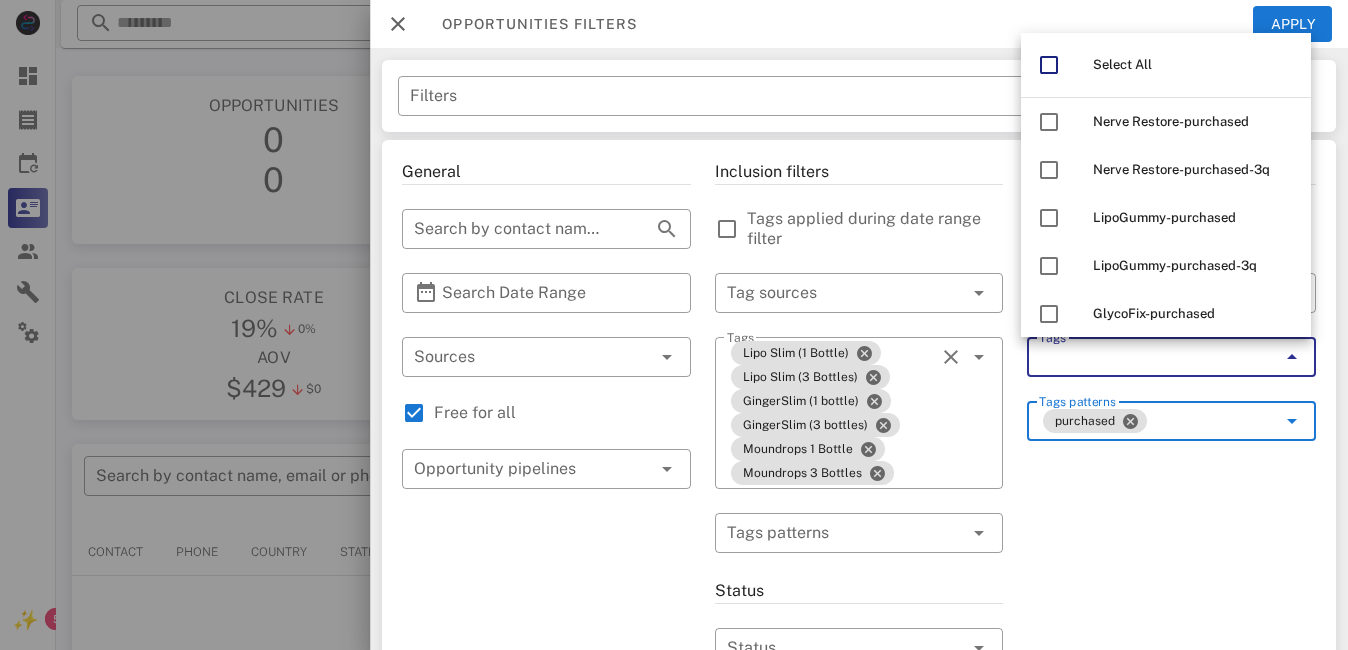 drag, startPoint x: 1194, startPoint y: 433, endPoint x: 1161, endPoint y: 455, distance: 39.661064 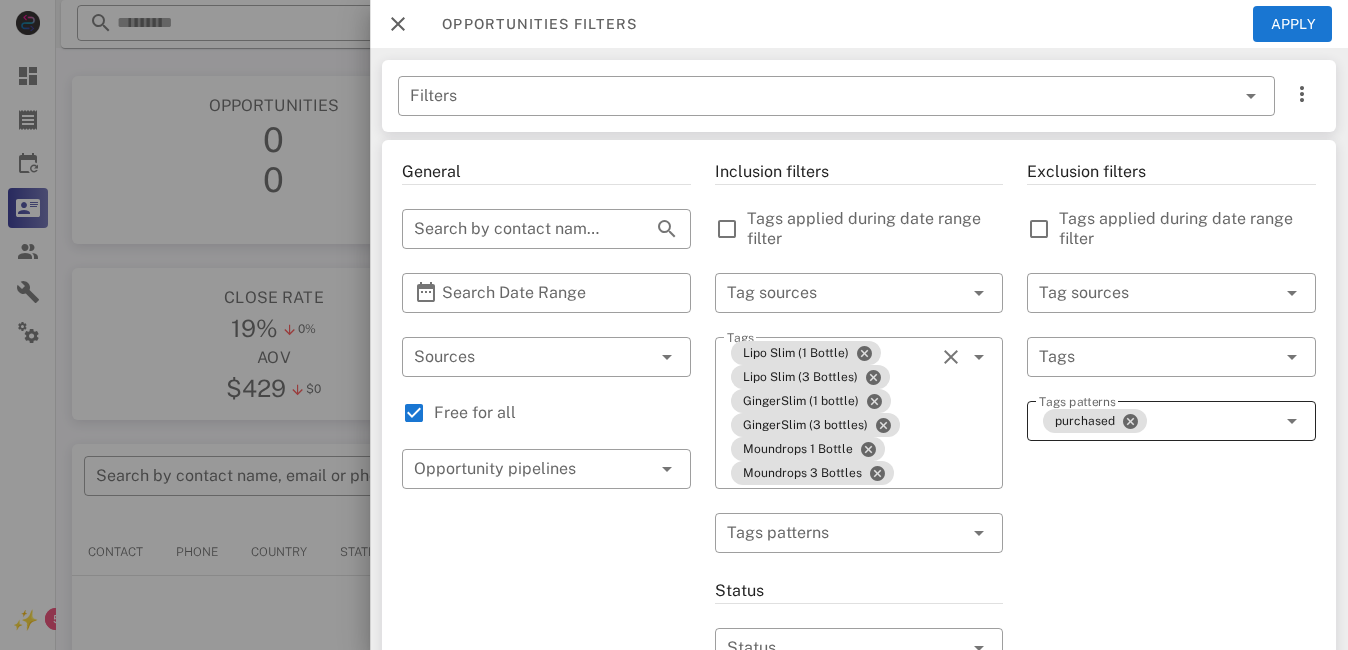click on "purchased" at bounding box center (1157, 421) 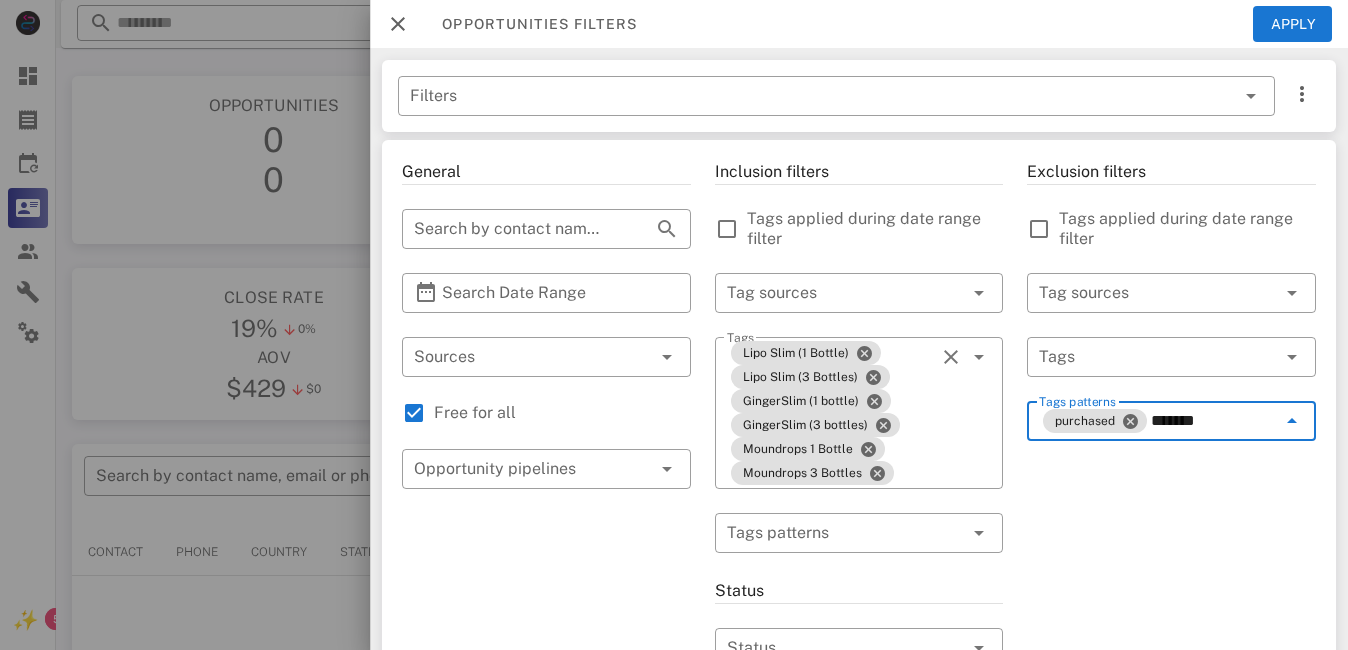 type on "********" 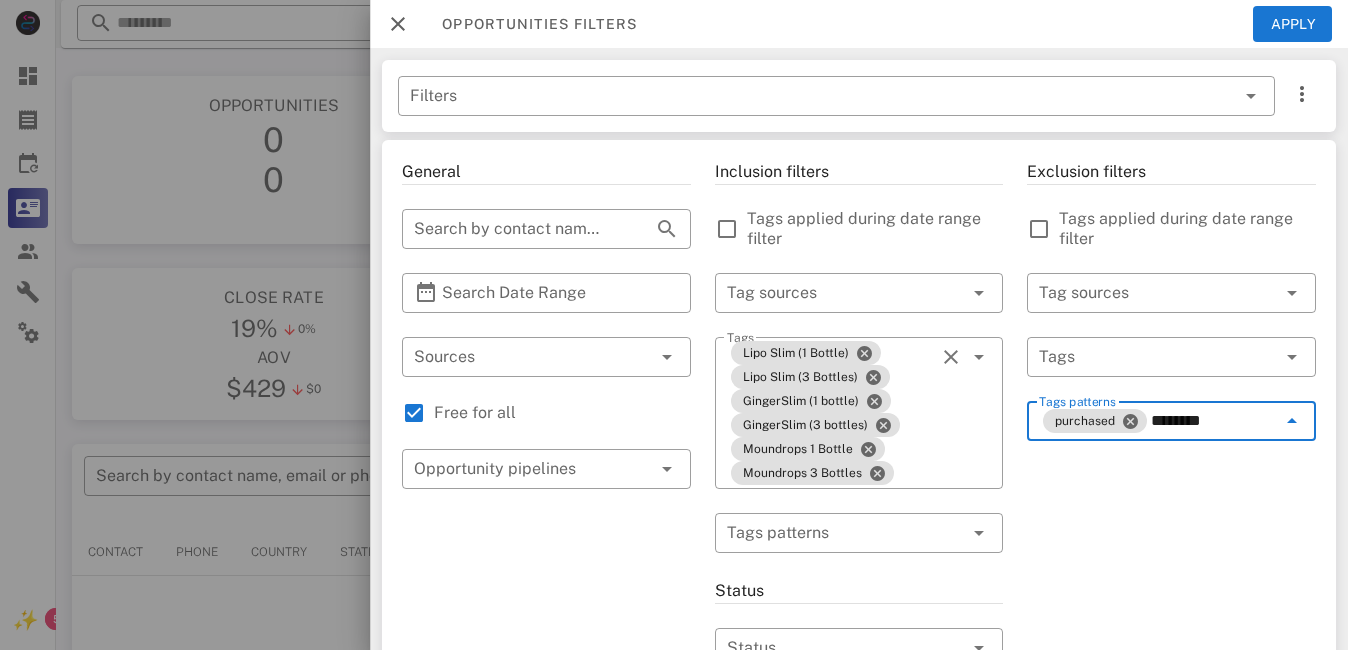 type 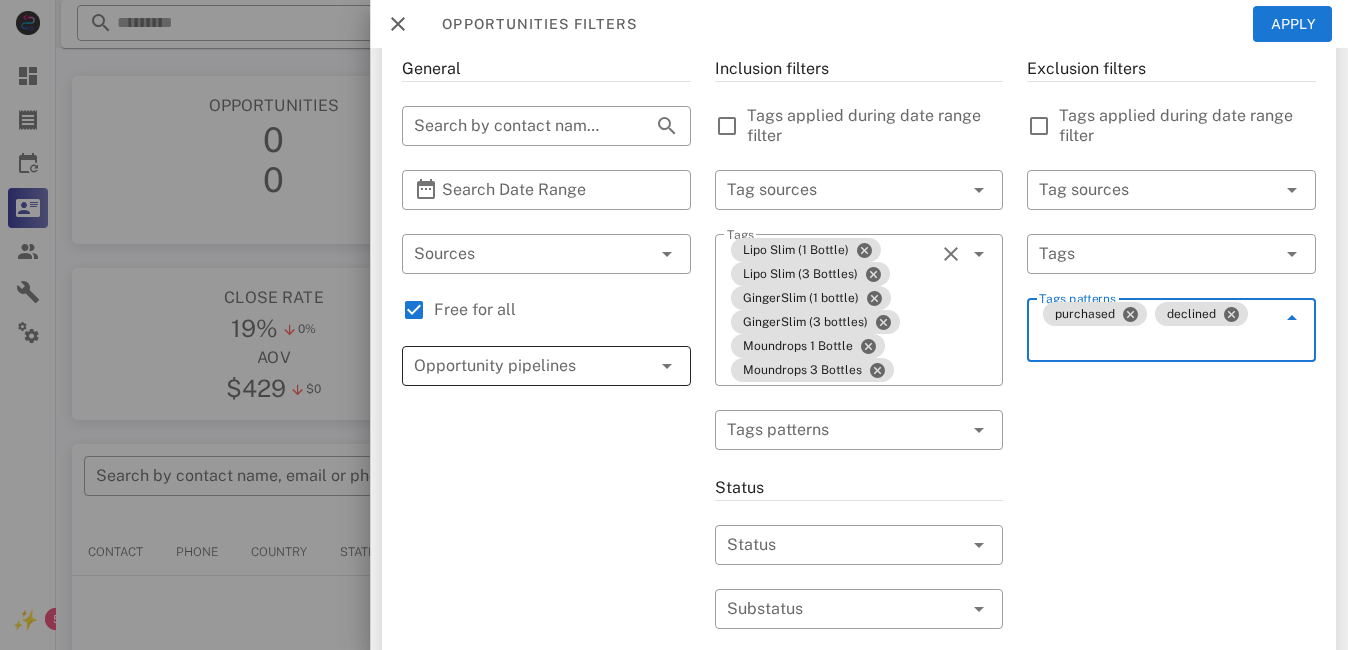 scroll, scrollTop: 157, scrollLeft: 0, axis: vertical 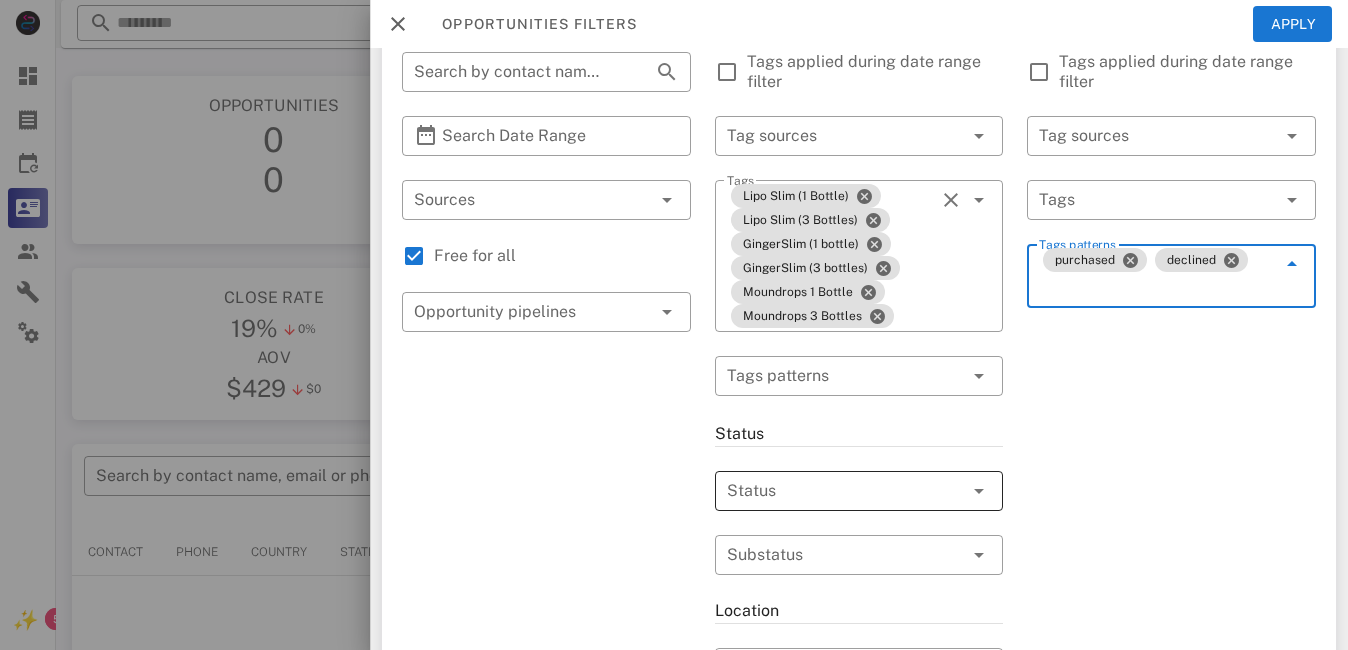 click at bounding box center (831, 491) 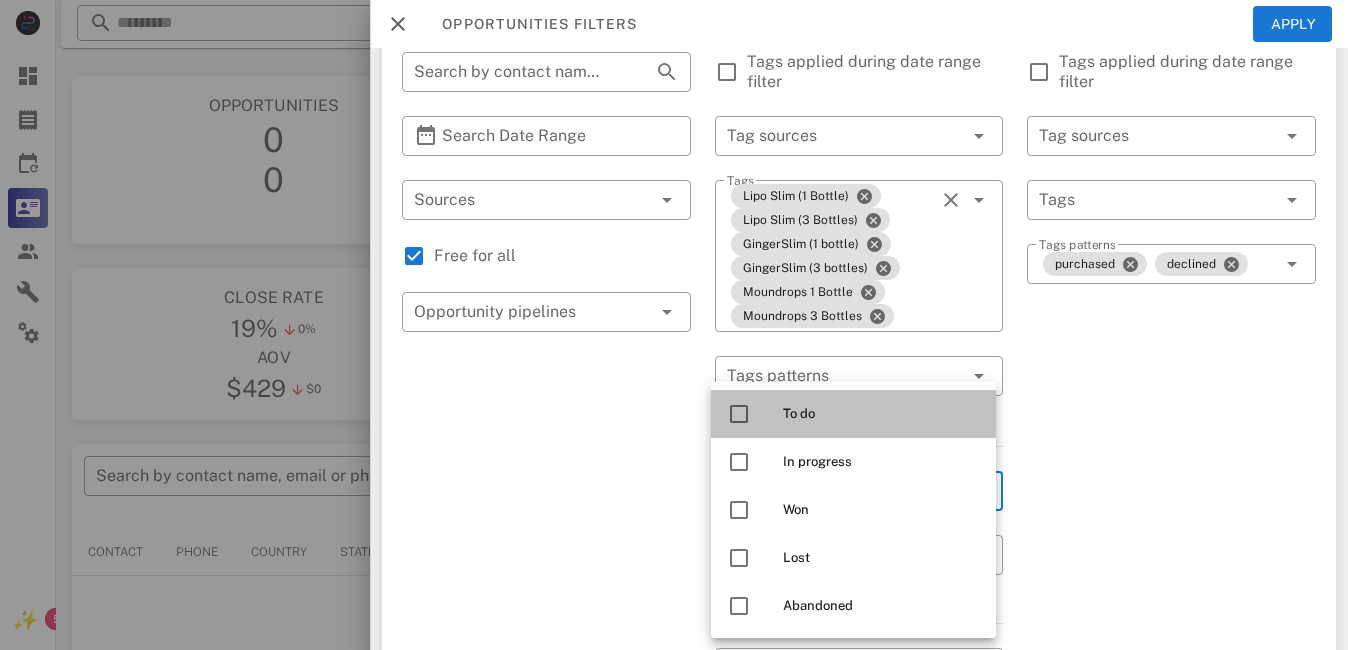 click at bounding box center [739, 414] 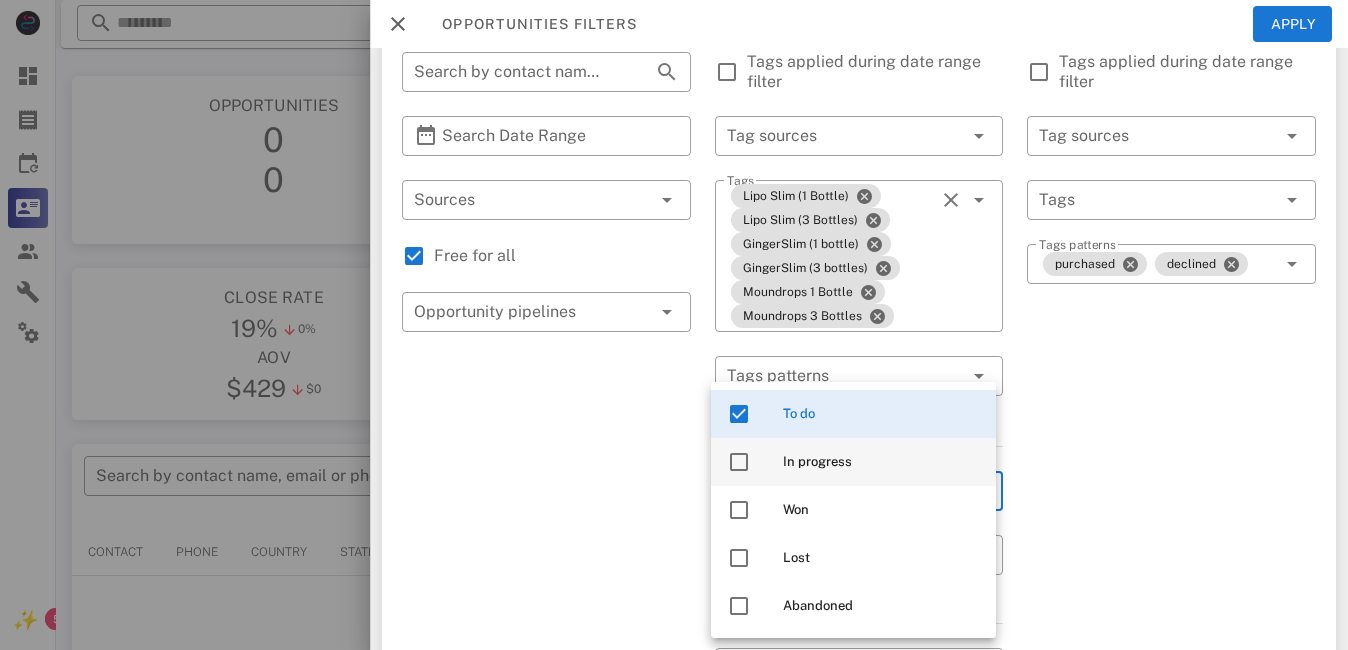 click at bounding box center [739, 462] 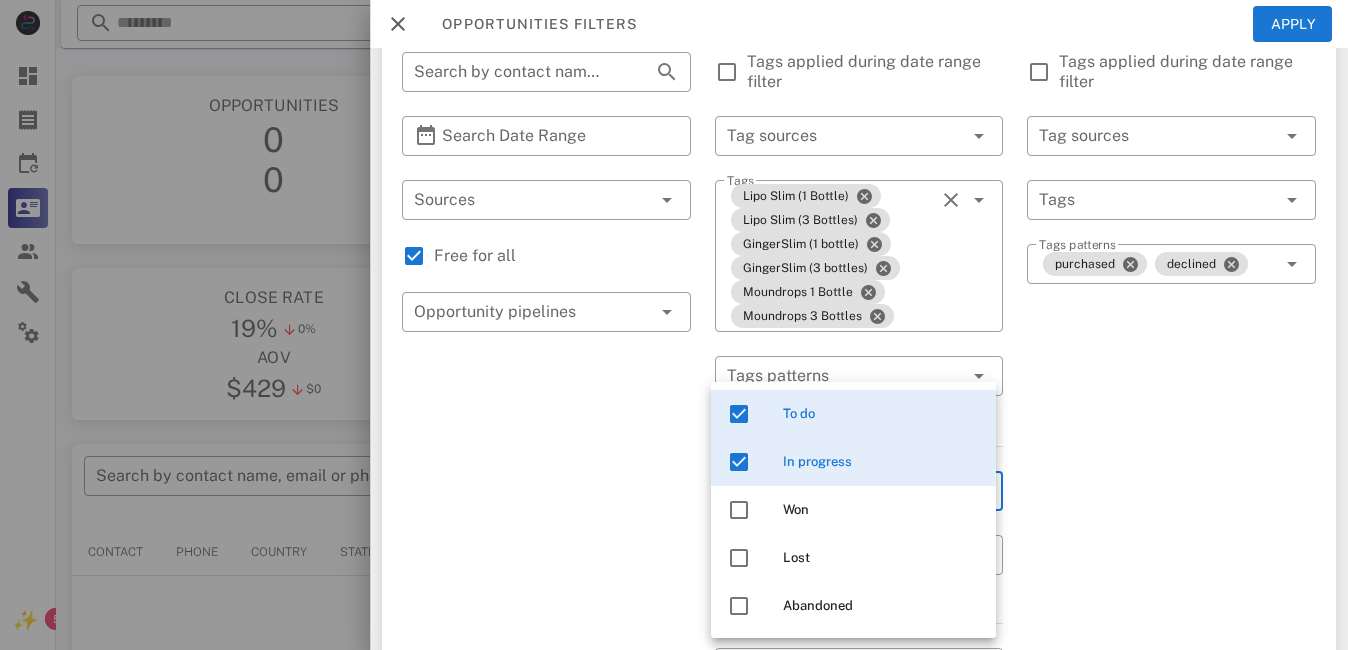 click on "General ​ Search by contact name, email or phone ​ Search Date Range ​ Sources Free for all ​ Opportunity pipelines" at bounding box center [546, 616] 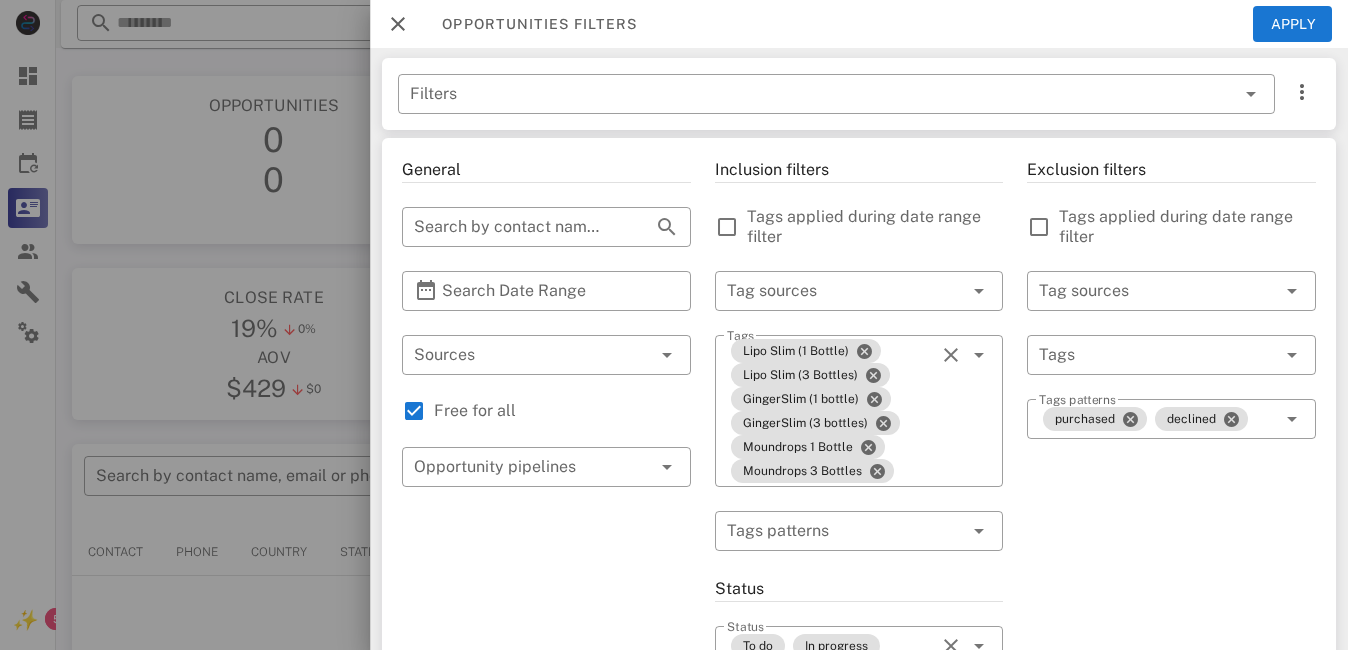 scroll, scrollTop: 0, scrollLeft: 0, axis: both 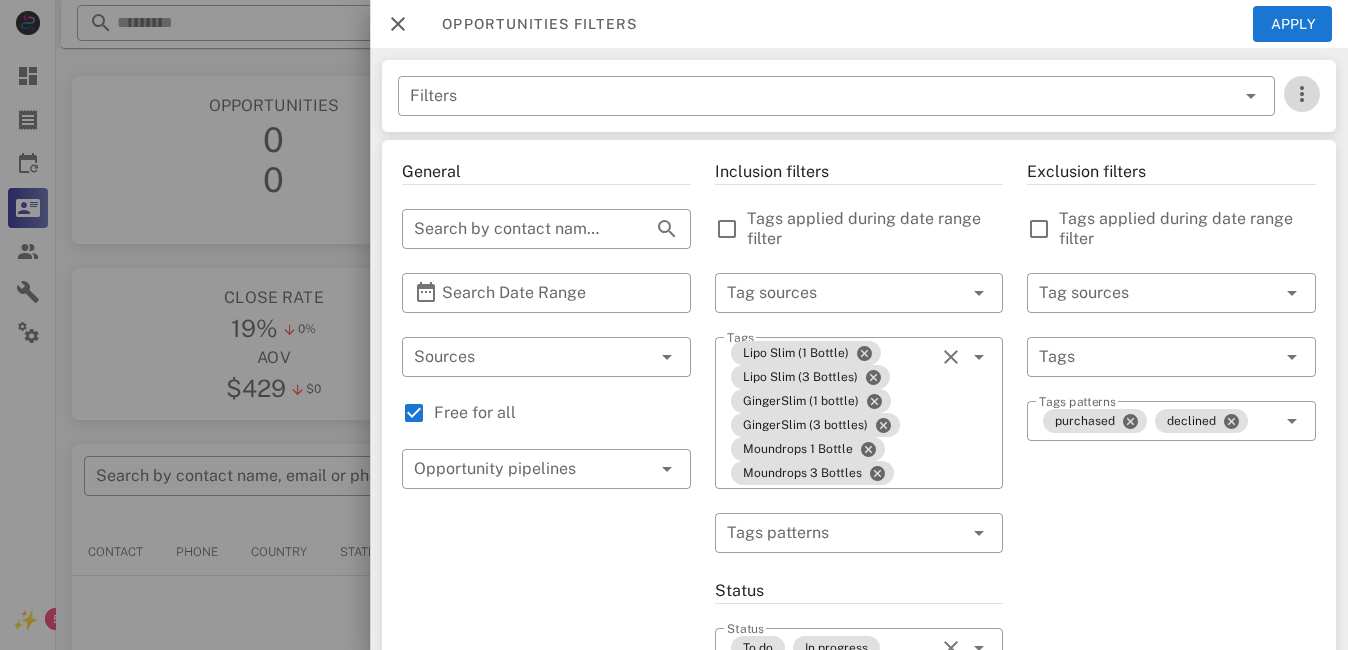 click at bounding box center [1302, 94] 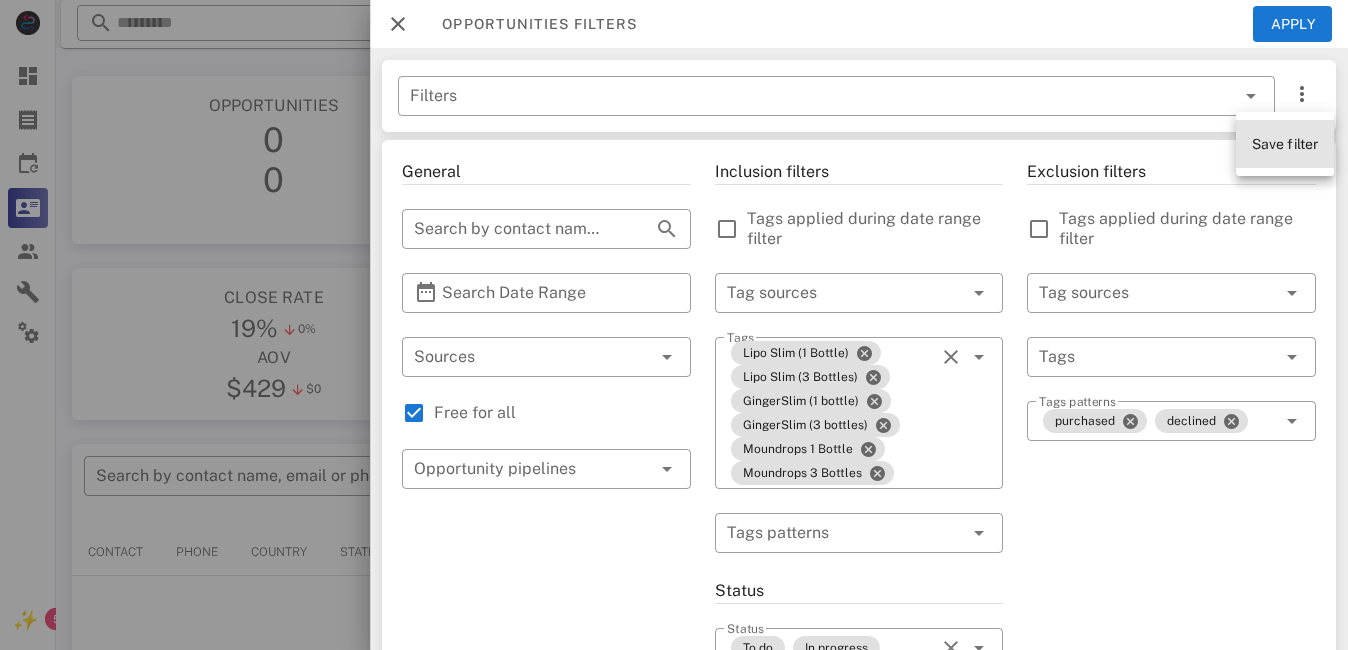 click on "Save filter" at bounding box center (1285, 144) 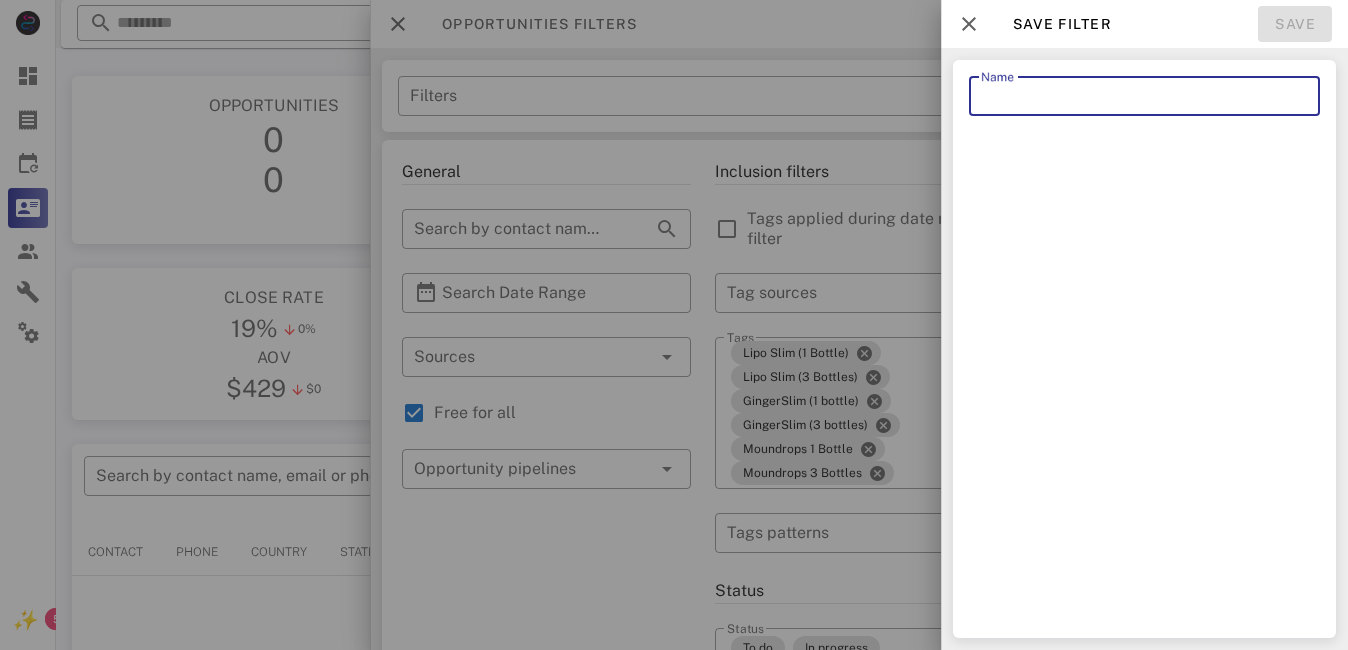 click on "Name" at bounding box center (1144, 96) 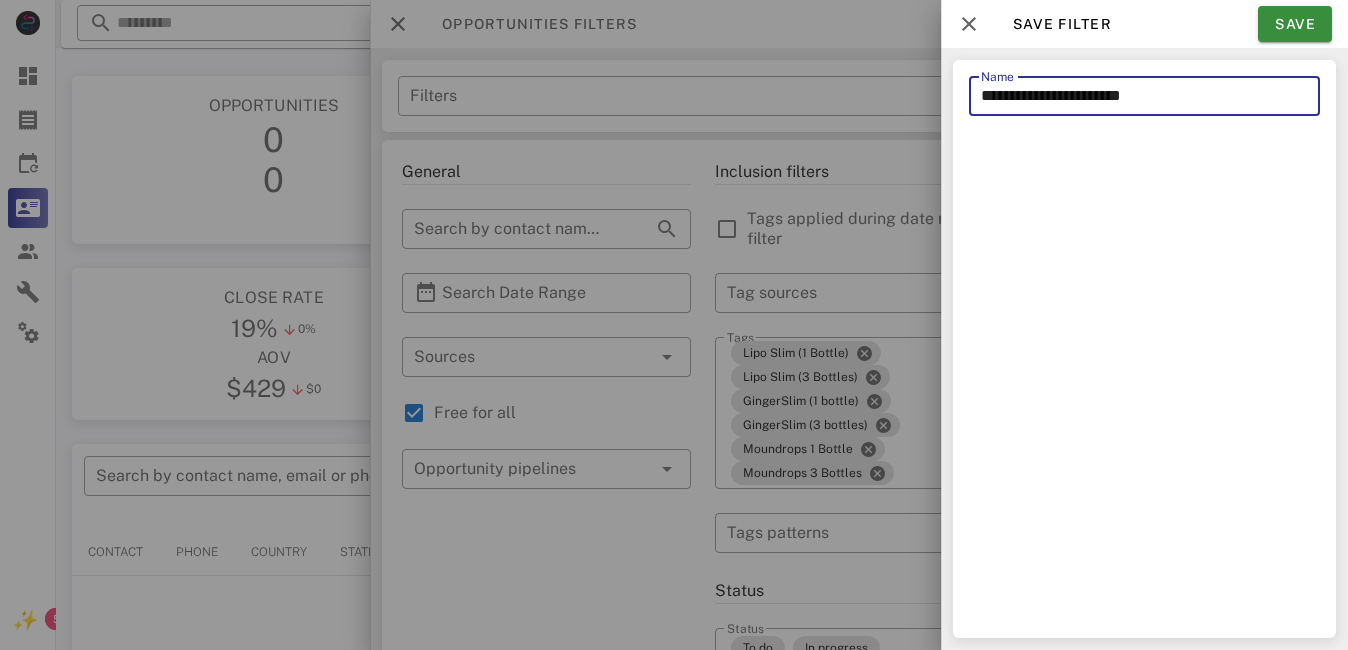 type on "**********" 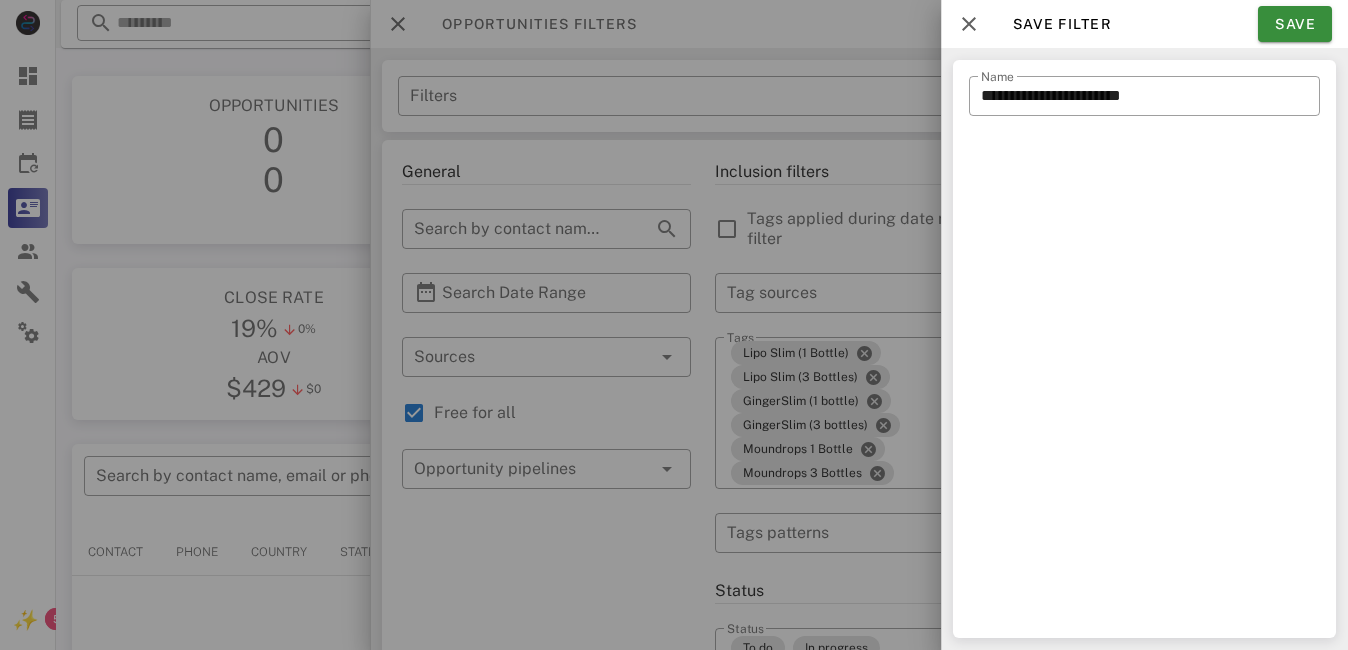 click at bounding box center (674, 325) 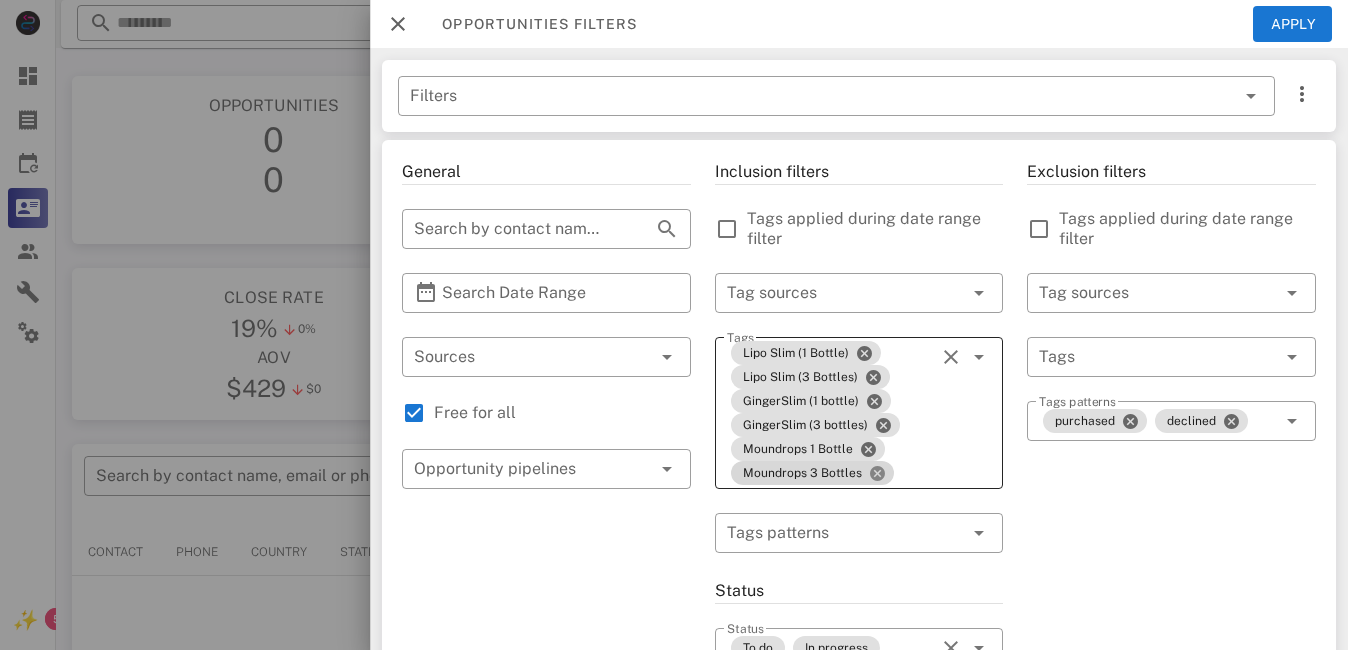 click at bounding box center [877, 473] 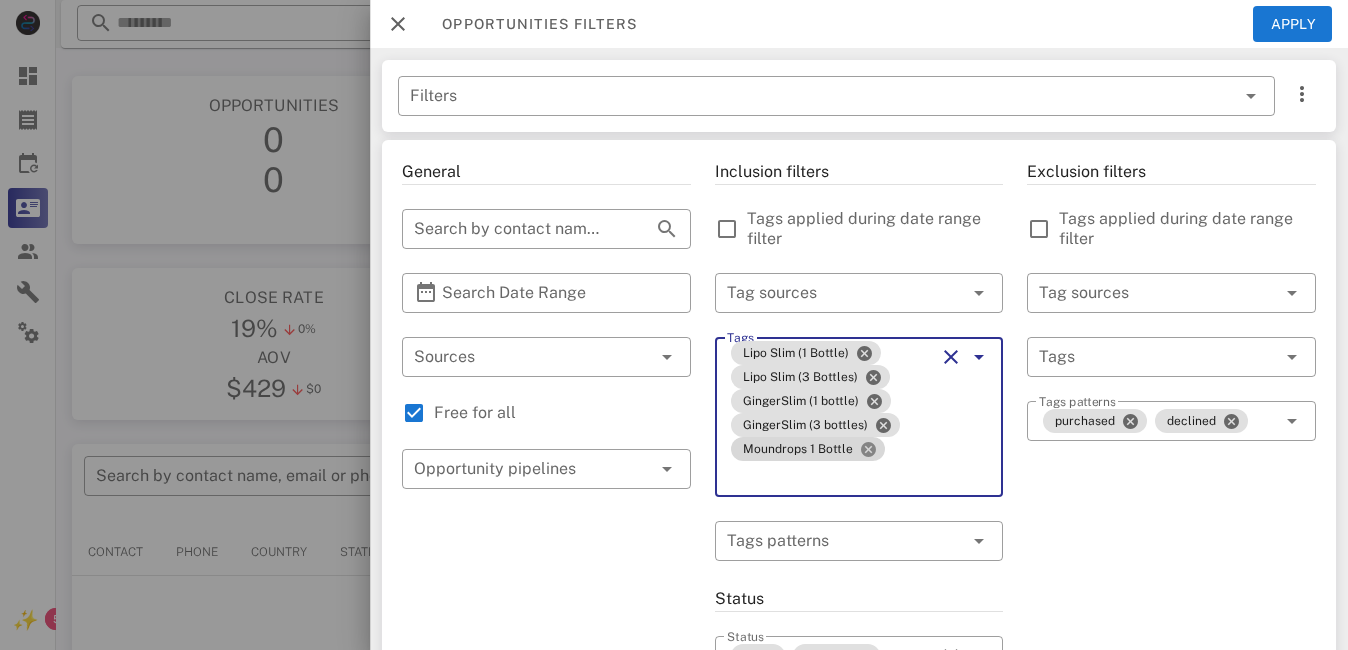 click at bounding box center [868, 449] 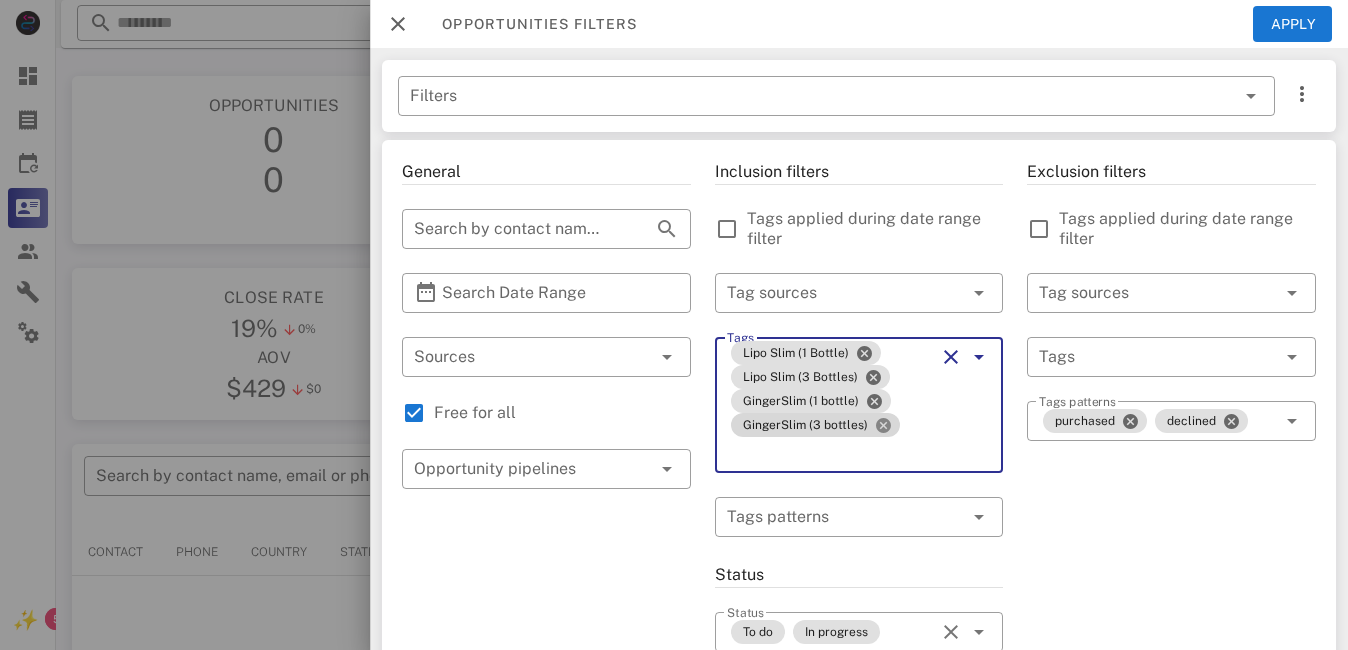 click at bounding box center (883, 425) 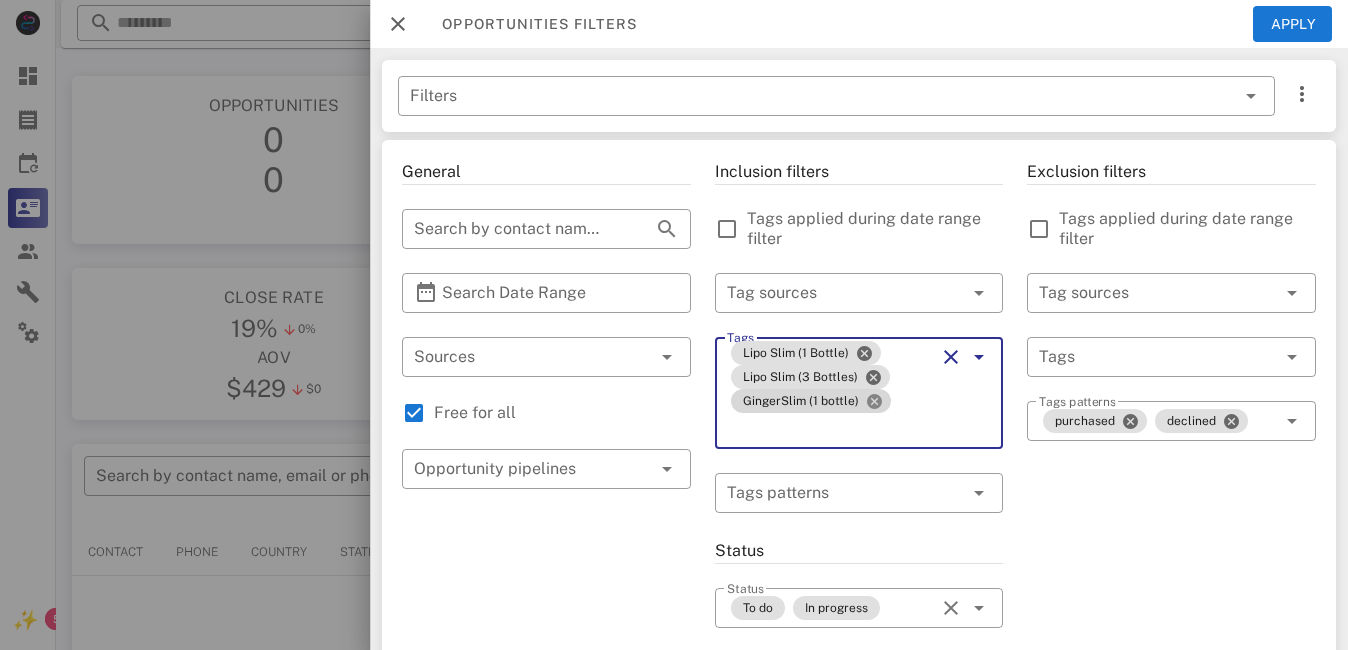 click at bounding box center [874, 401] 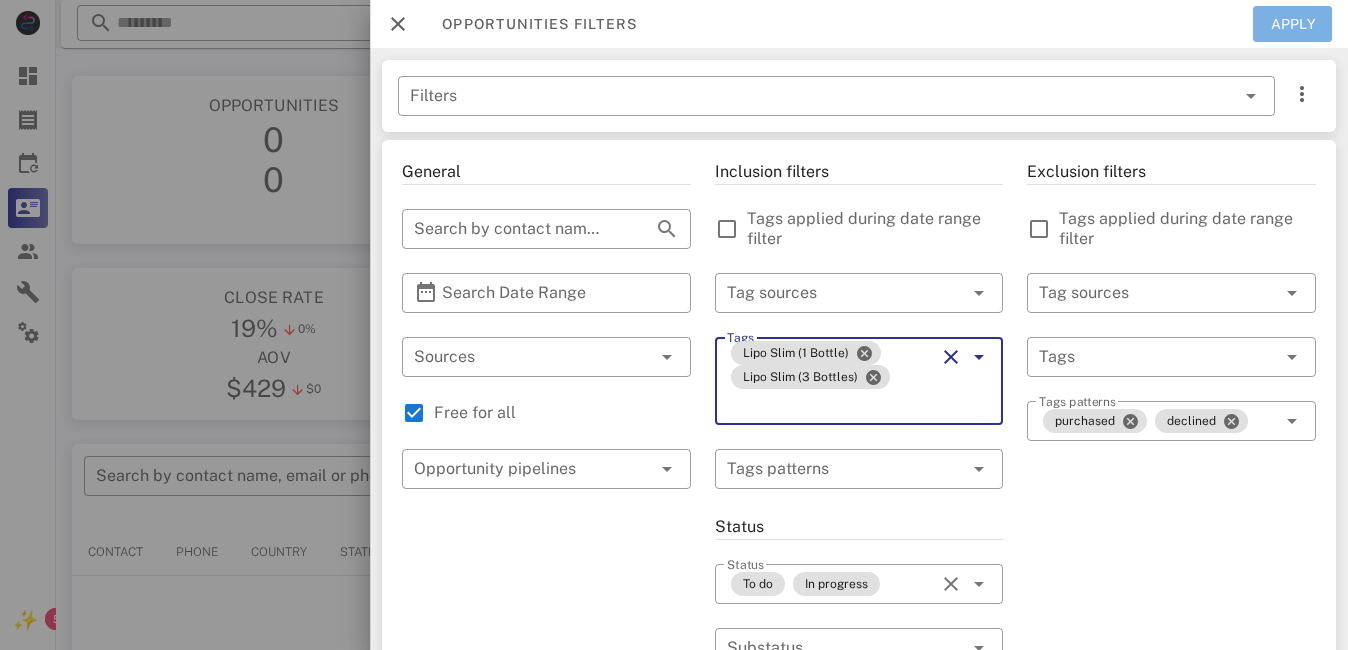 click on "Apply" at bounding box center [1293, 24] 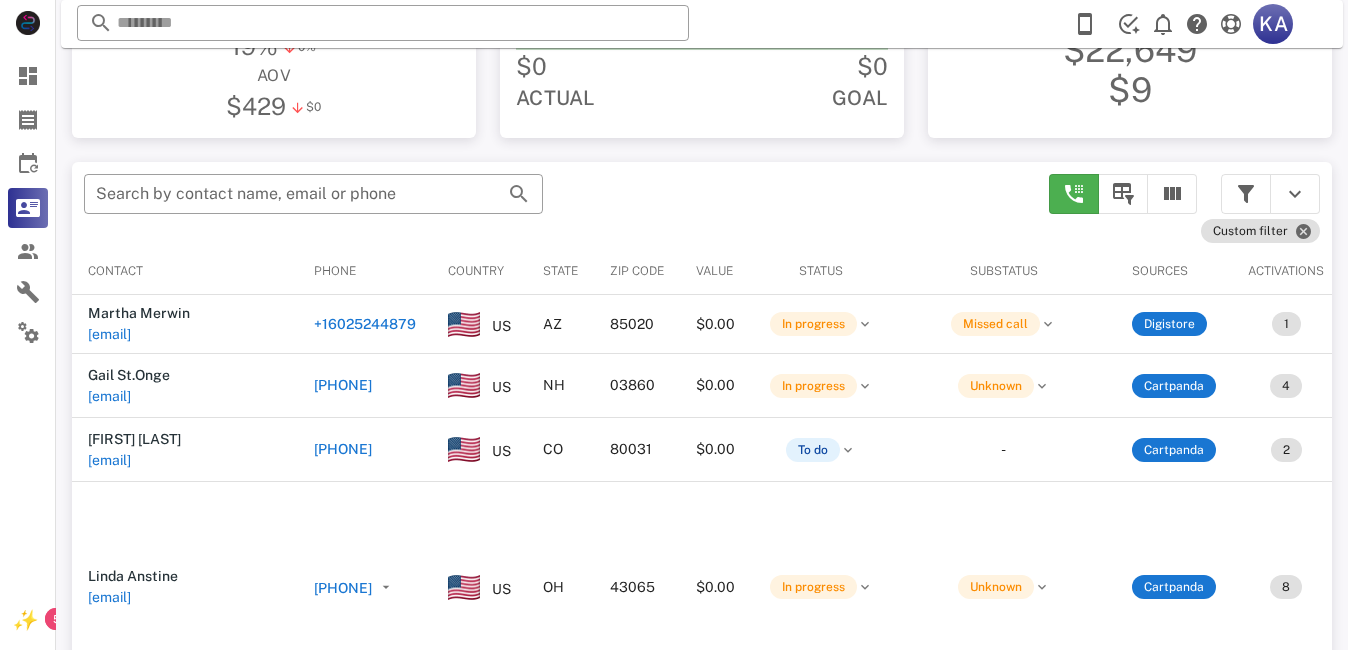 scroll, scrollTop: 290, scrollLeft: 0, axis: vertical 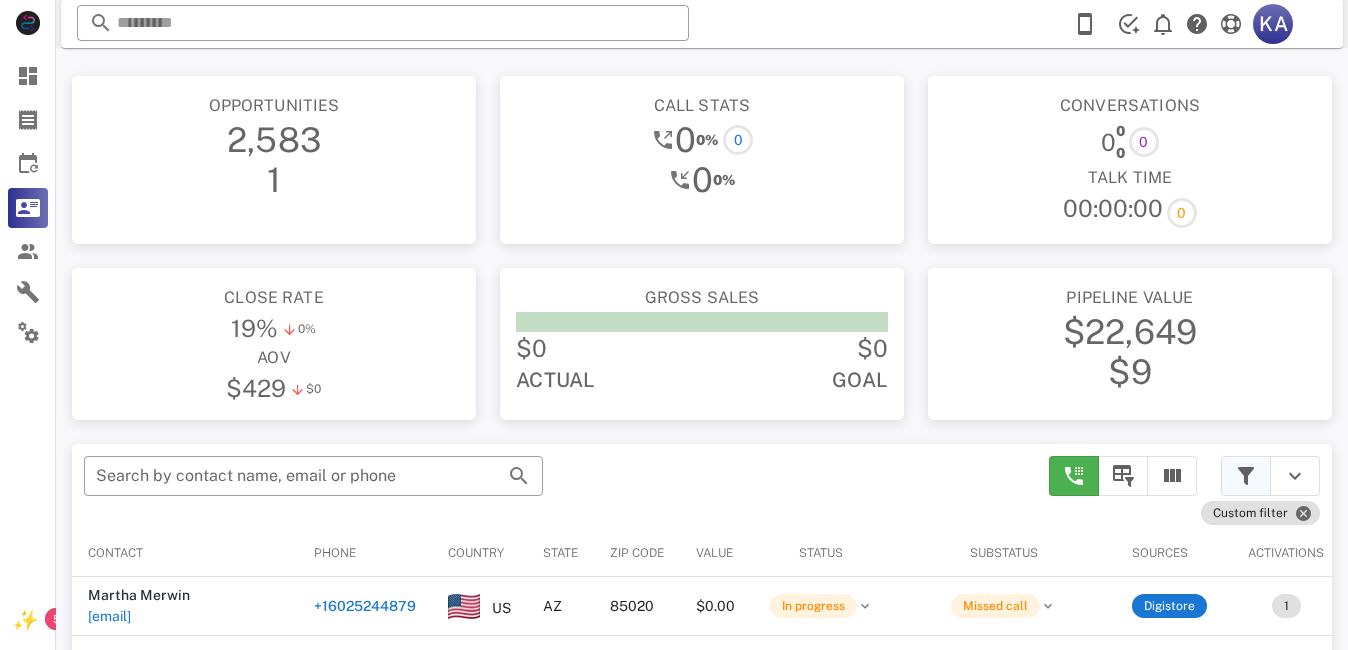 click at bounding box center (1246, 476) 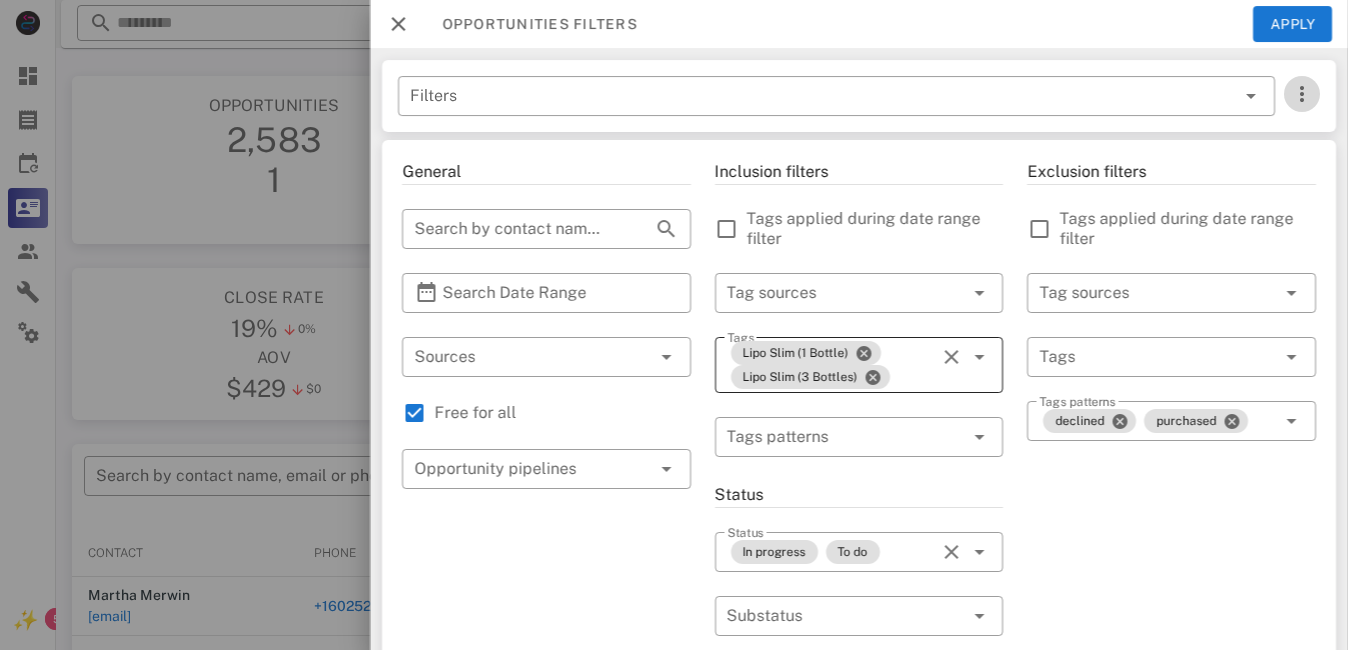 click at bounding box center [1302, 94] 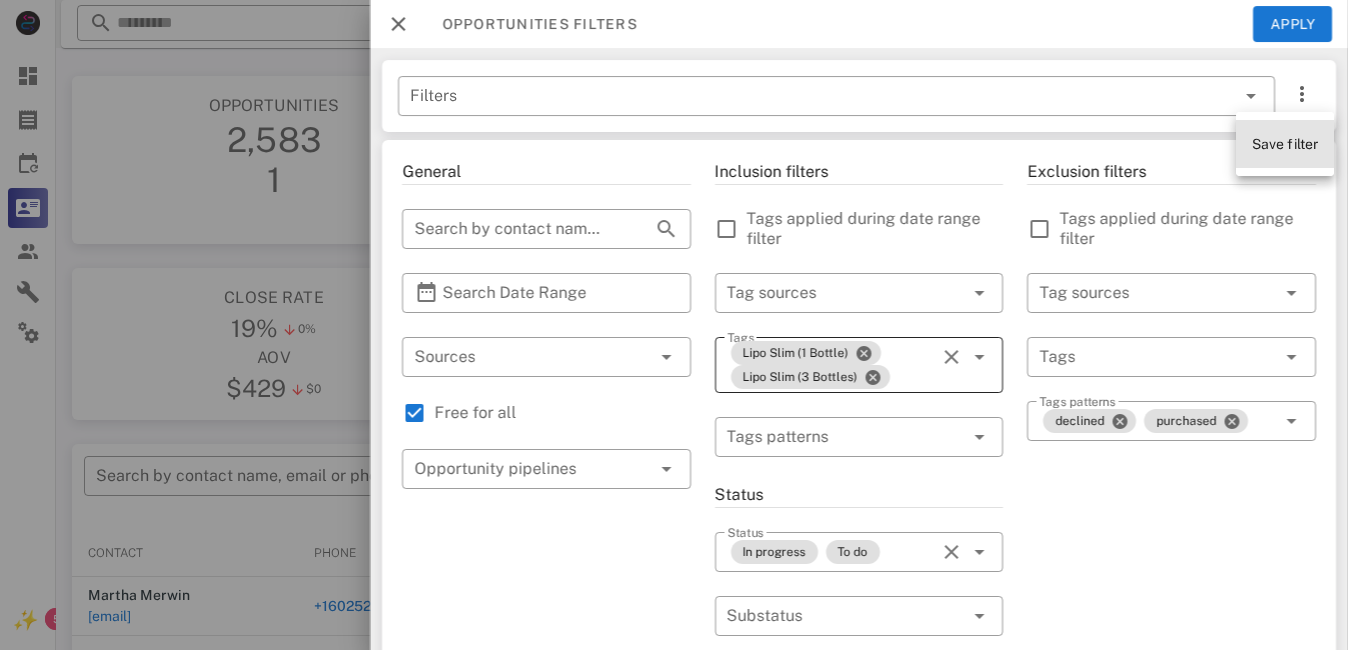 click on "Save filter" at bounding box center (1285, 144) 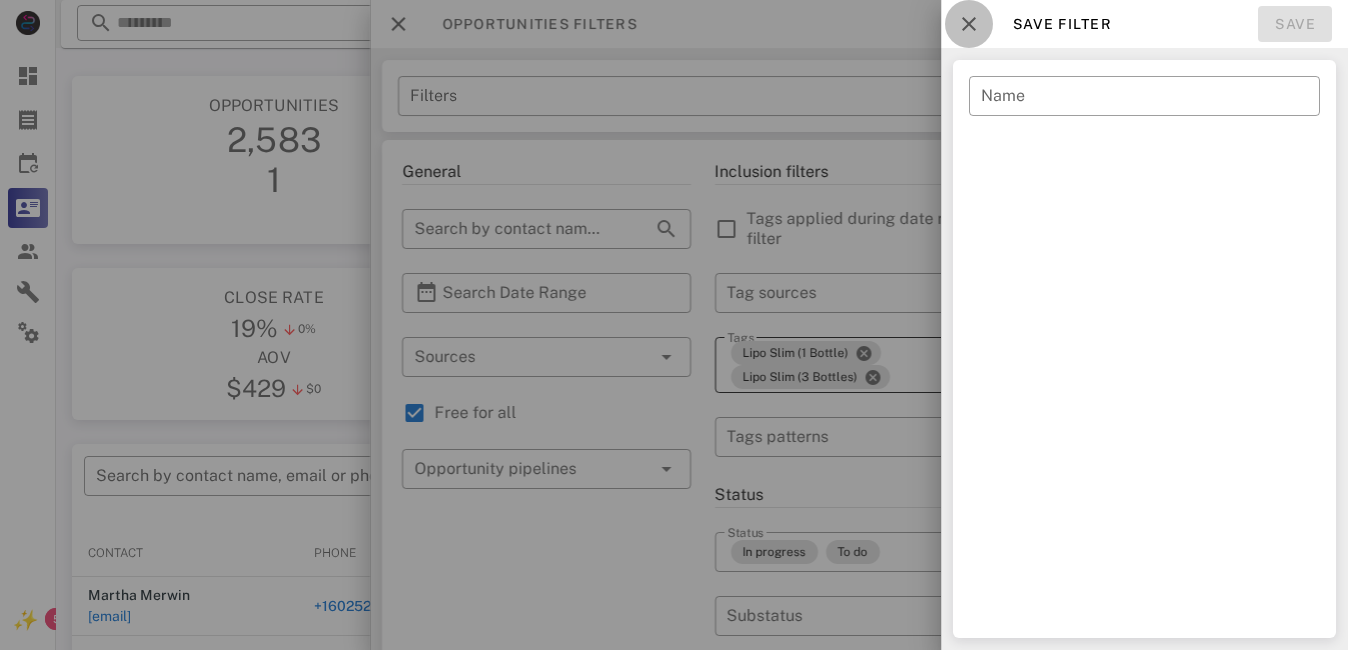 click at bounding box center (969, 24) 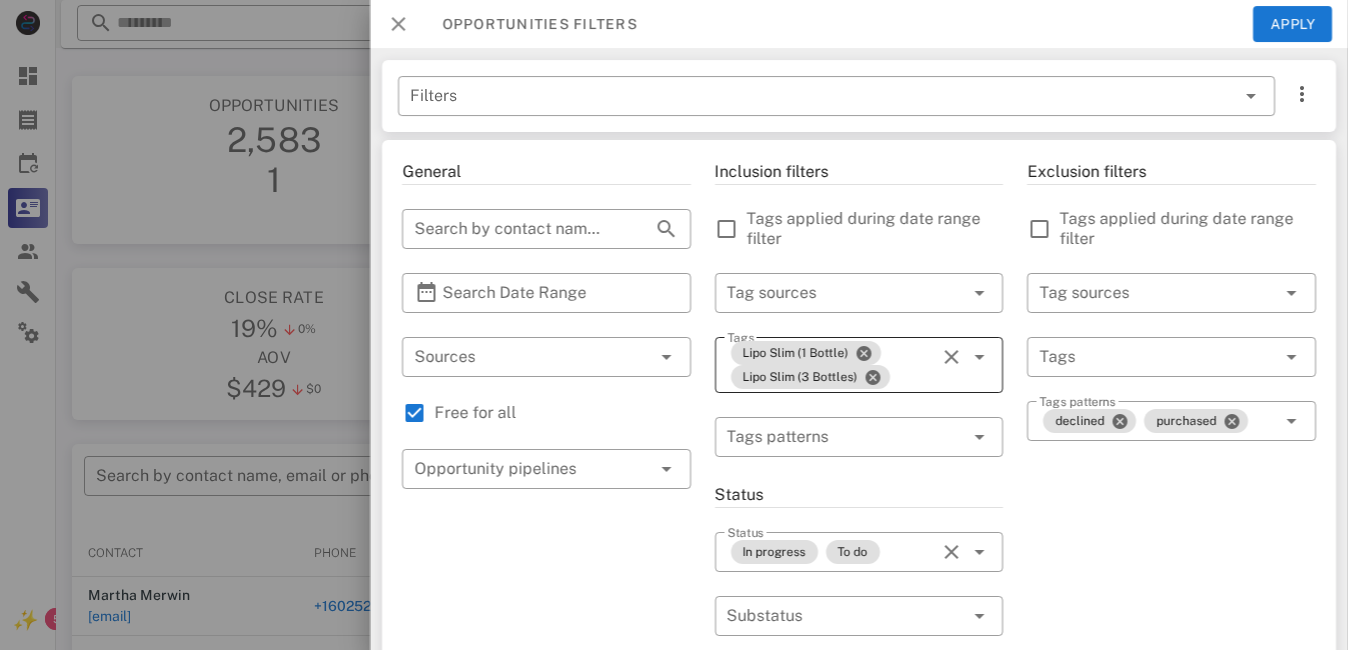 click at bounding box center (398, 24) 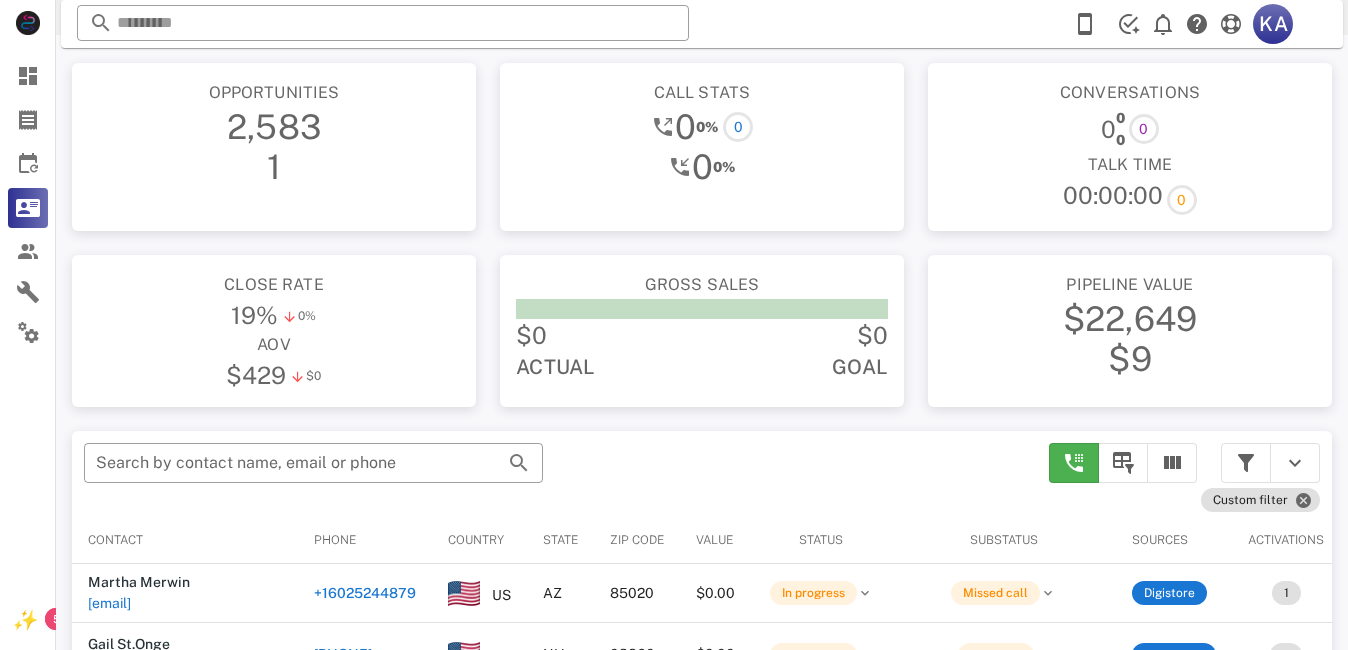 scroll, scrollTop: 380, scrollLeft: 0, axis: vertical 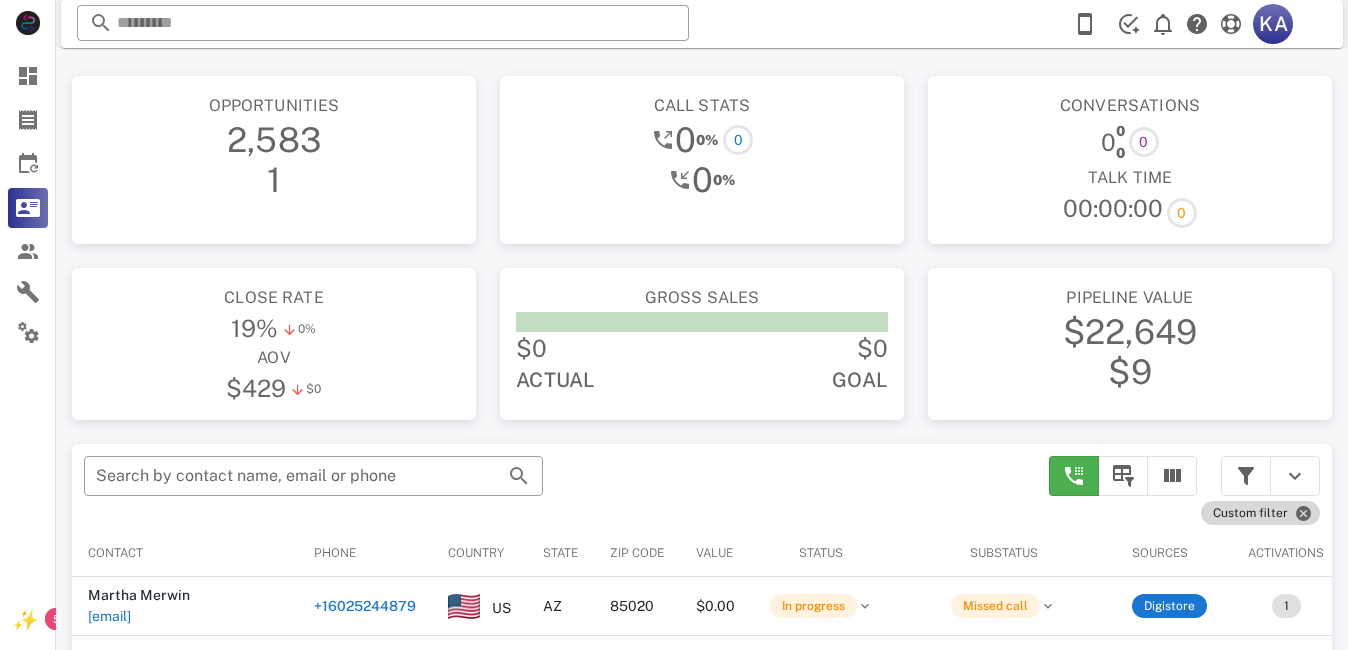 click on "Custom filter" at bounding box center (1260, 513) 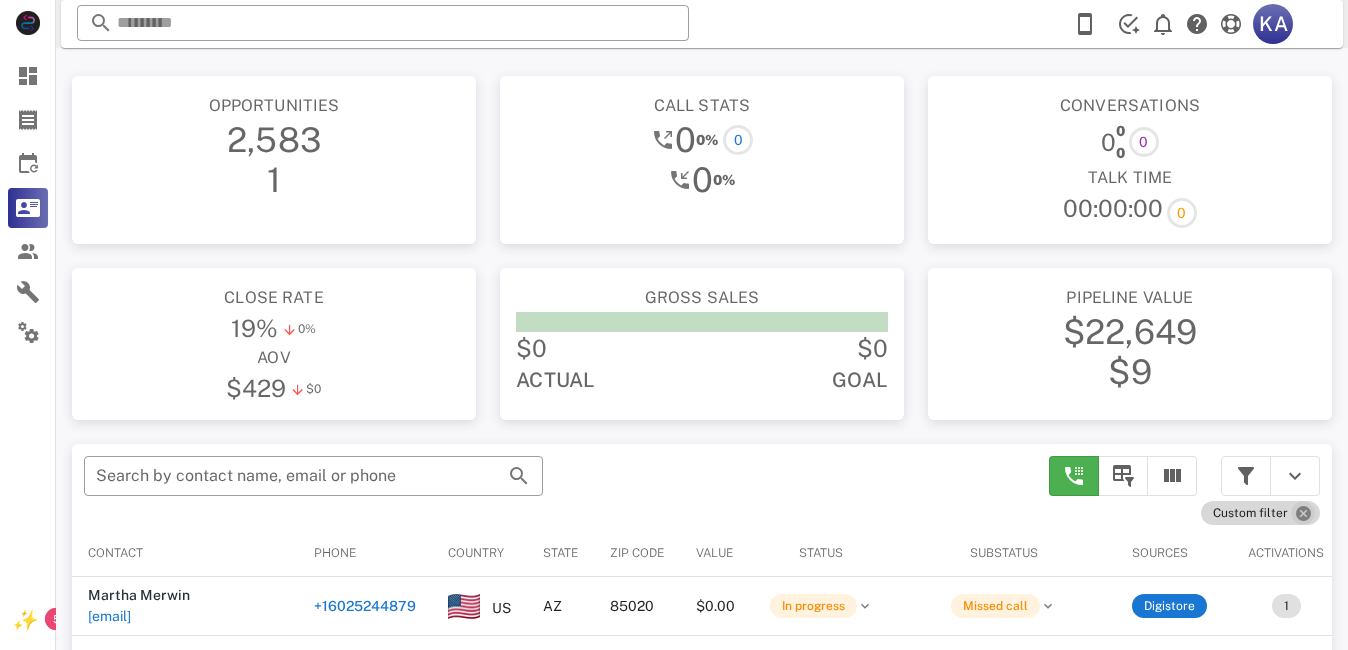 click at bounding box center (1303, 513) 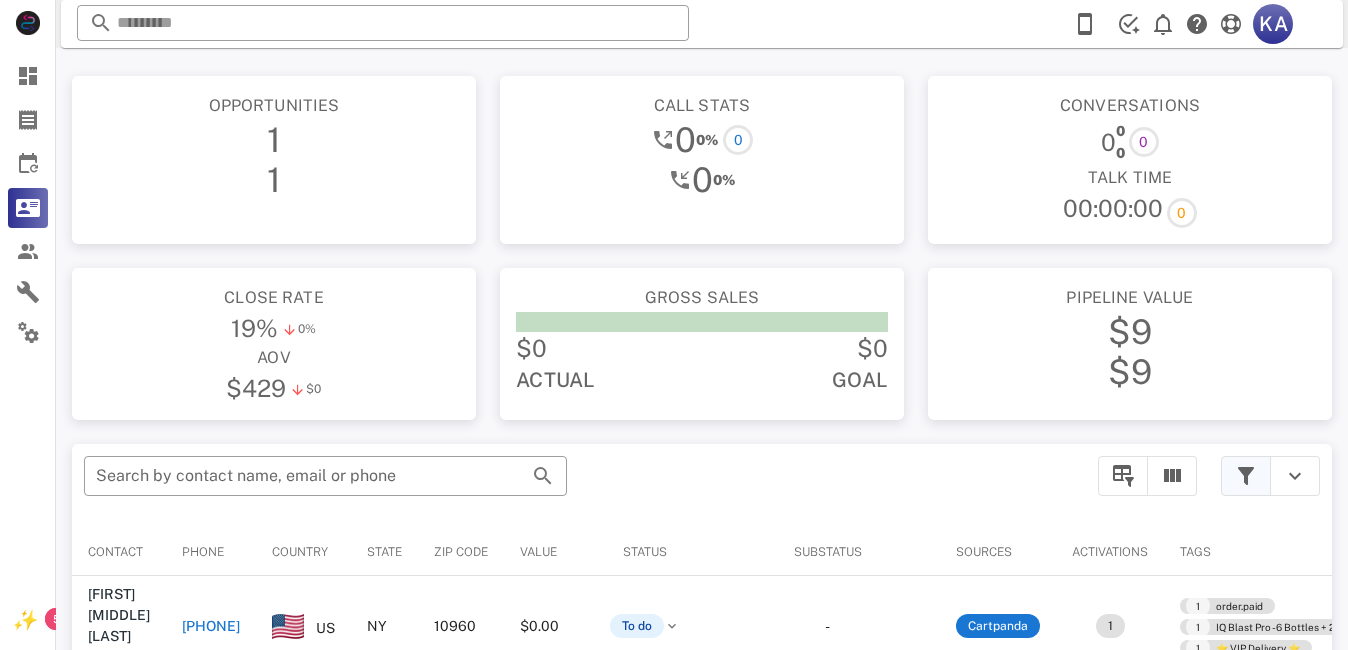 click at bounding box center [1246, 476] 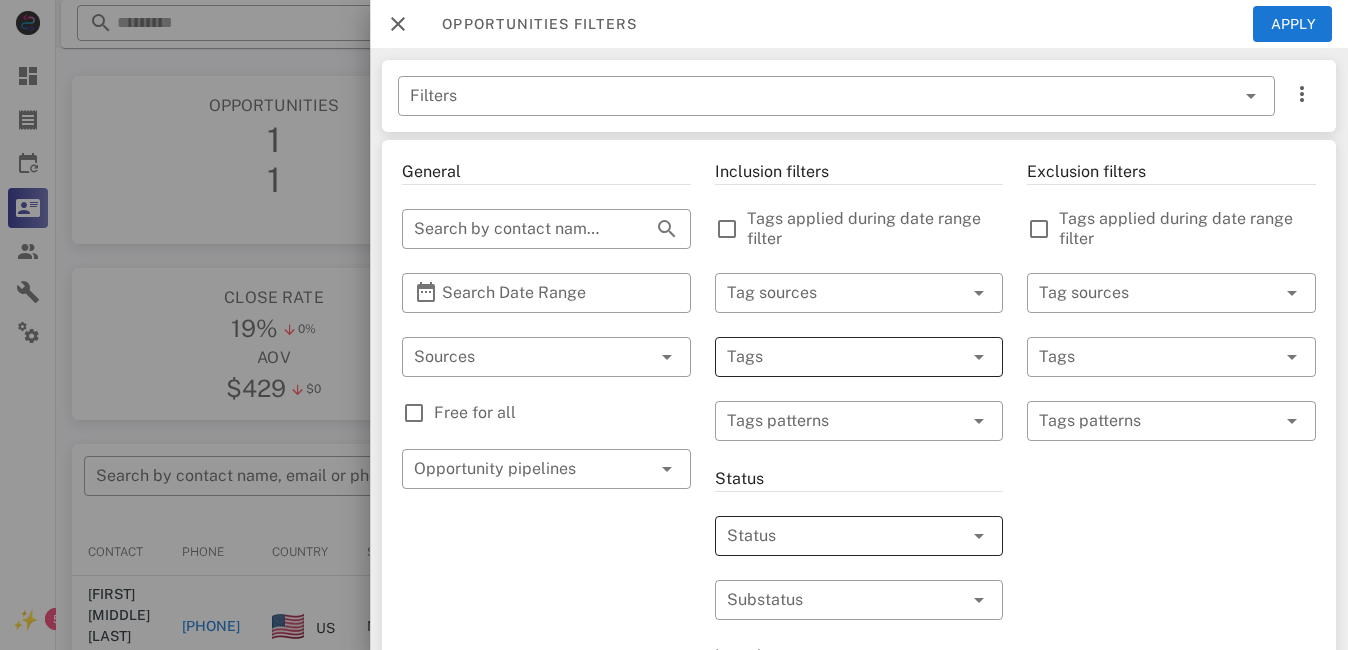 click at bounding box center (831, 536) 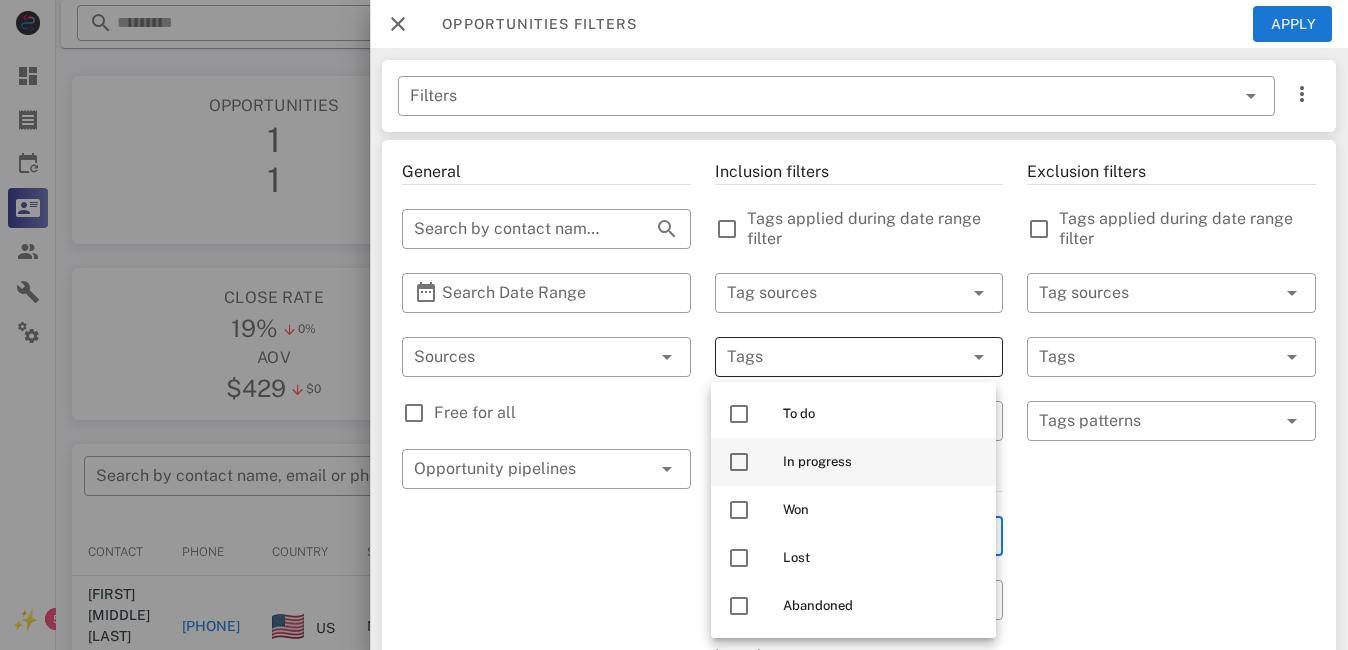 click on "In progress" at bounding box center (881, 462) 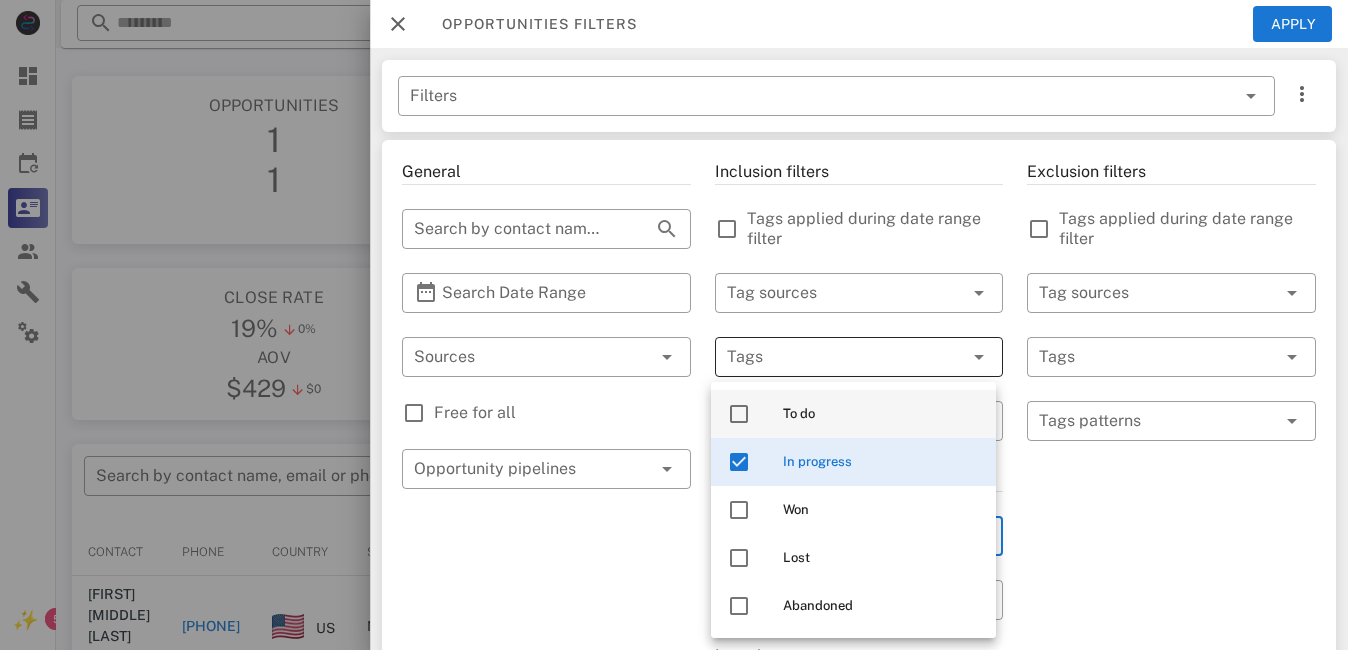 click on "To do" at bounding box center [881, 414] 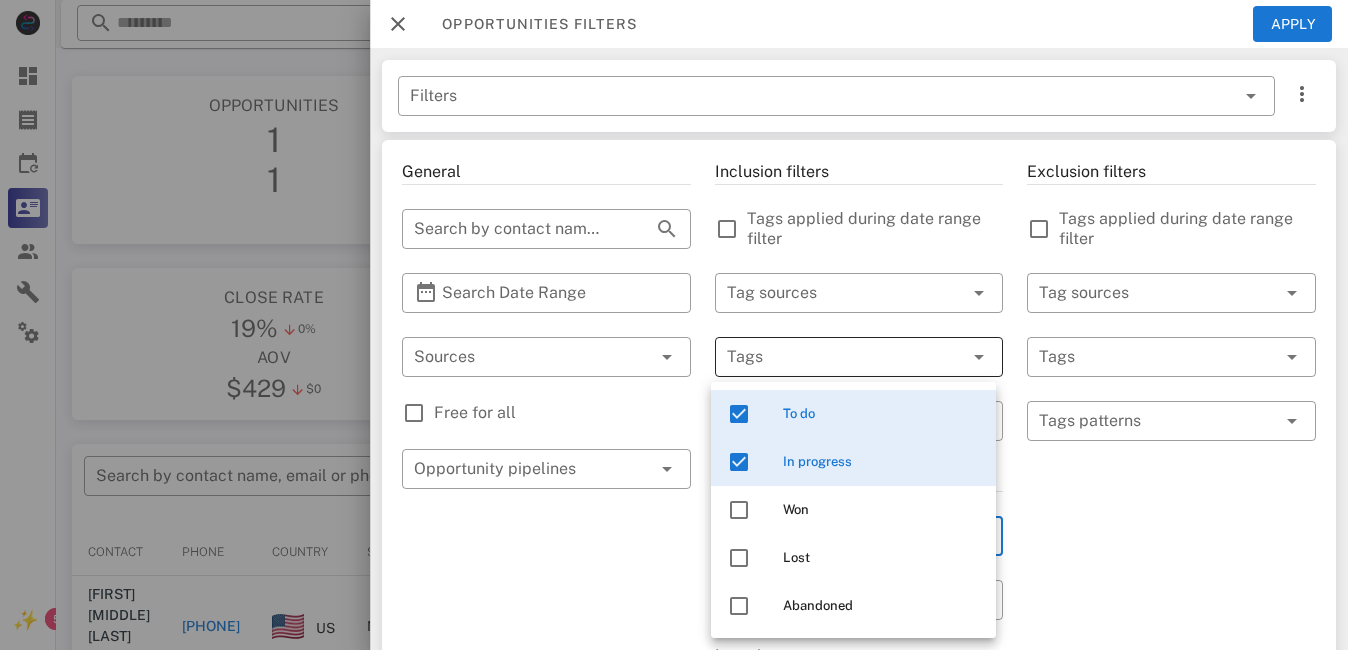 click on "Exclusion filters Tags applied during date range filter ​ Tag sources ​ Tags ​ Tags patterns" at bounding box center [1171, 717] 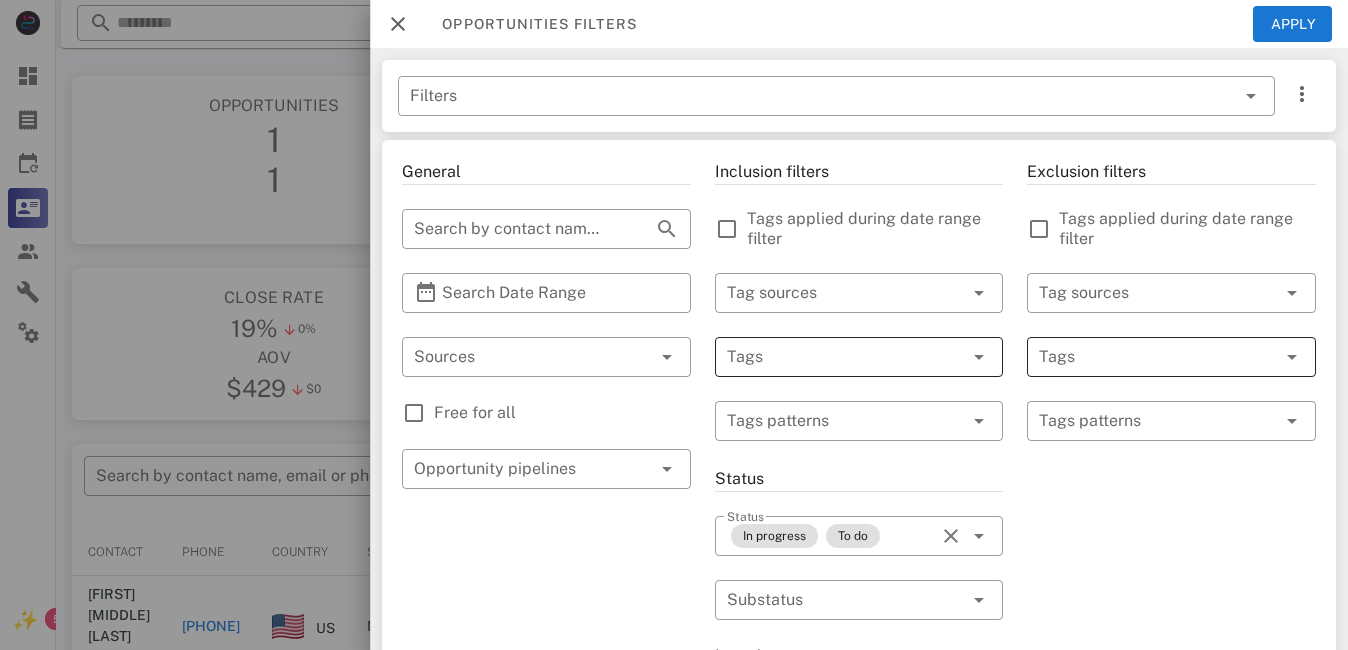 click at bounding box center [1143, 357] 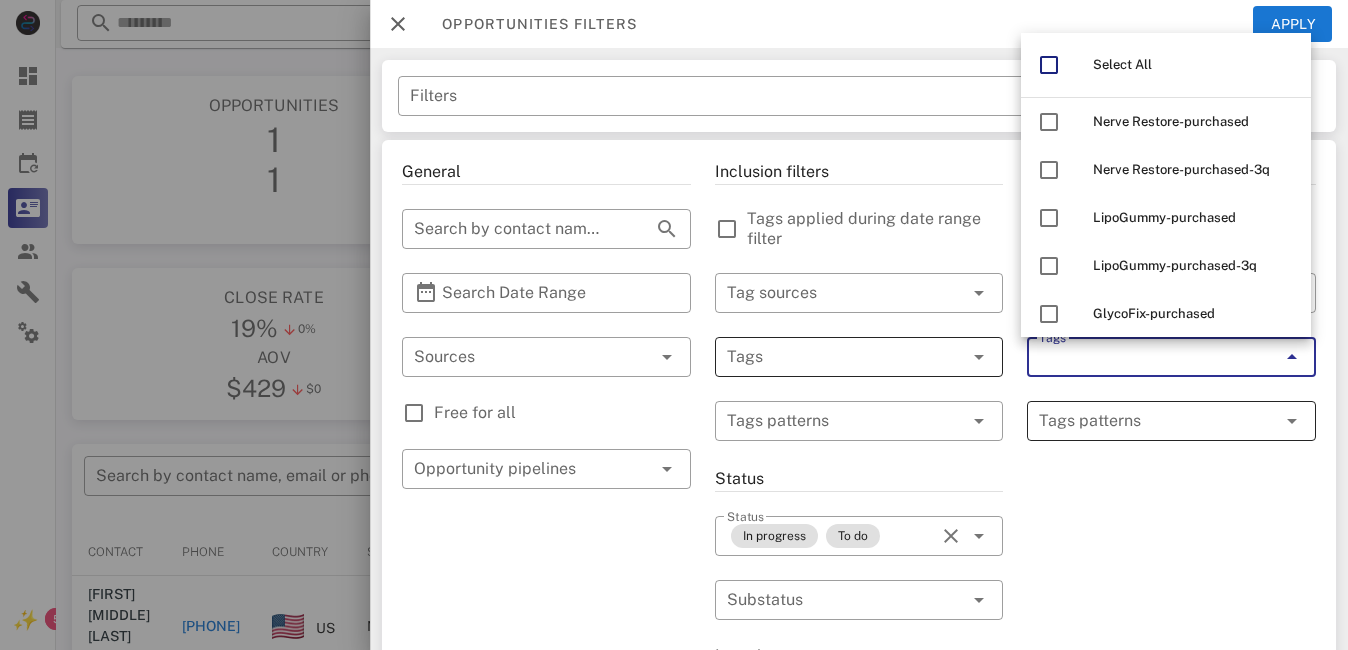 click at bounding box center (1157, 421) 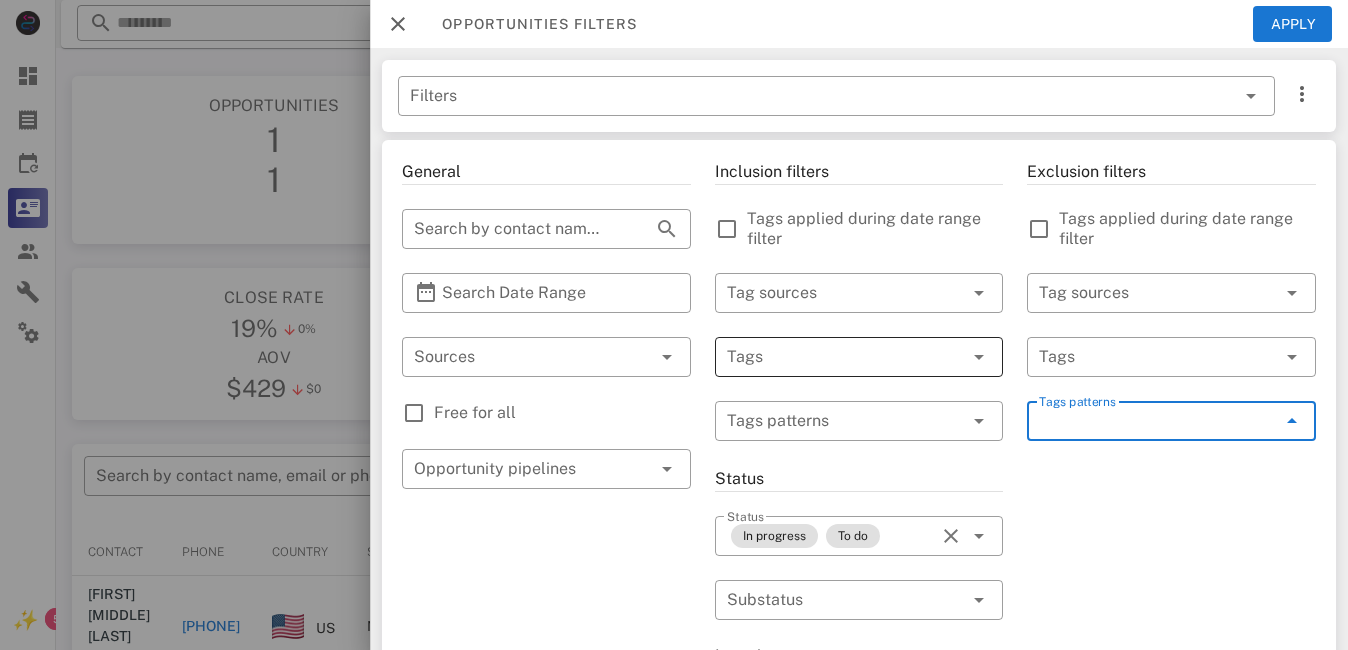 click on "Free for all" at bounding box center (562, 413) 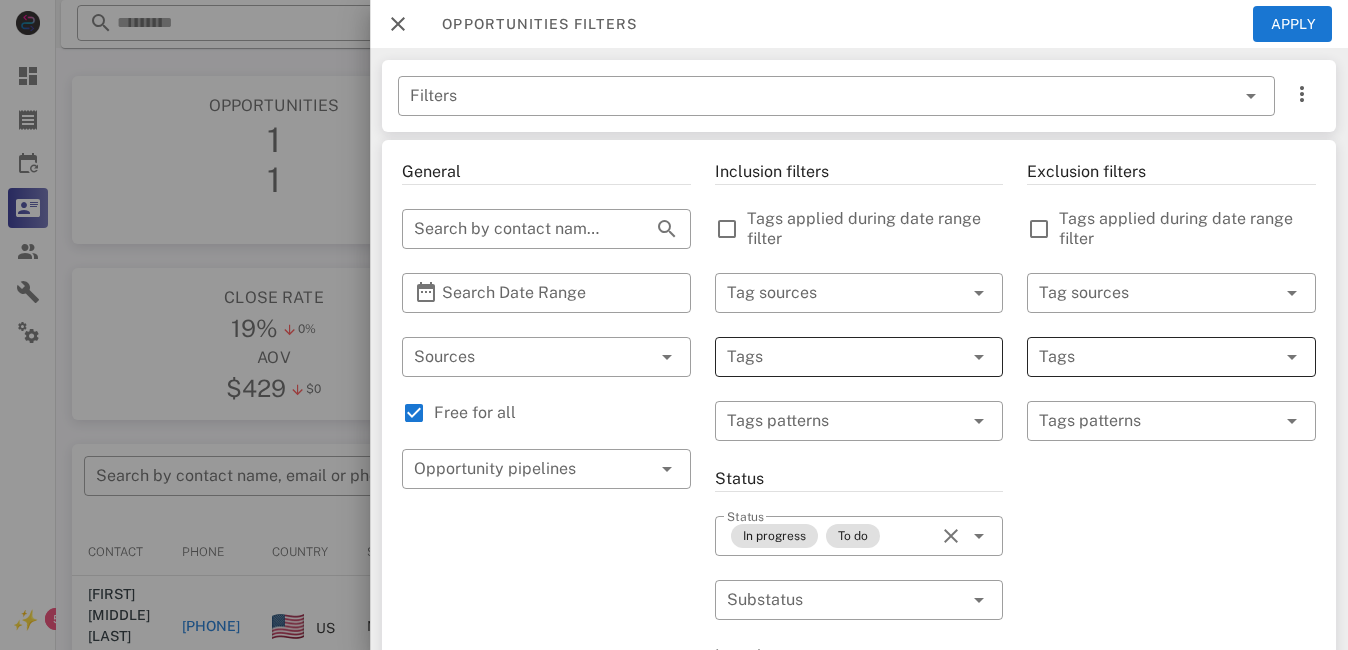 click at bounding box center [1143, 357] 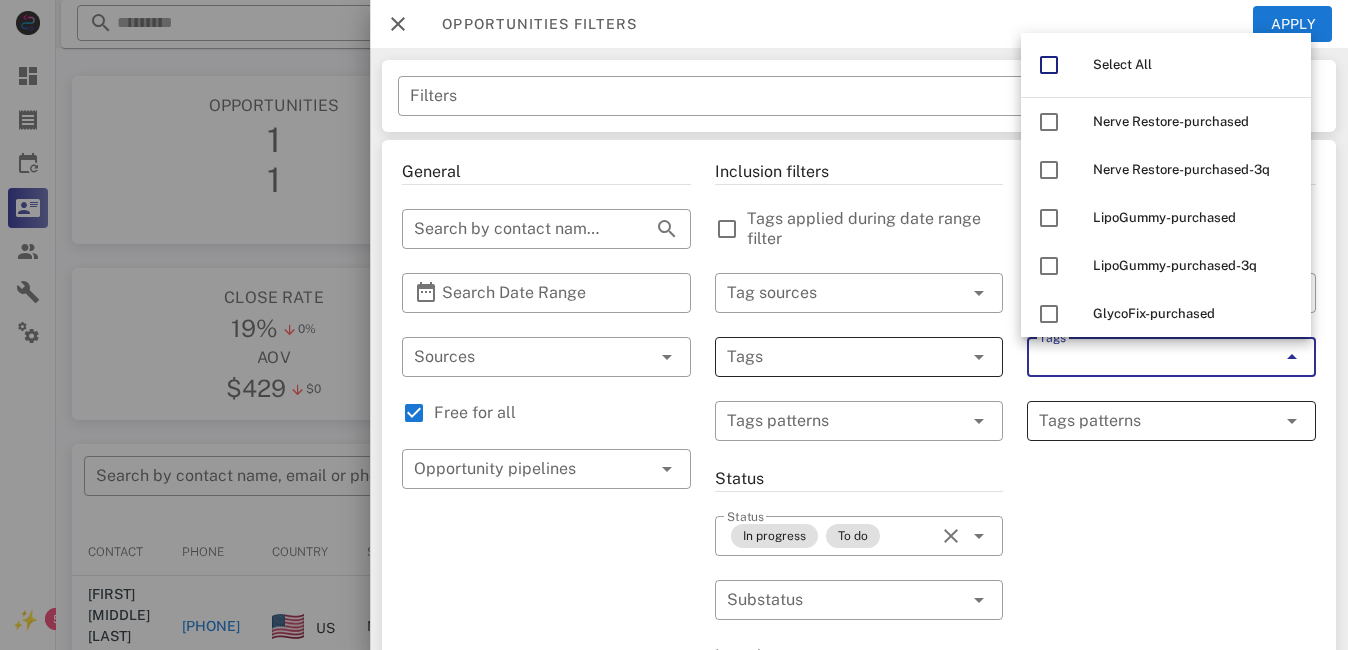 click at bounding box center [1157, 421] 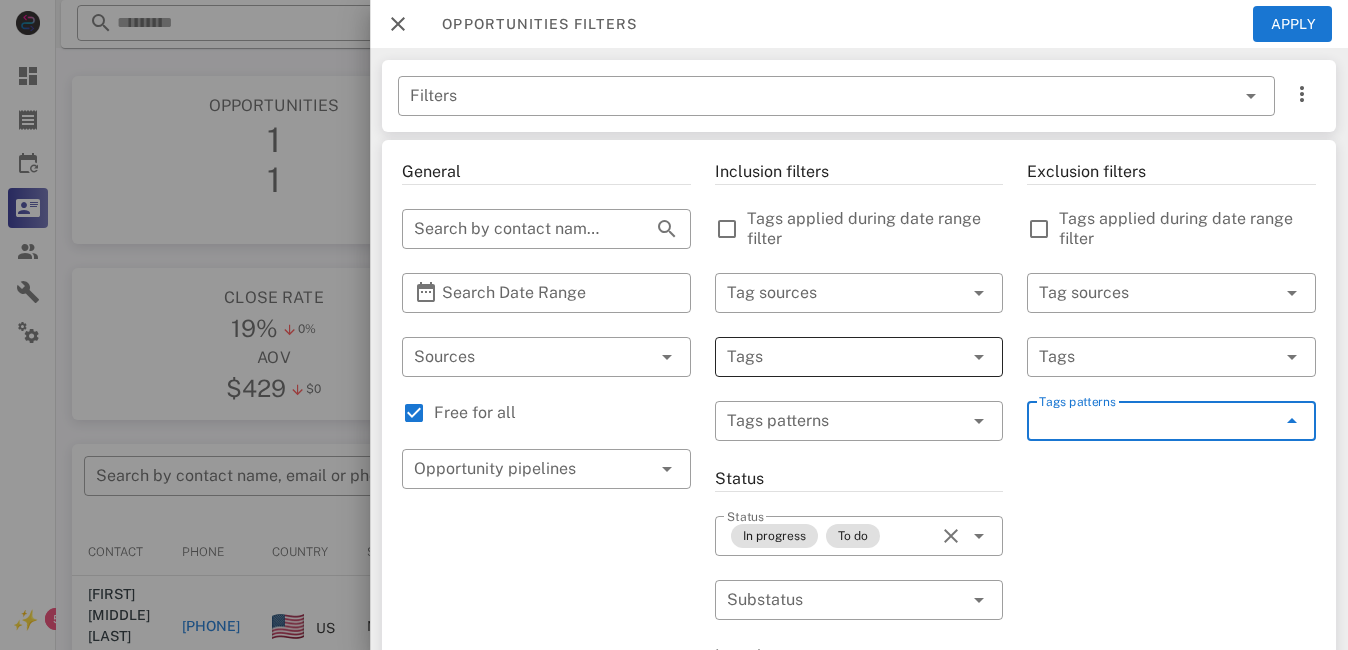 click on "Tags patterns" at bounding box center [1157, 421] 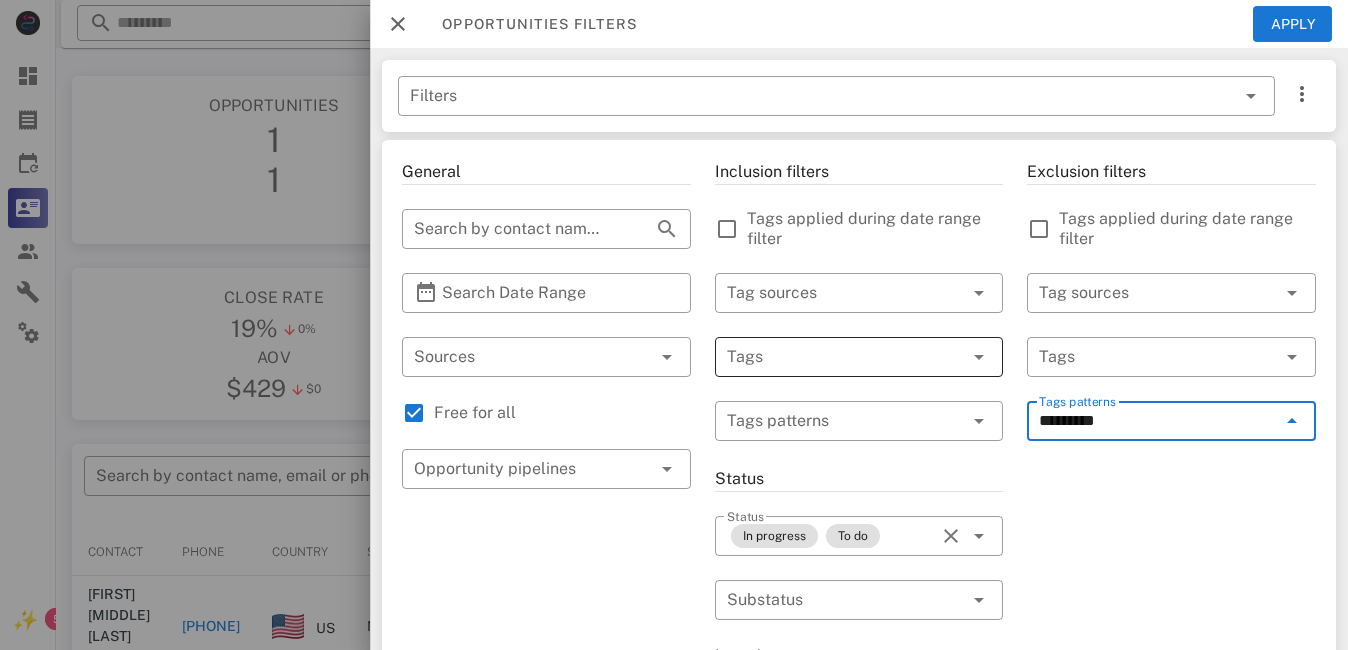 type on "*********" 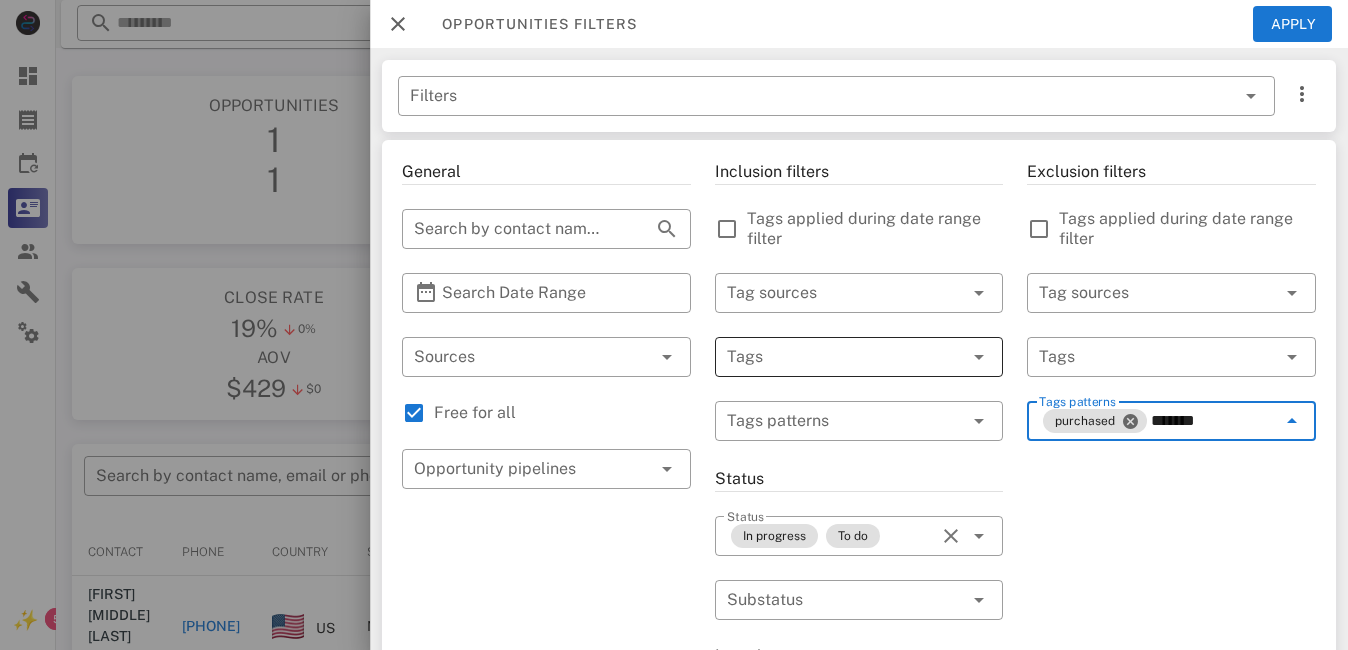 type on "********" 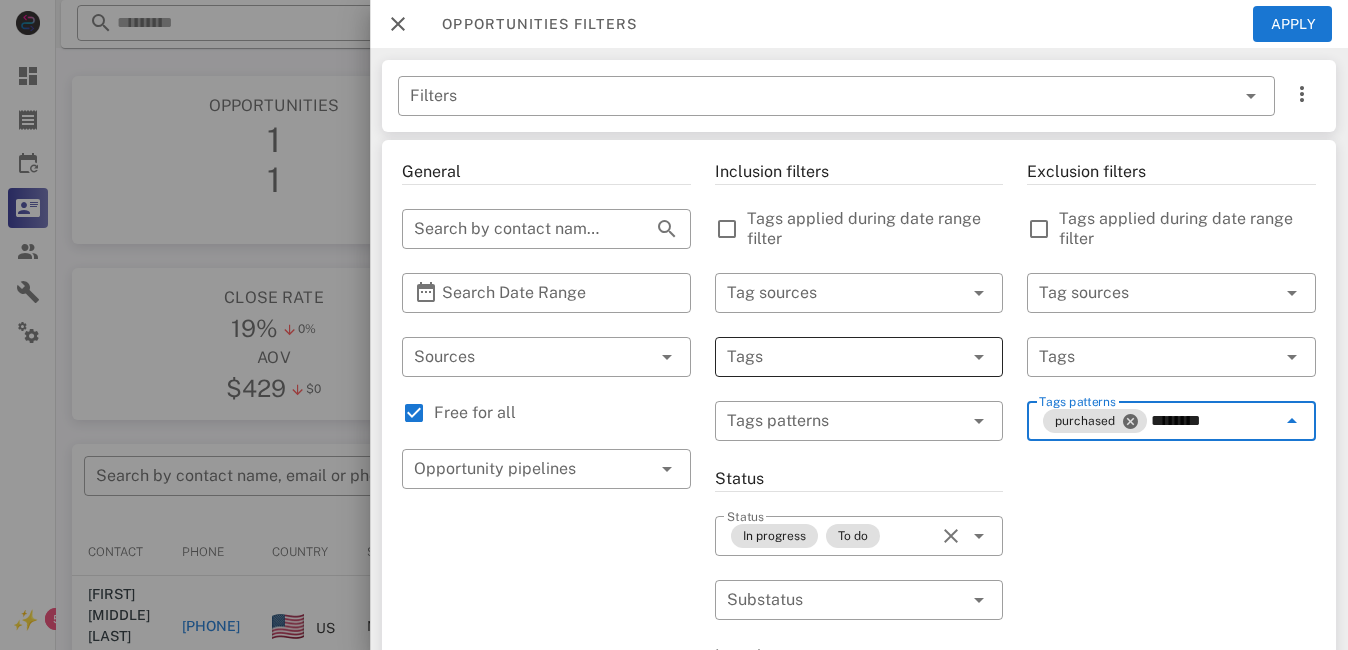 type 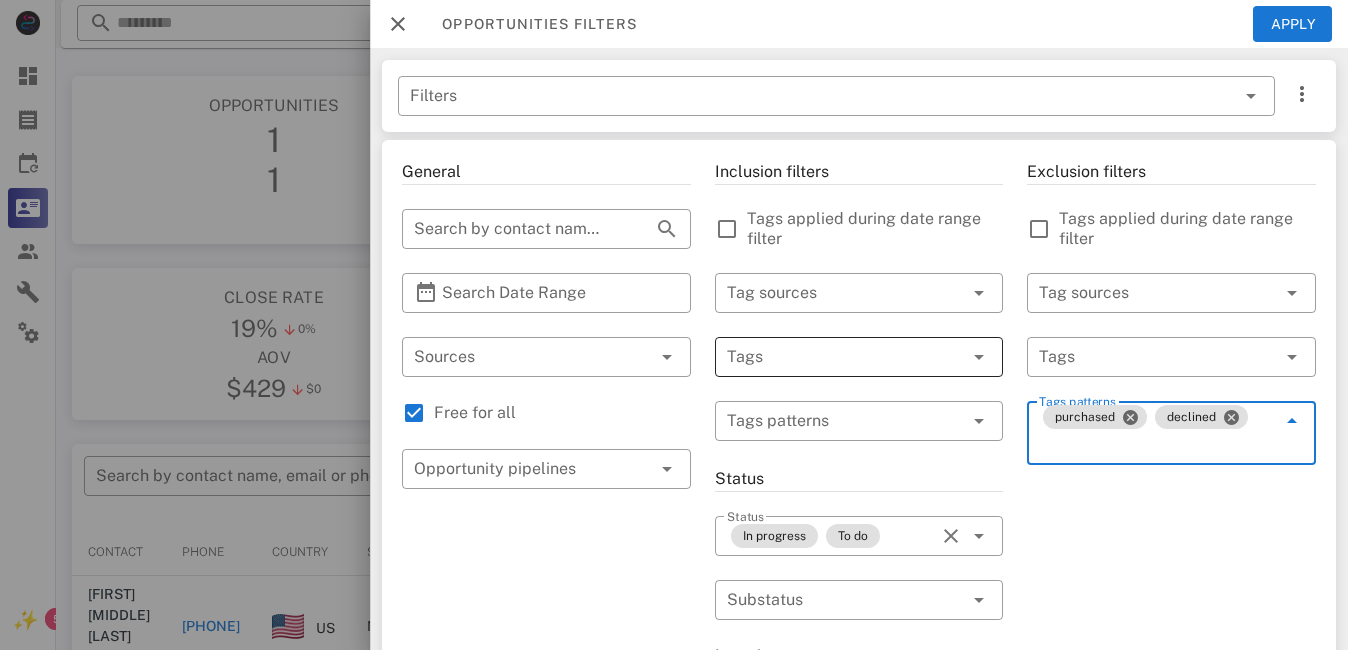 click at bounding box center (831, 357) 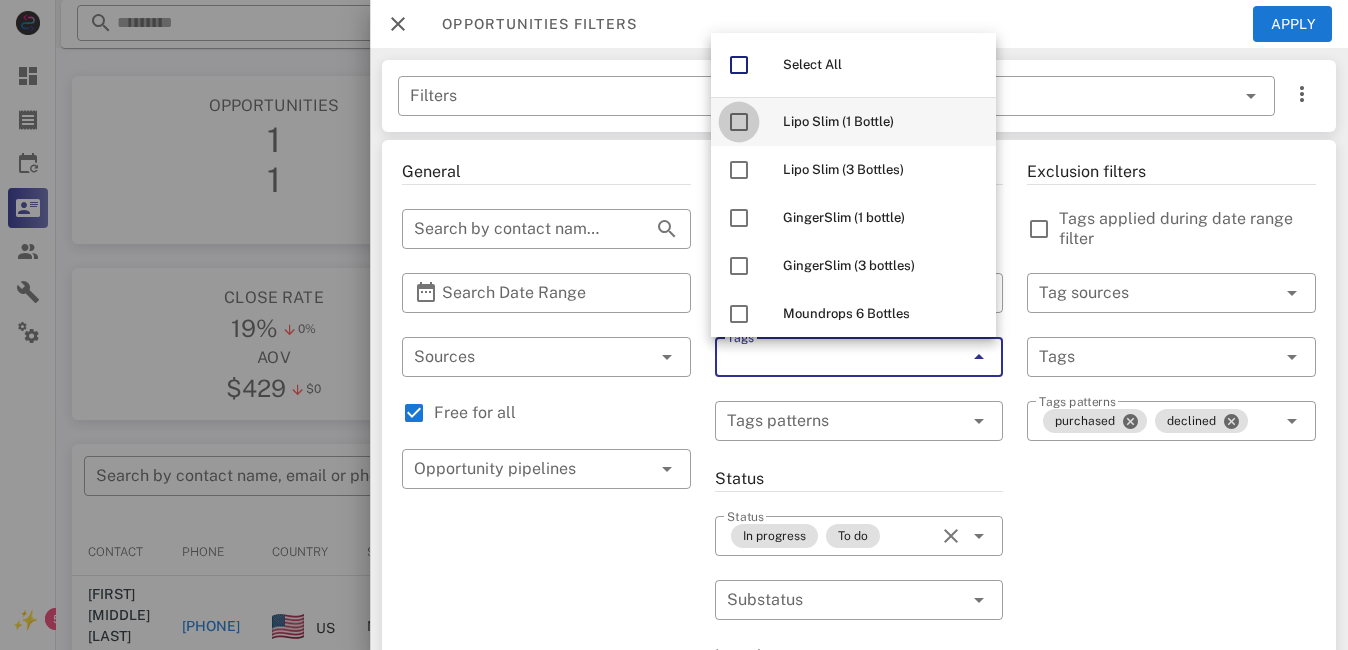 click at bounding box center (739, 122) 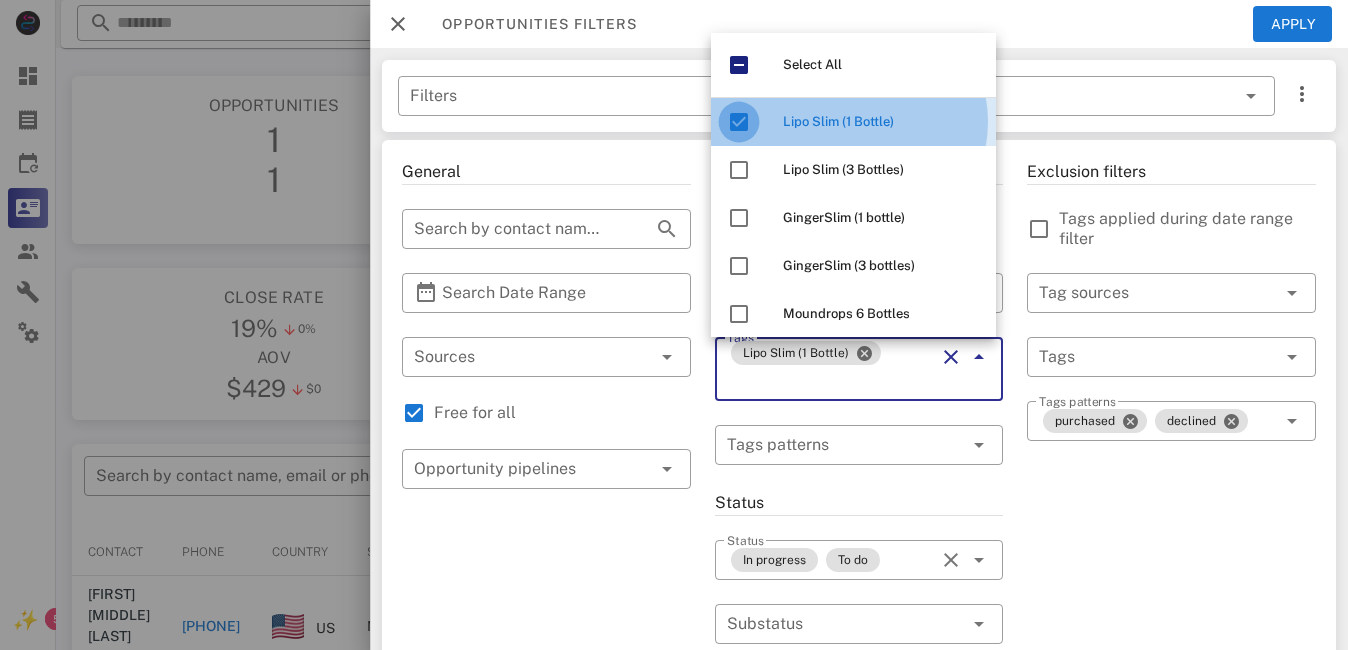 scroll, scrollTop: 17, scrollLeft: 0, axis: vertical 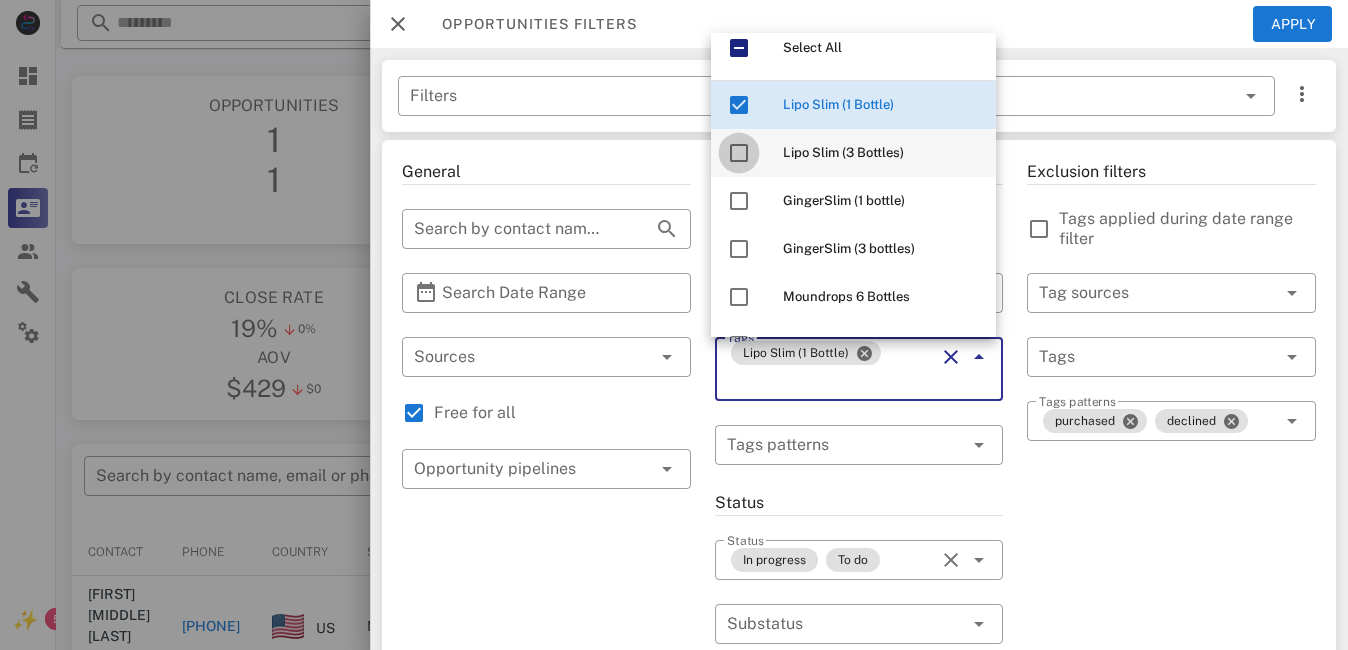 click at bounding box center (739, 153) 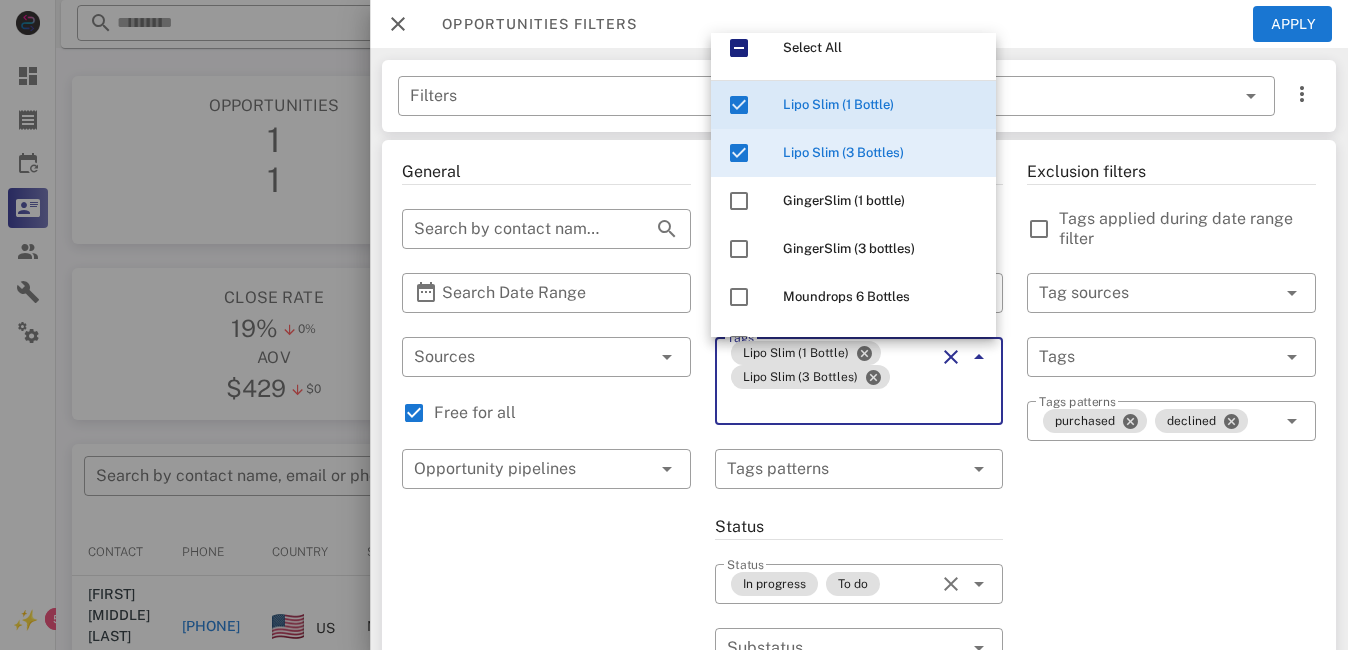 click on "Exclusion filters Tags applied during date range filter ​ Tag sources ​ Tags ​ Tags patterns purchased  declined" at bounding box center [1171, 741] 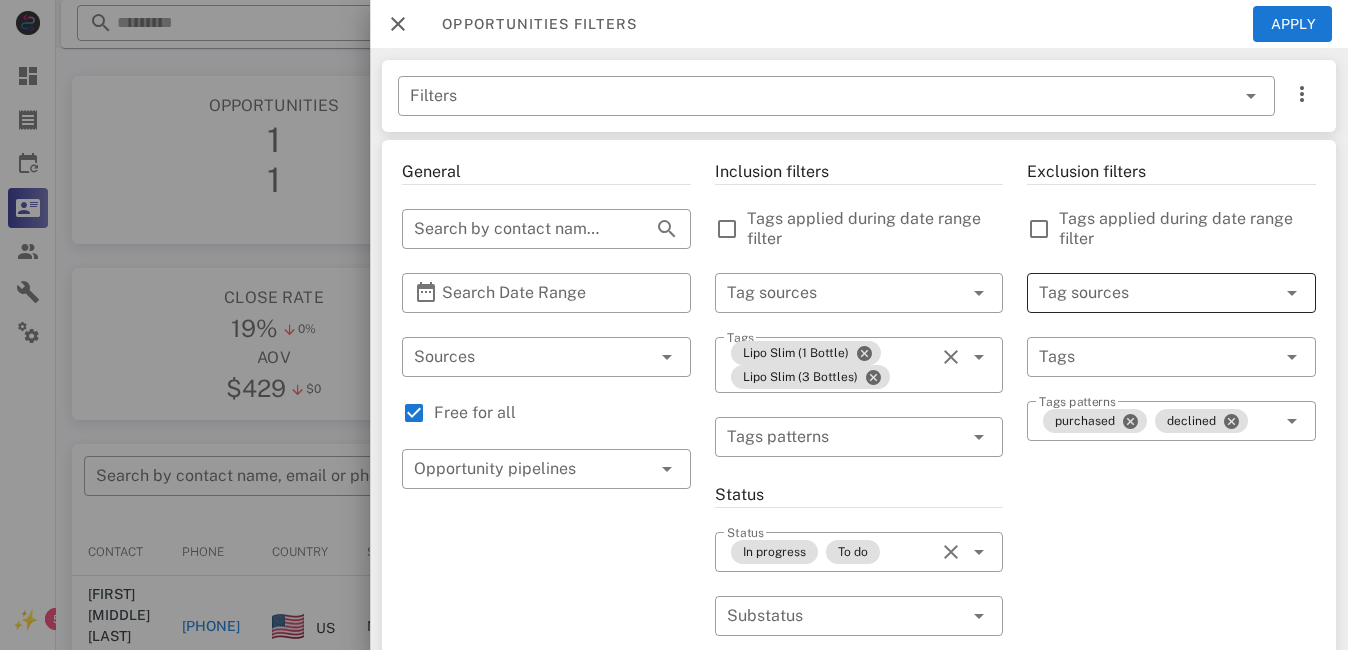 click at bounding box center (1143, 293) 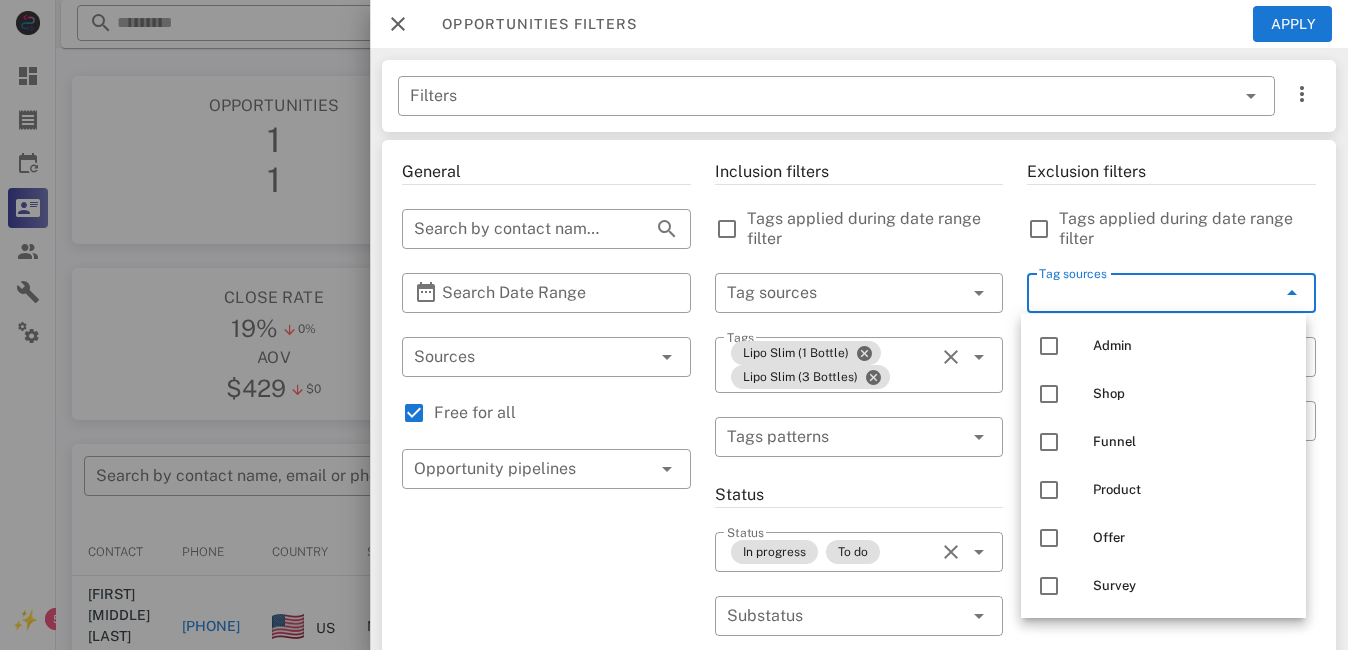 drag, startPoint x: 1318, startPoint y: 477, endPoint x: 1324, endPoint y: 593, distance: 116.15507 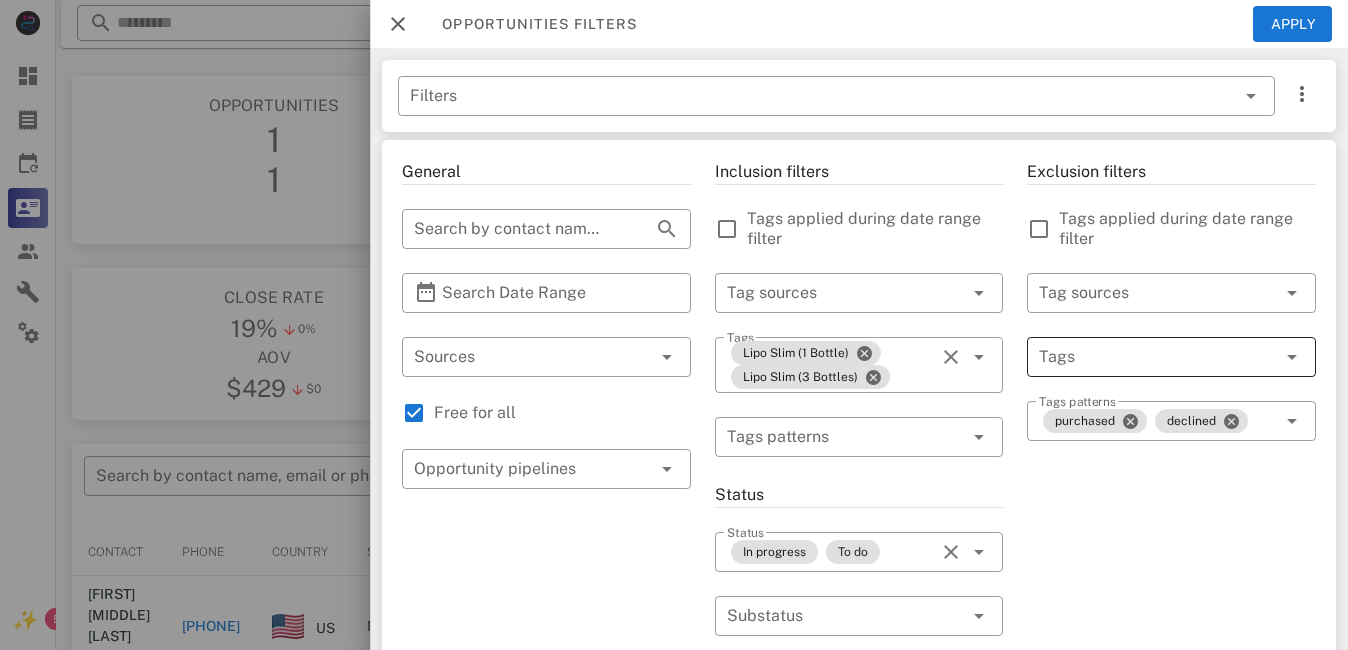 click at bounding box center (1143, 357) 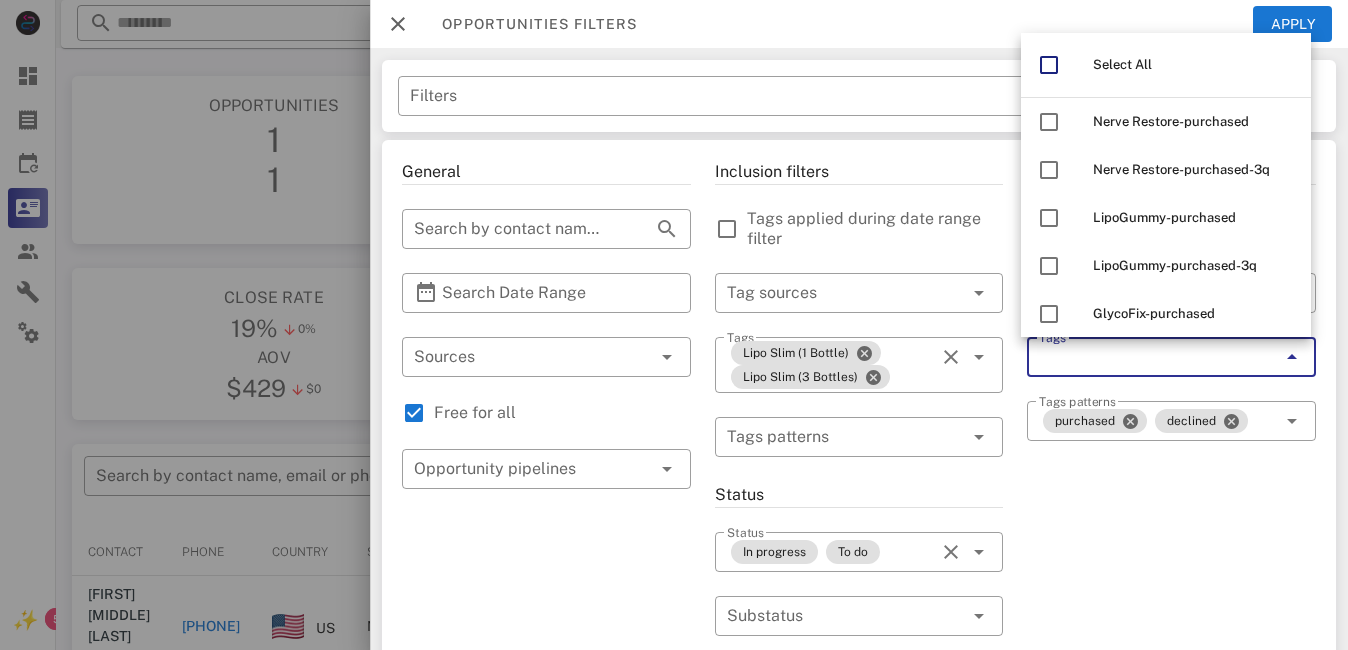 click on "Exclusion filters Tags applied during date range filter ​ Tag sources ​ Tags ​ Tags patterns purchased  declined" at bounding box center [1171, 725] 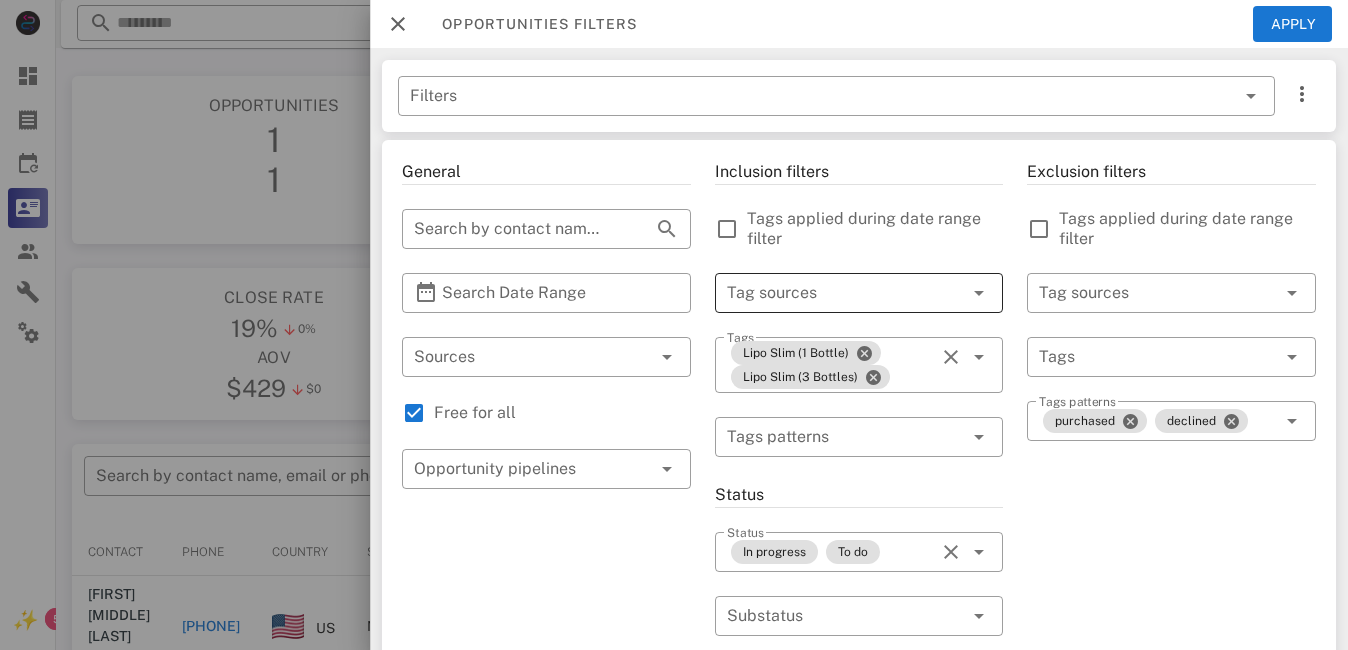 click at bounding box center [979, 293] 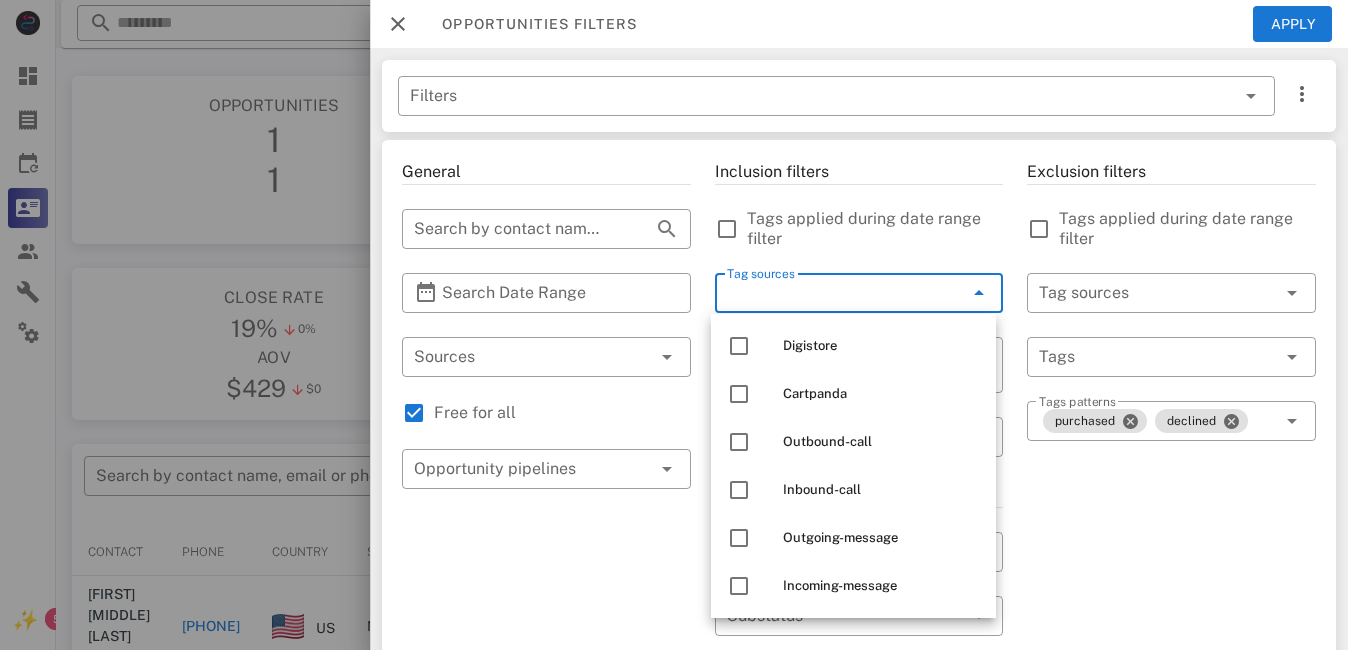 click on "Exclusion filters Tags applied during date range filter ​ Tag sources ​ Tags ​ Tags patterns purchased  declined" at bounding box center (1171, 725) 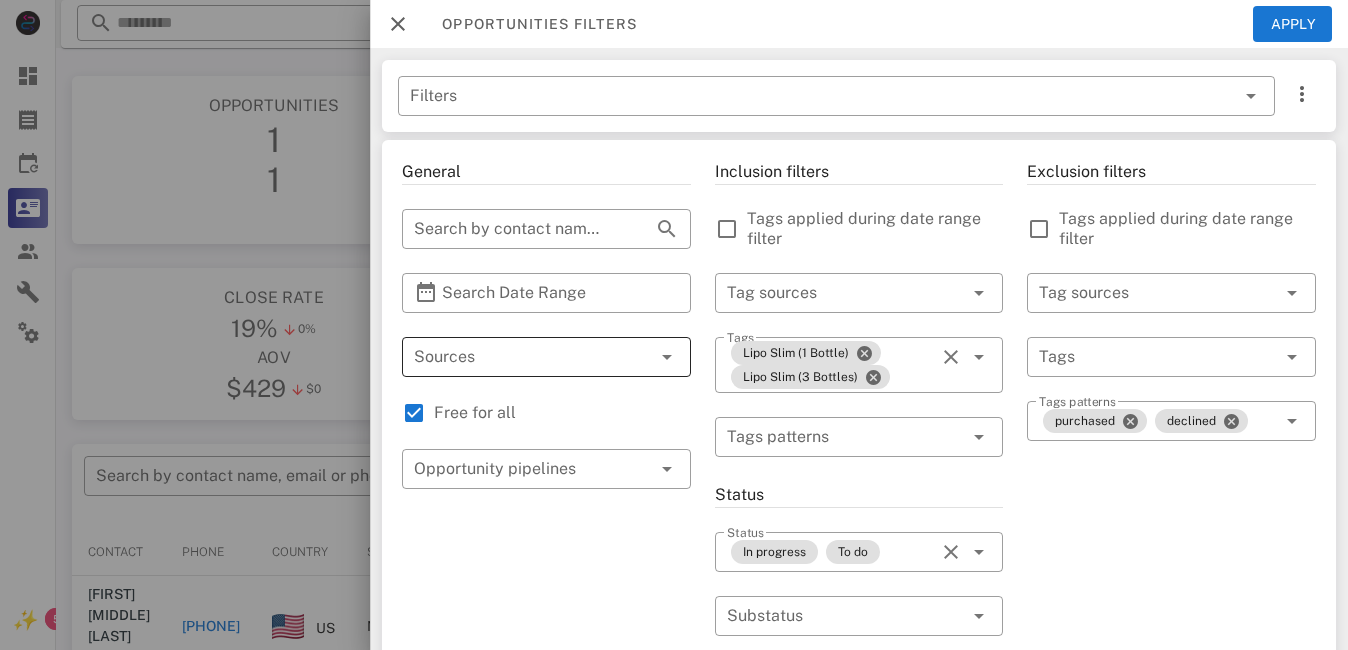 click at bounding box center [667, 357] 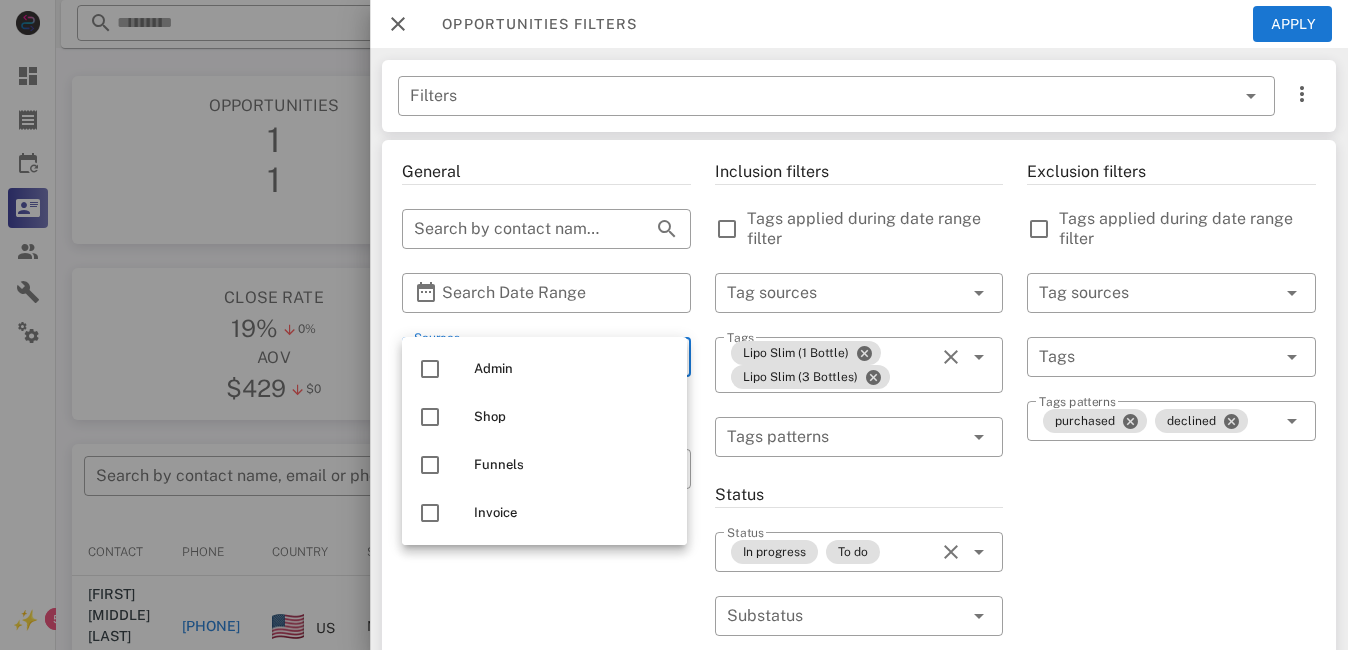 click on "Exclusion filters Tags applied during date range filter ​ Tag sources ​ Tags ​ Tags patterns purchased  declined" at bounding box center (1171, 725) 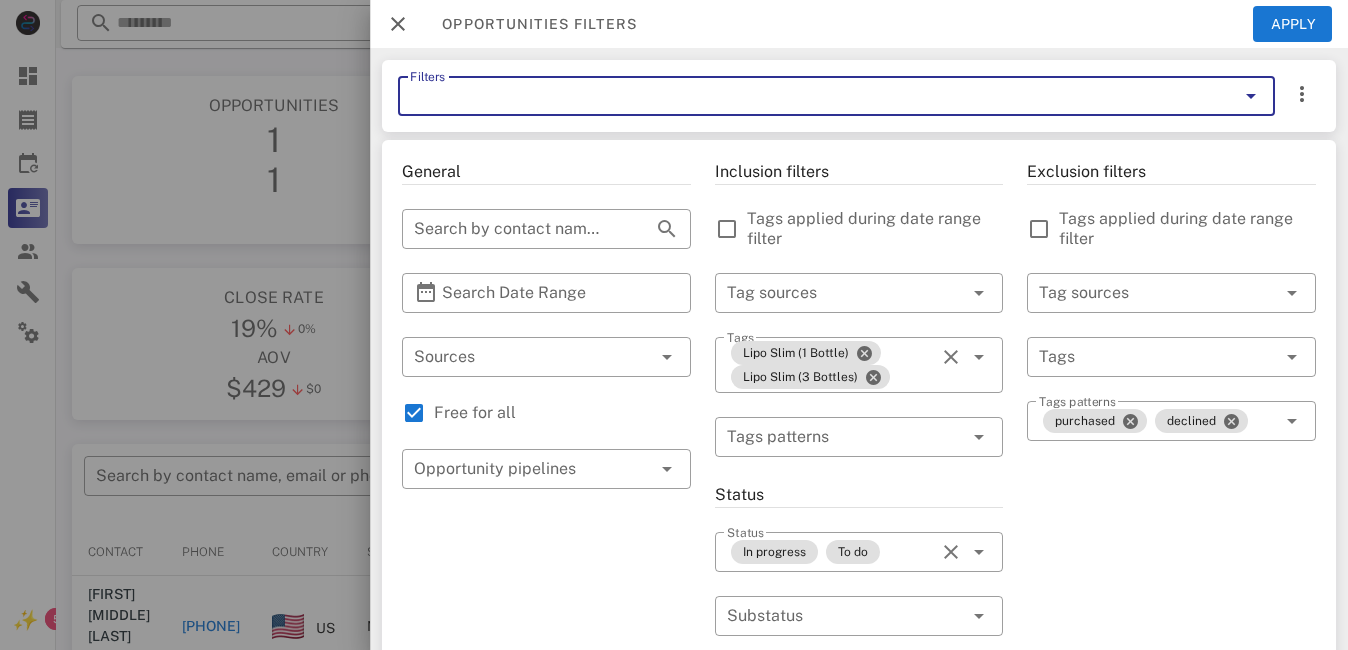 click on "Filters" at bounding box center (808, 96) 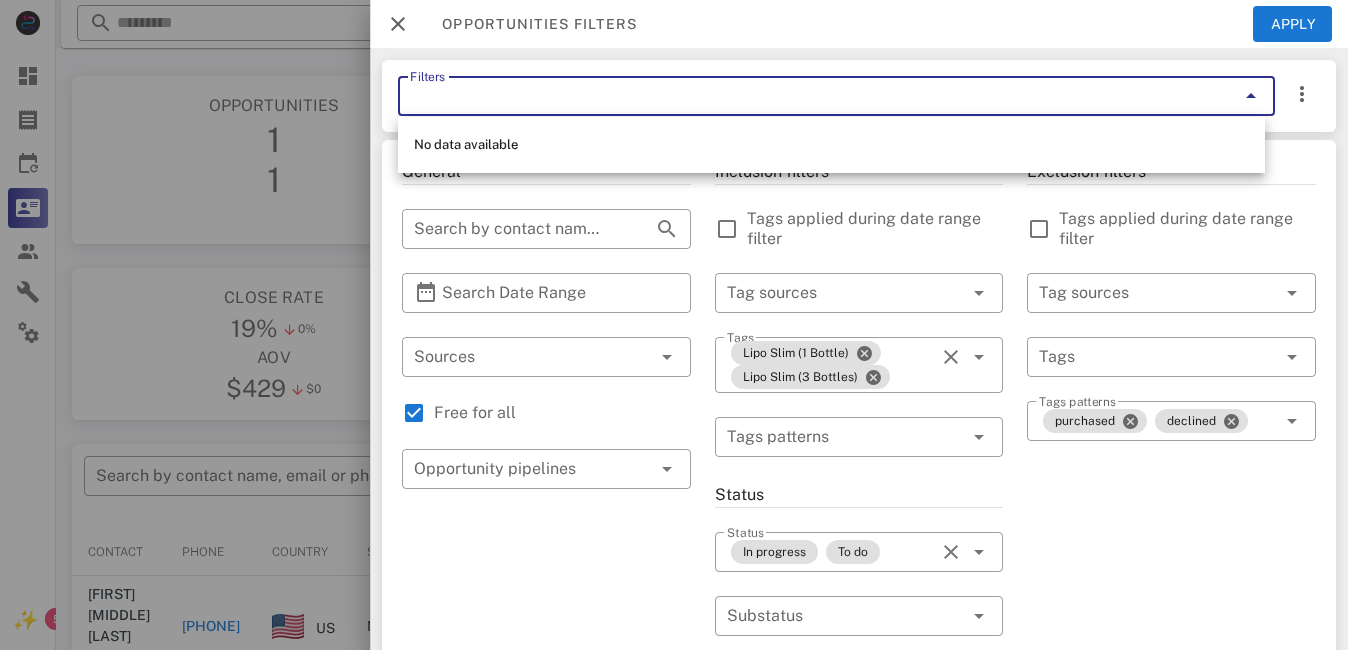 click on "Filters" at bounding box center (808, 96) 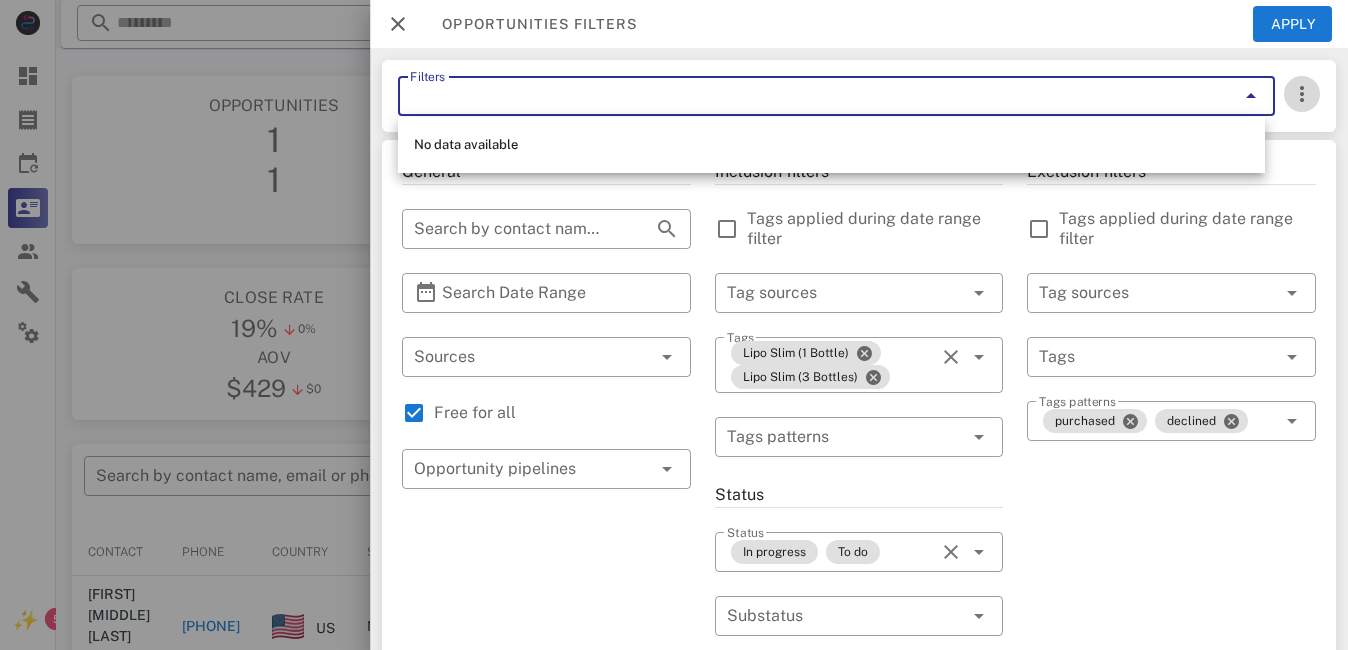click at bounding box center (1302, 94) 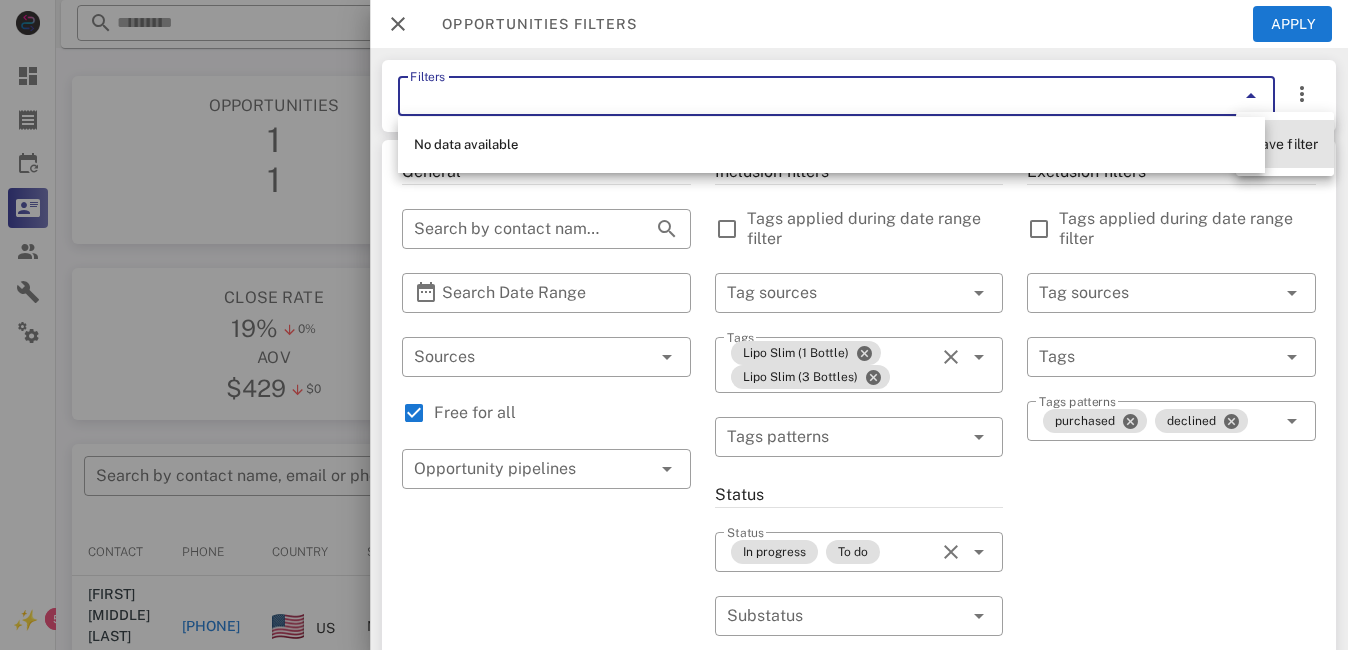 click on "Save filter" at bounding box center [1285, 144] 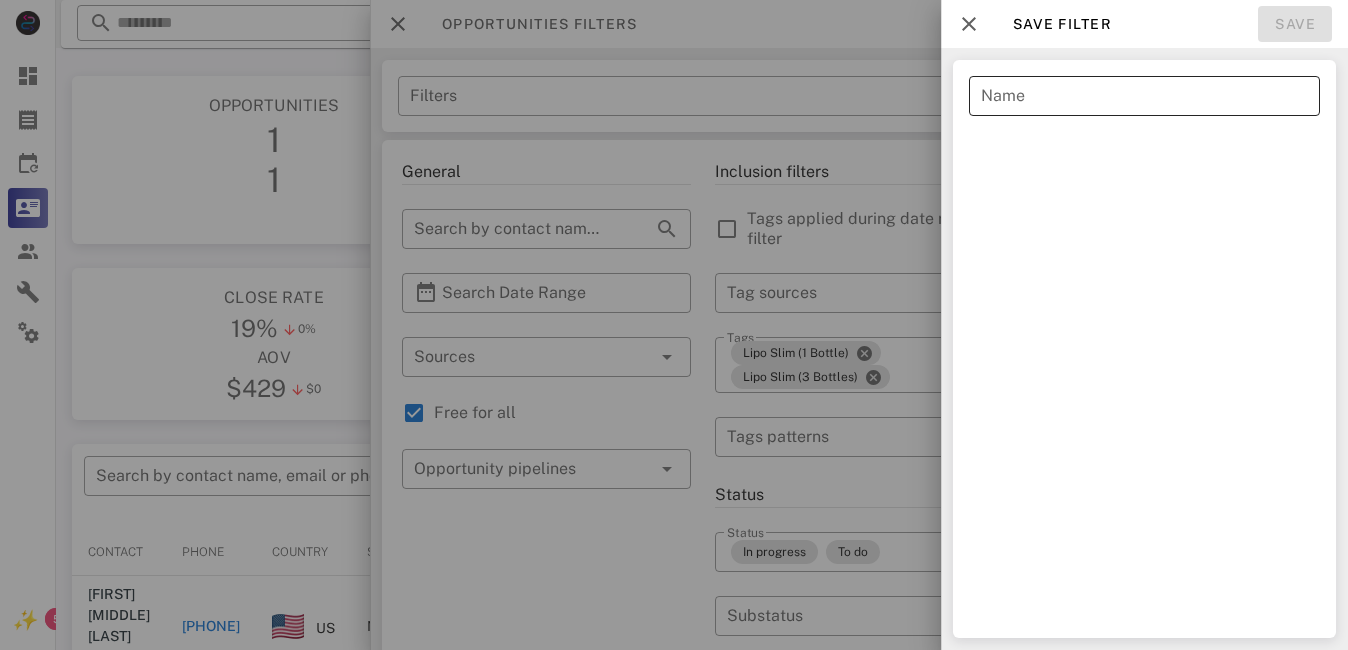 click on "Name" at bounding box center (1144, 96) 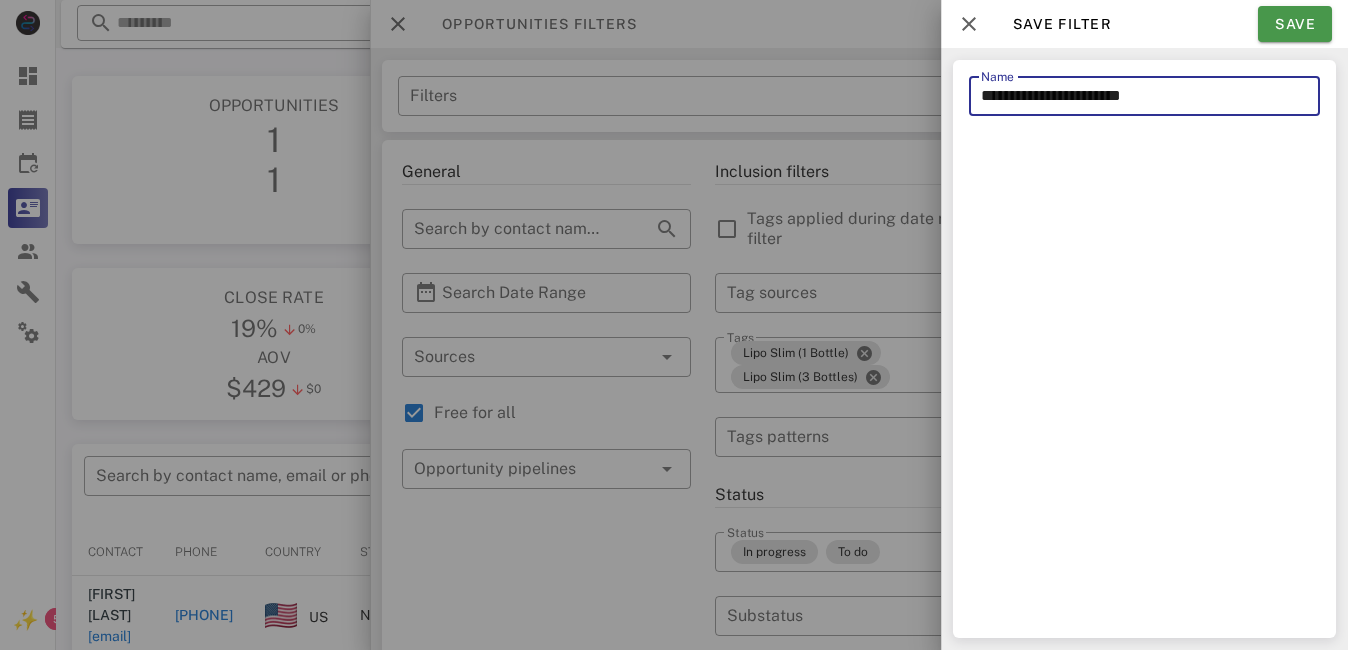 type on "**********" 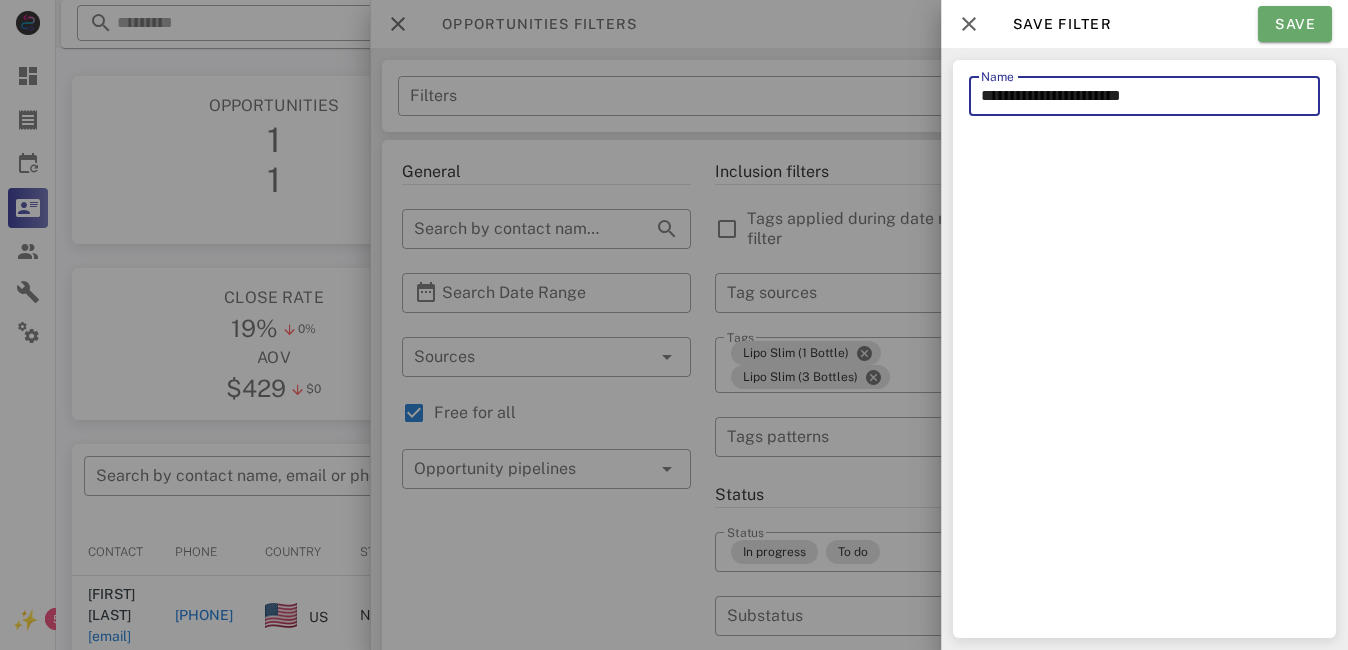 click on "Save" at bounding box center (1295, 24) 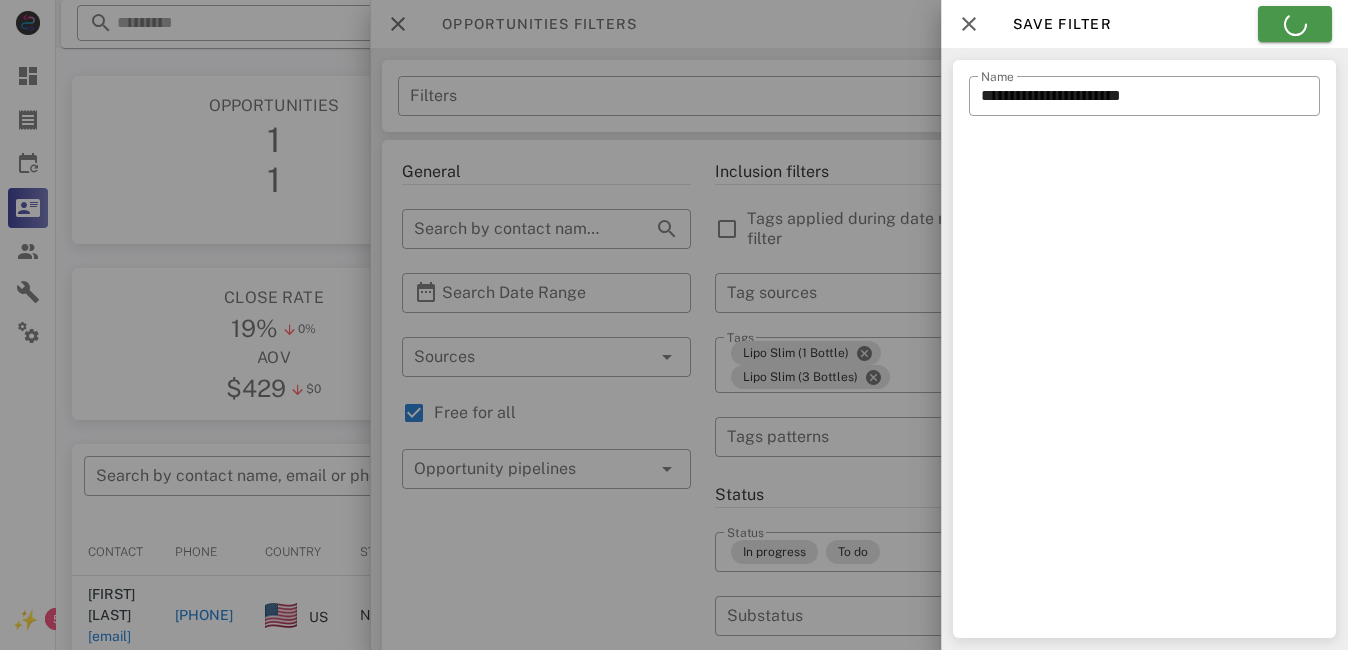 type on "**********" 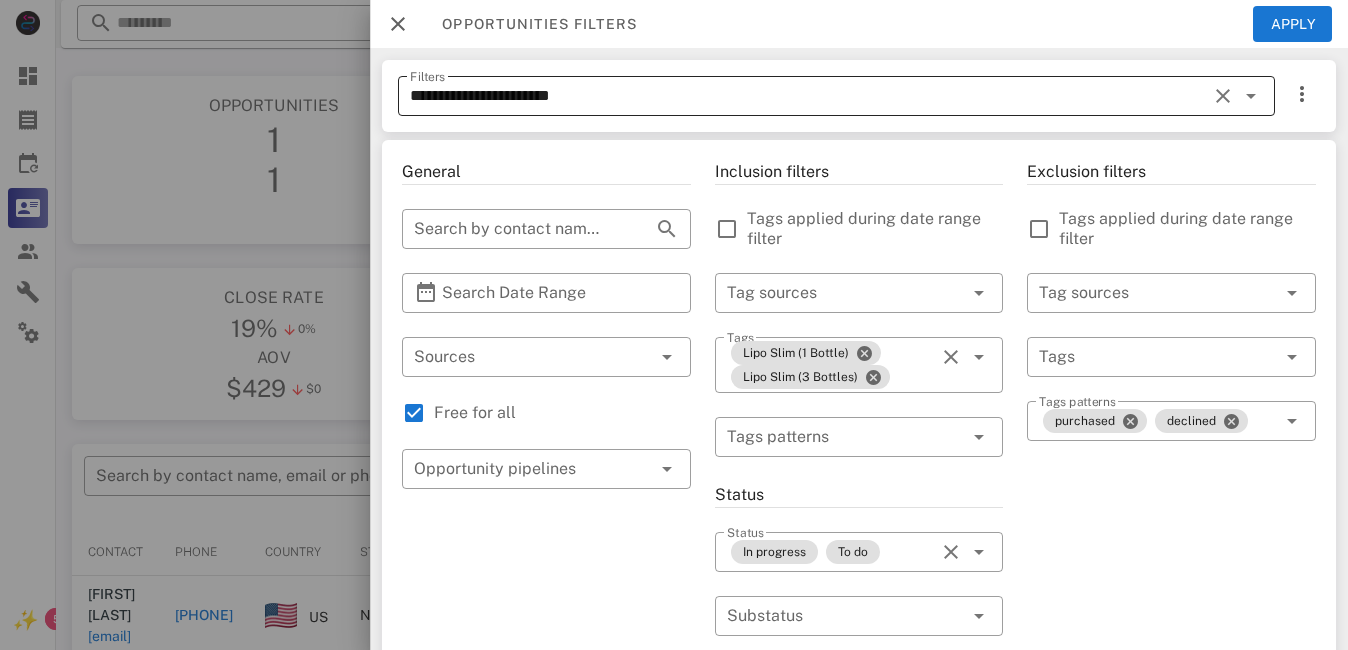 click at bounding box center (1251, 96) 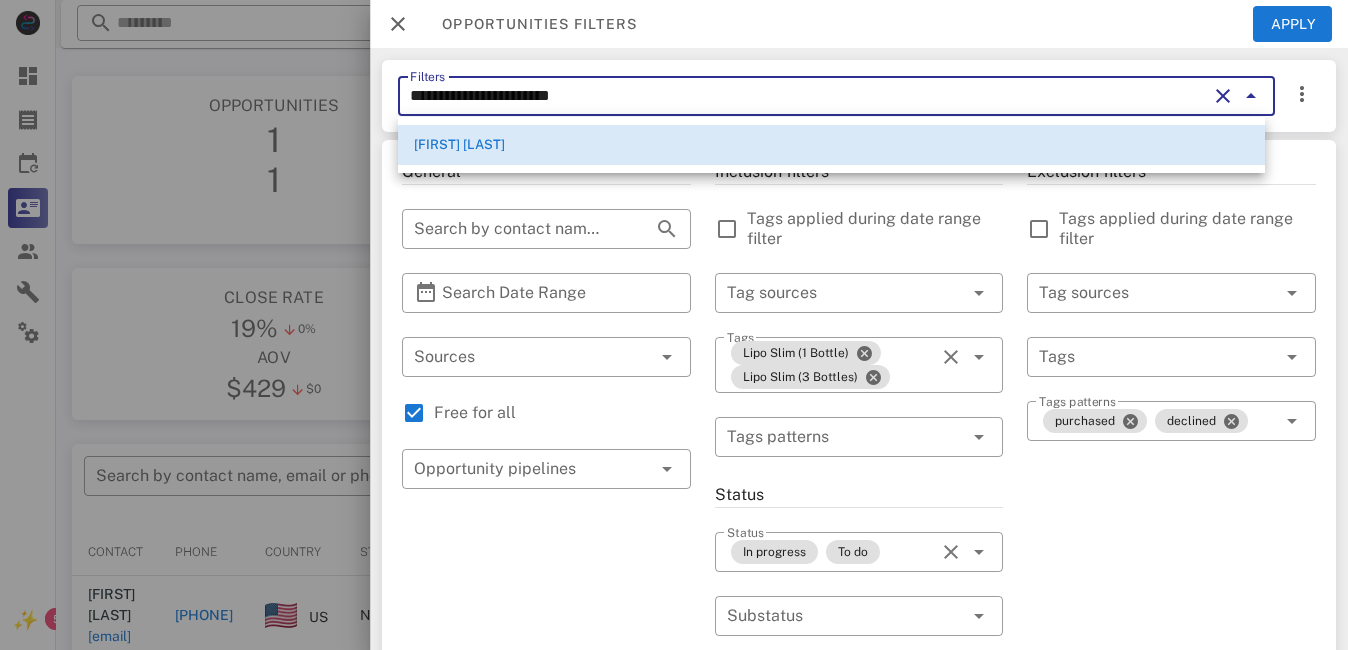 click at bounding box center [1251, 96] 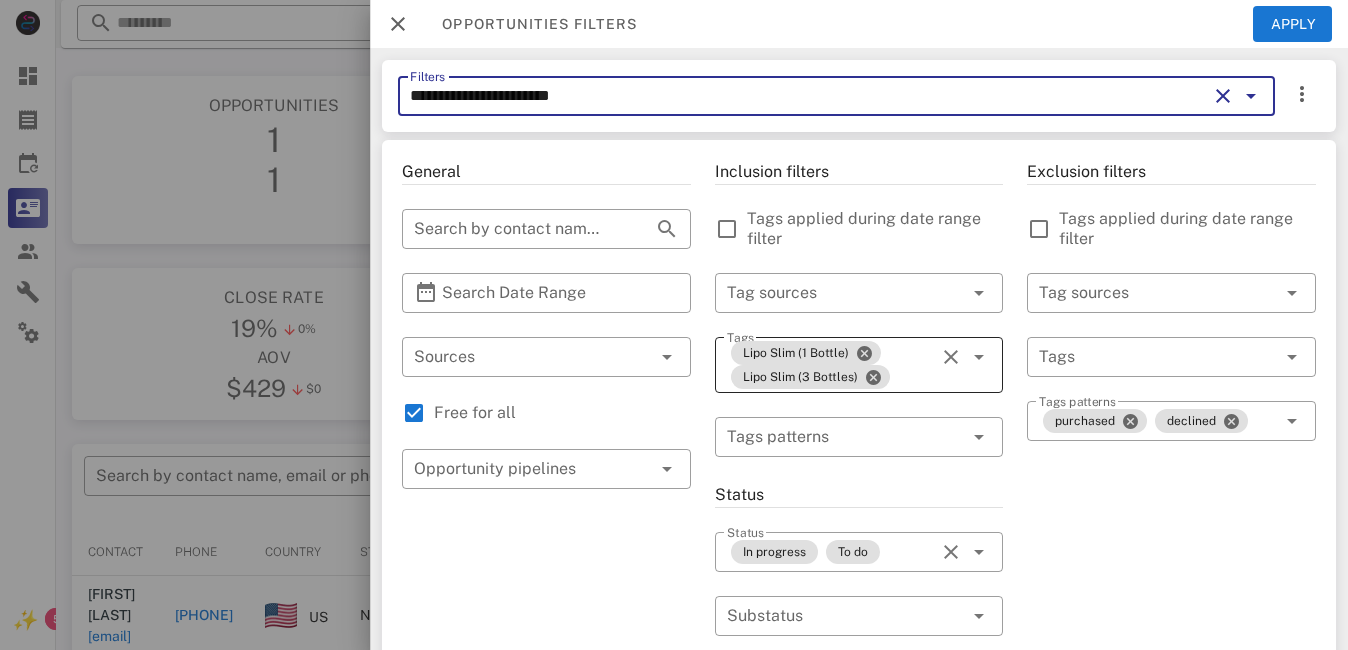 click on "Lipo Slim (1 Bottle) Lipo Slim (3 Bottles)" at bounding box center [831, 365] 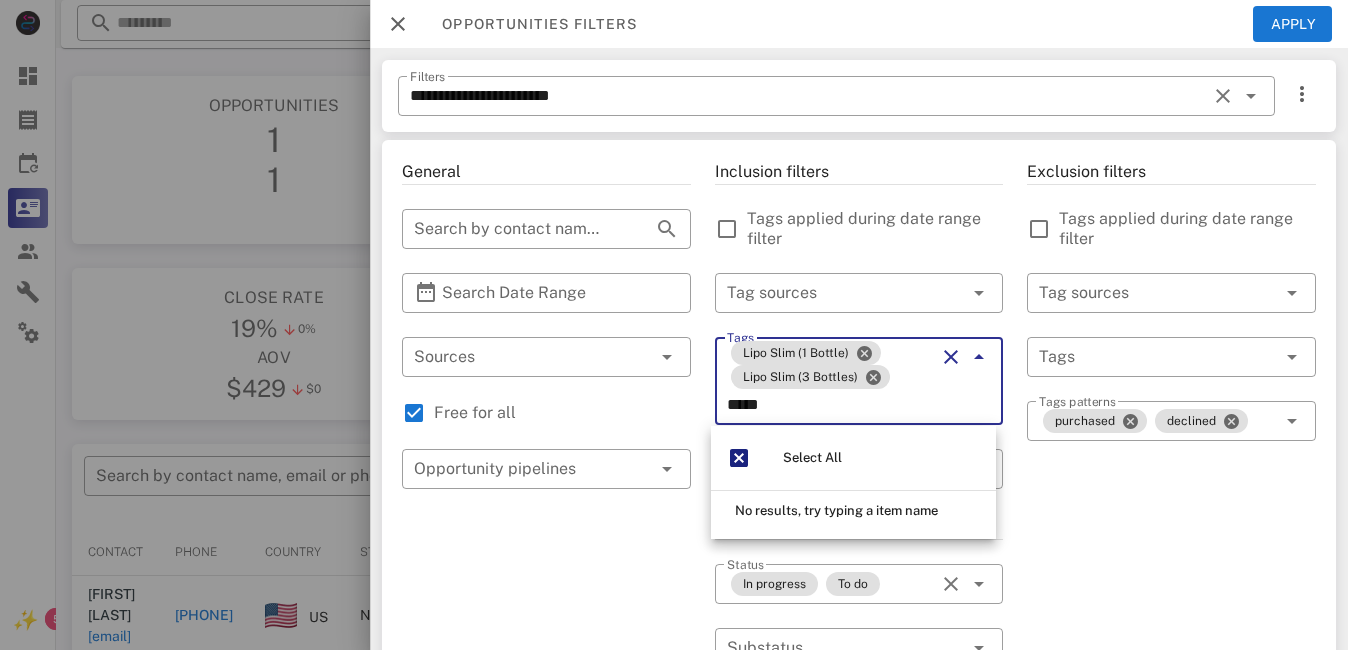 type on "******" 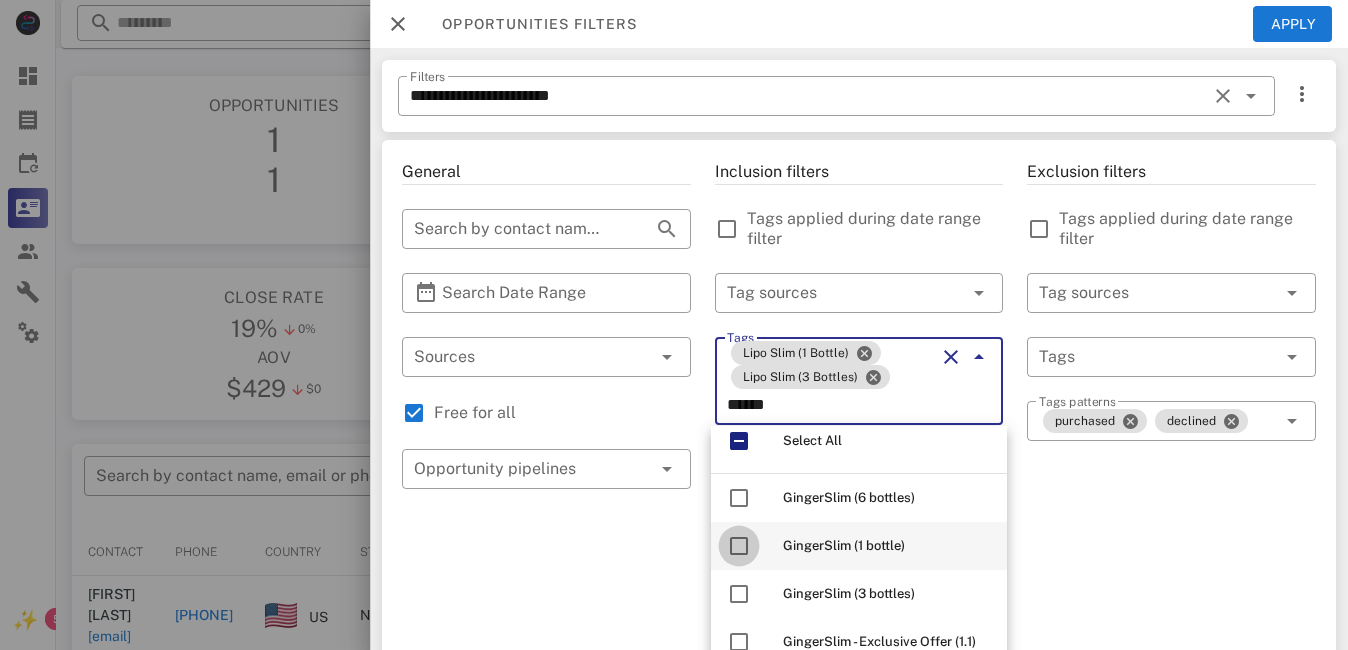 click at bounding box center [739, 546] 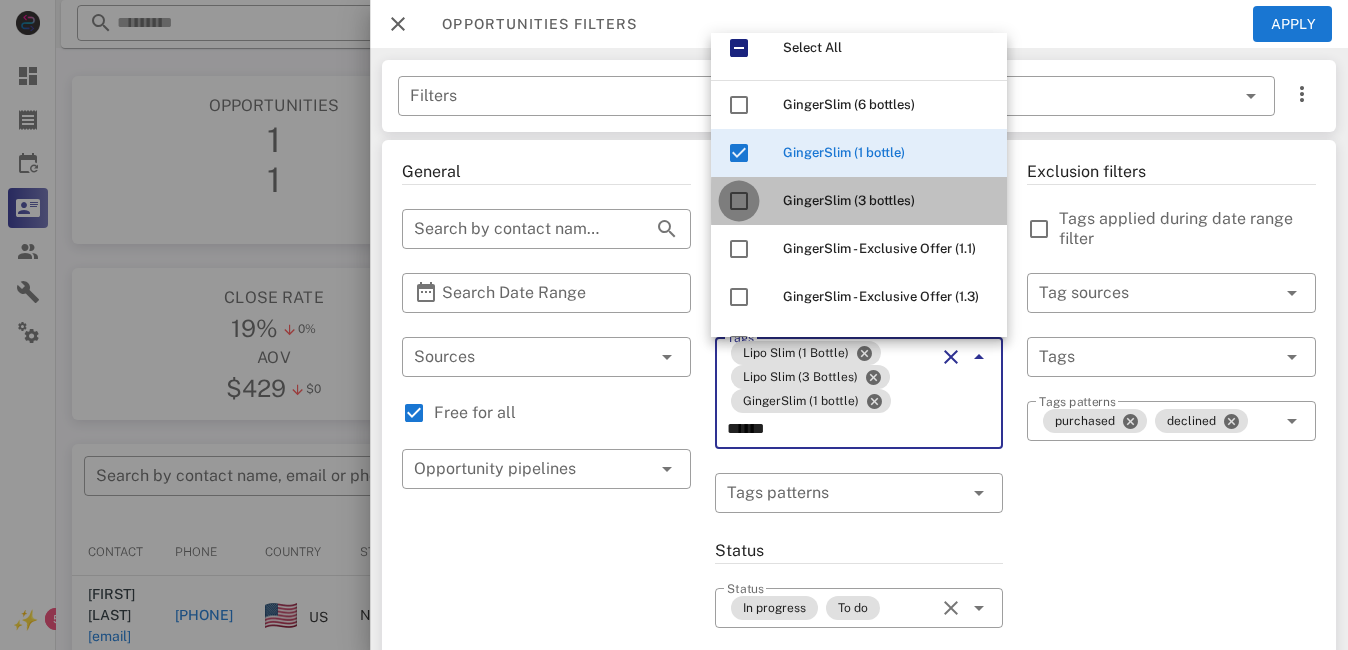 click at bounding box center [739, 201] 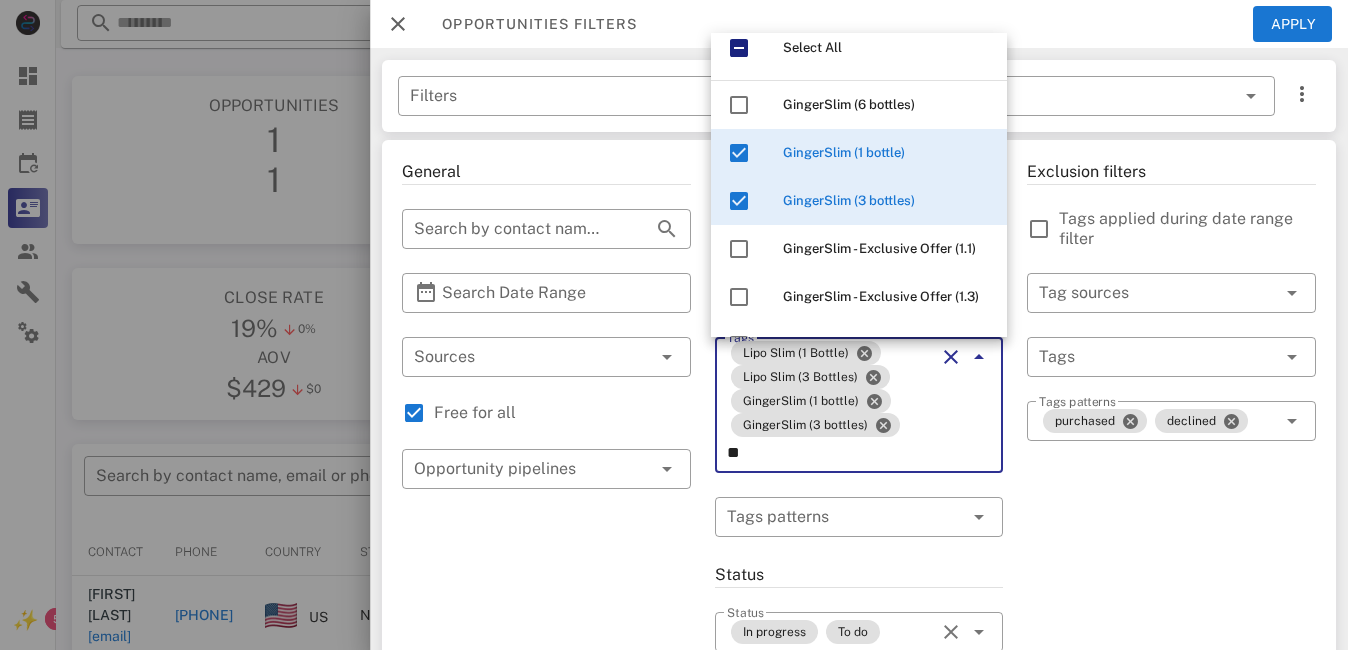 type on "*" 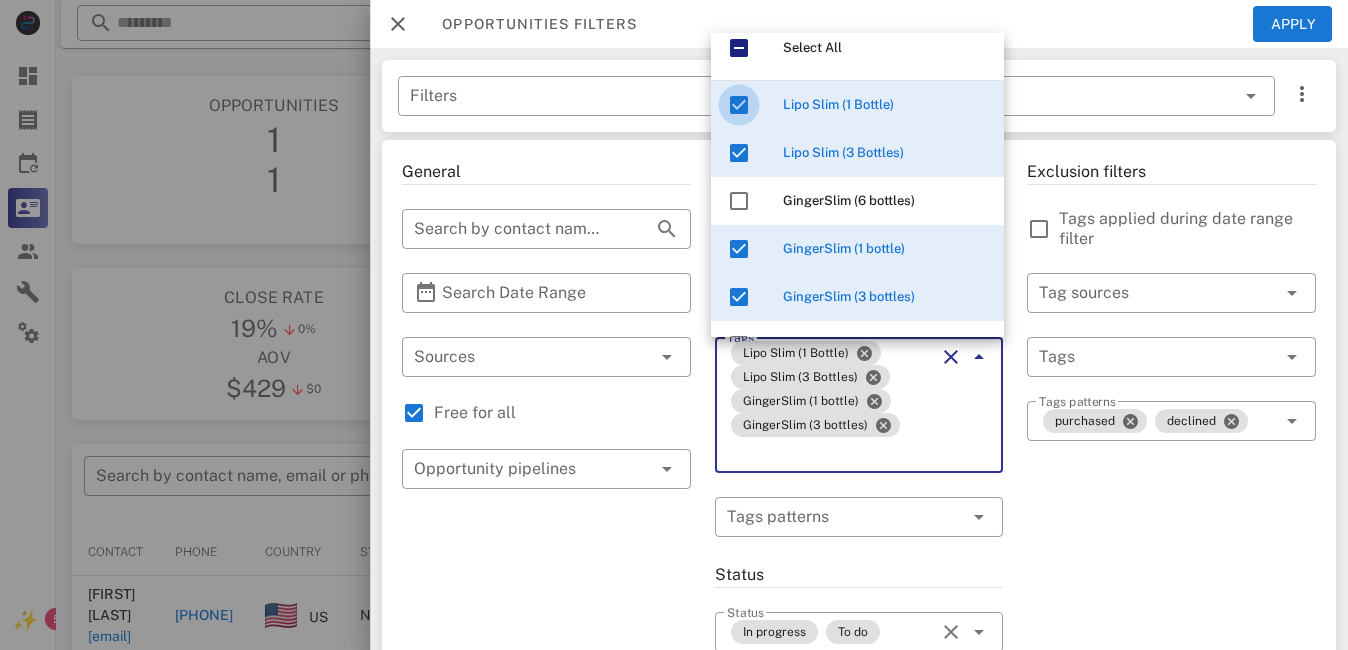 click at bounding box center [739, 105] 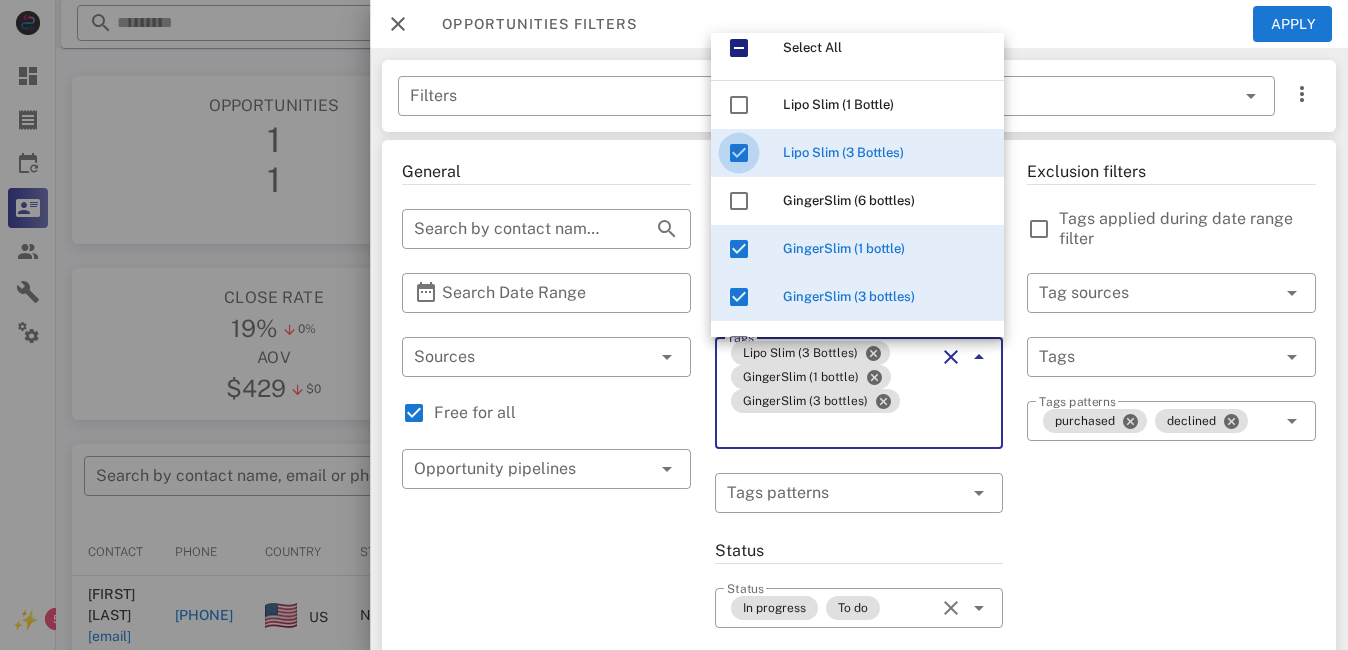 click at bounding box center (739, 153) 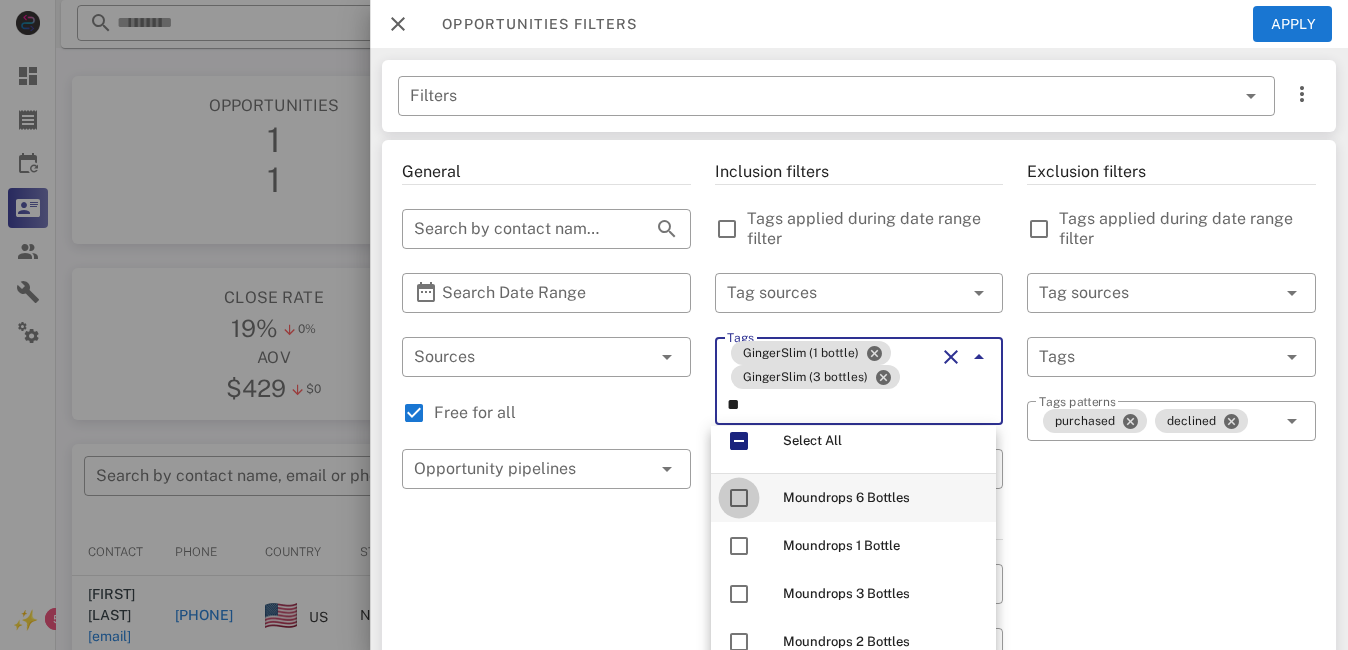 click at bounding box center (739, 498) 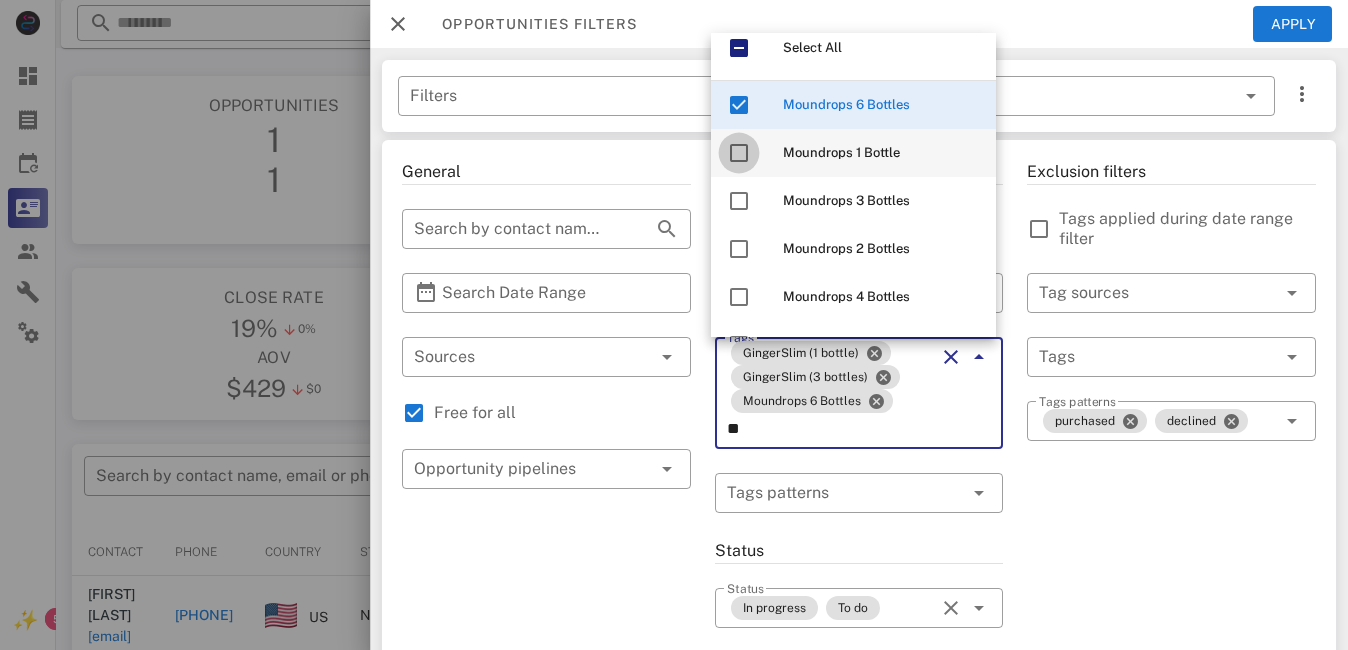 click at bounding box center [739, 153] 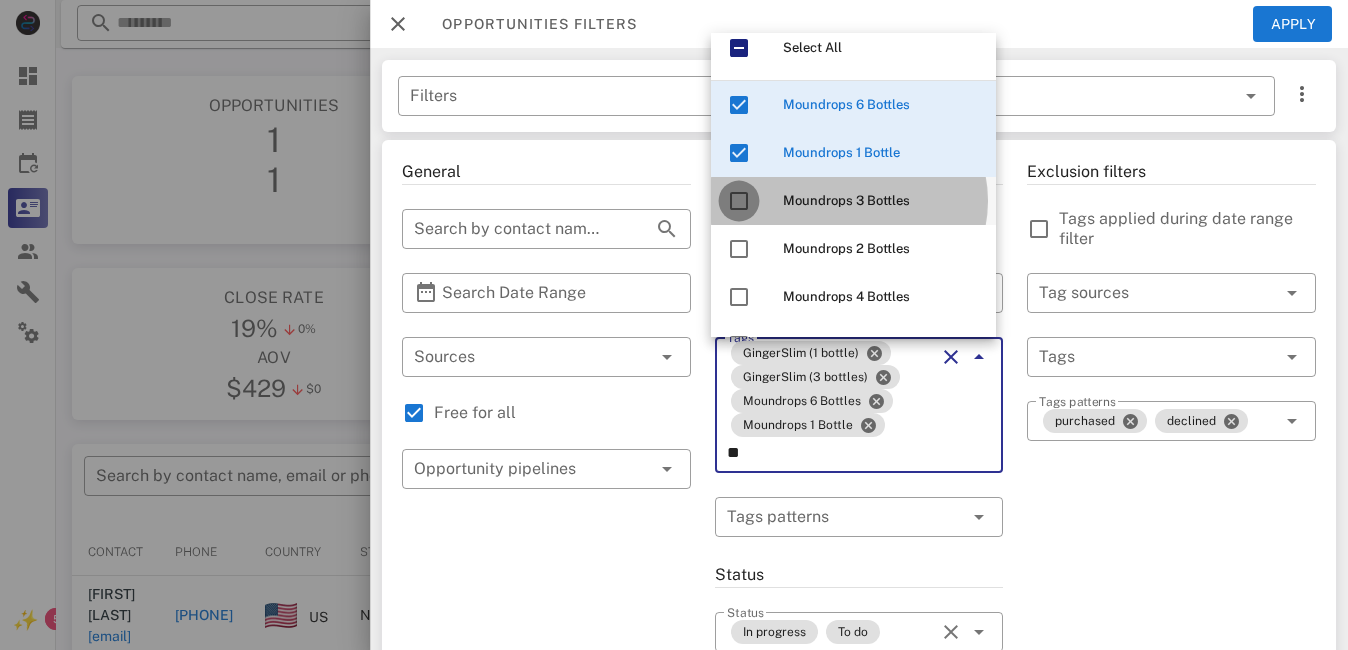click at bounding box center [739, 201] 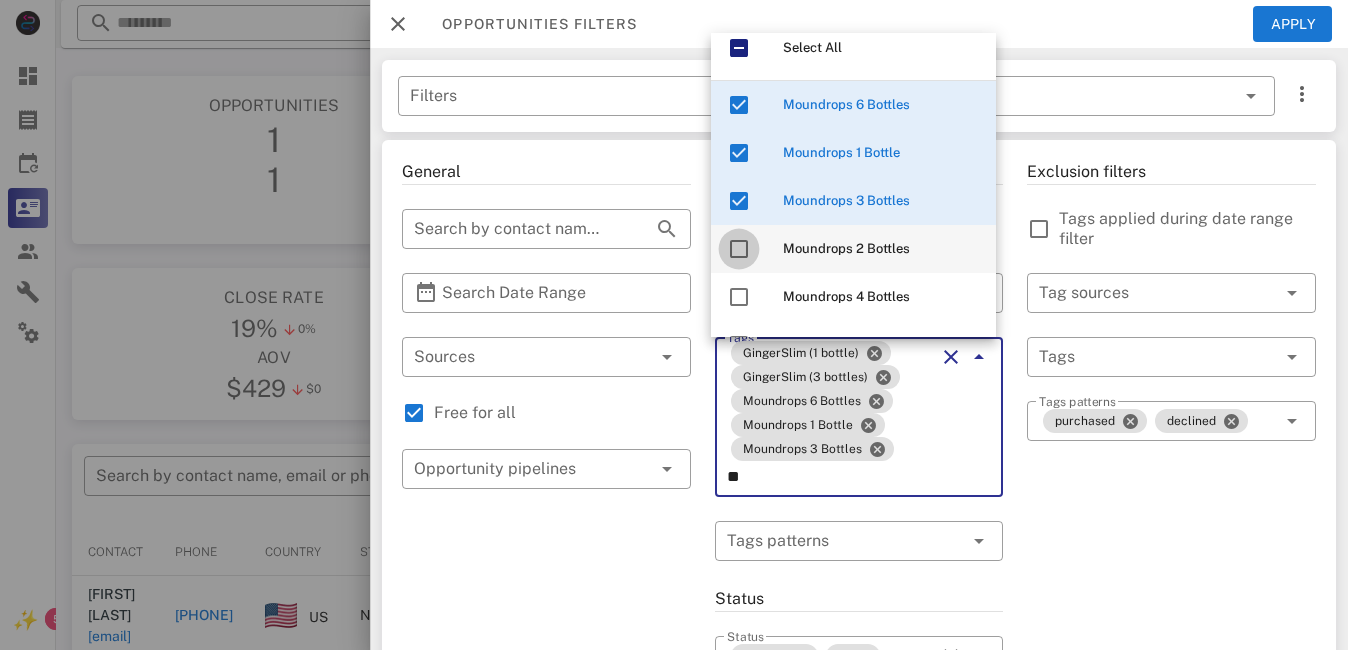 type on "*" 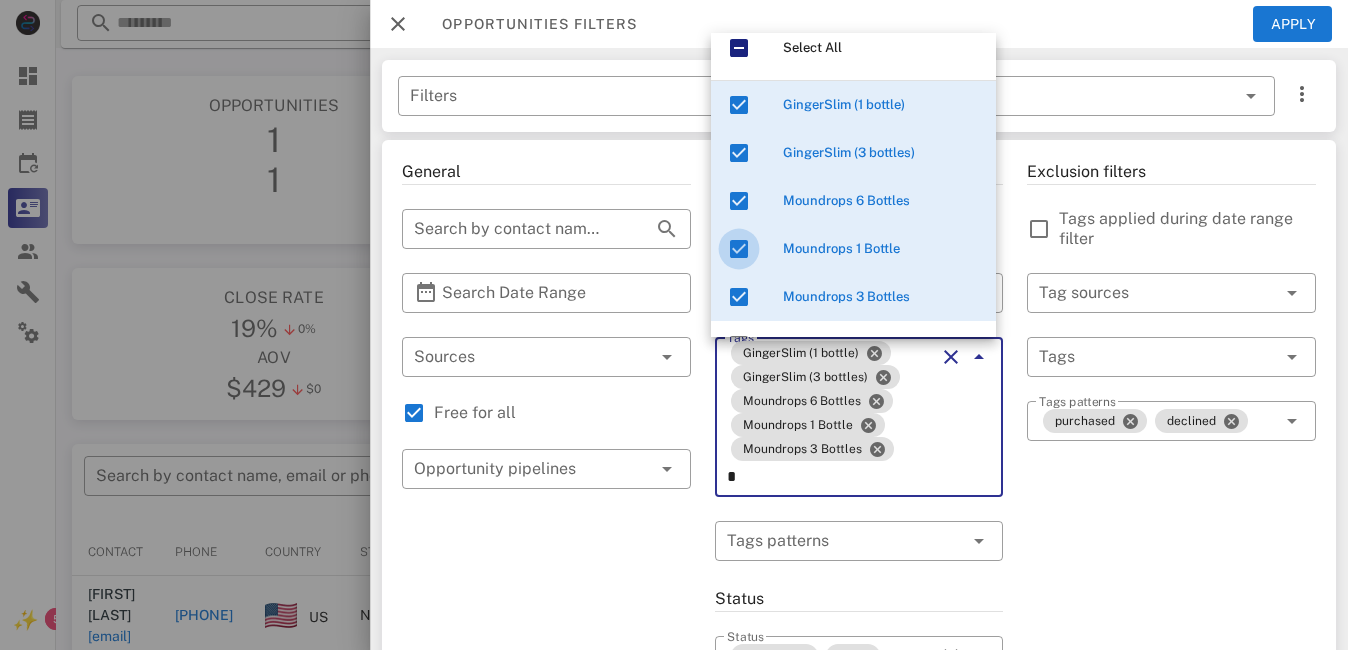 type 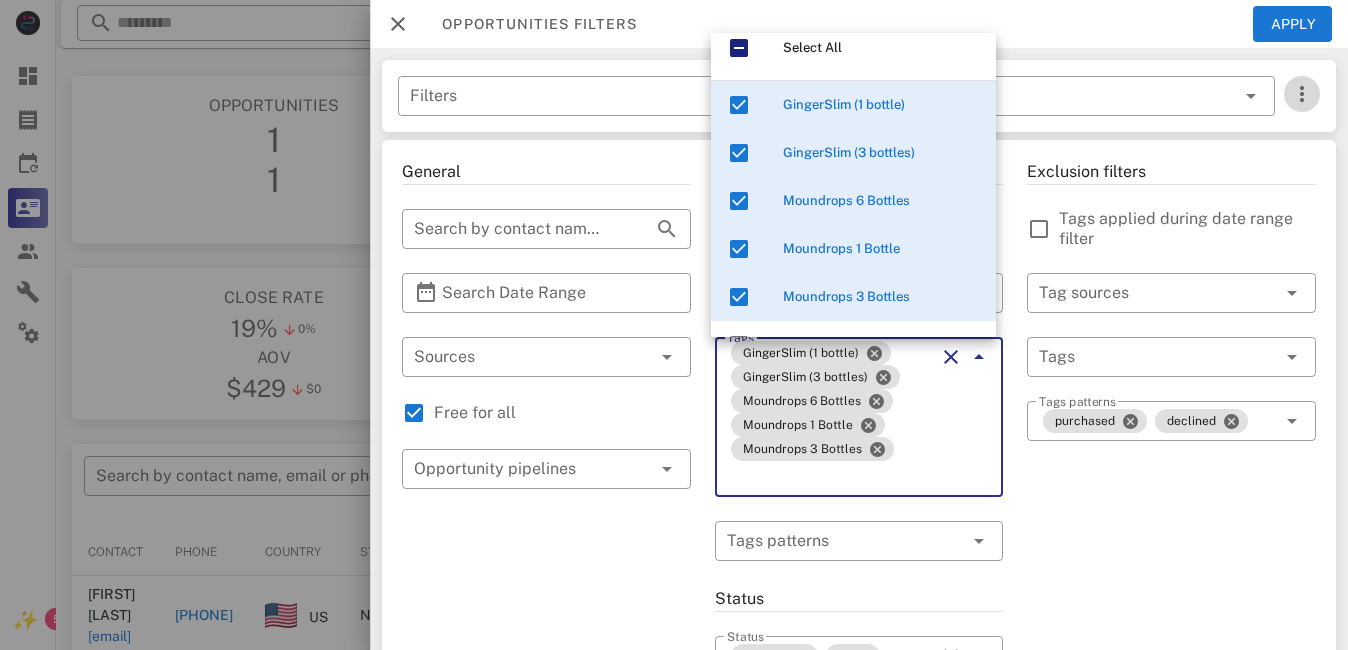 click at bounding box center [1302, 94] 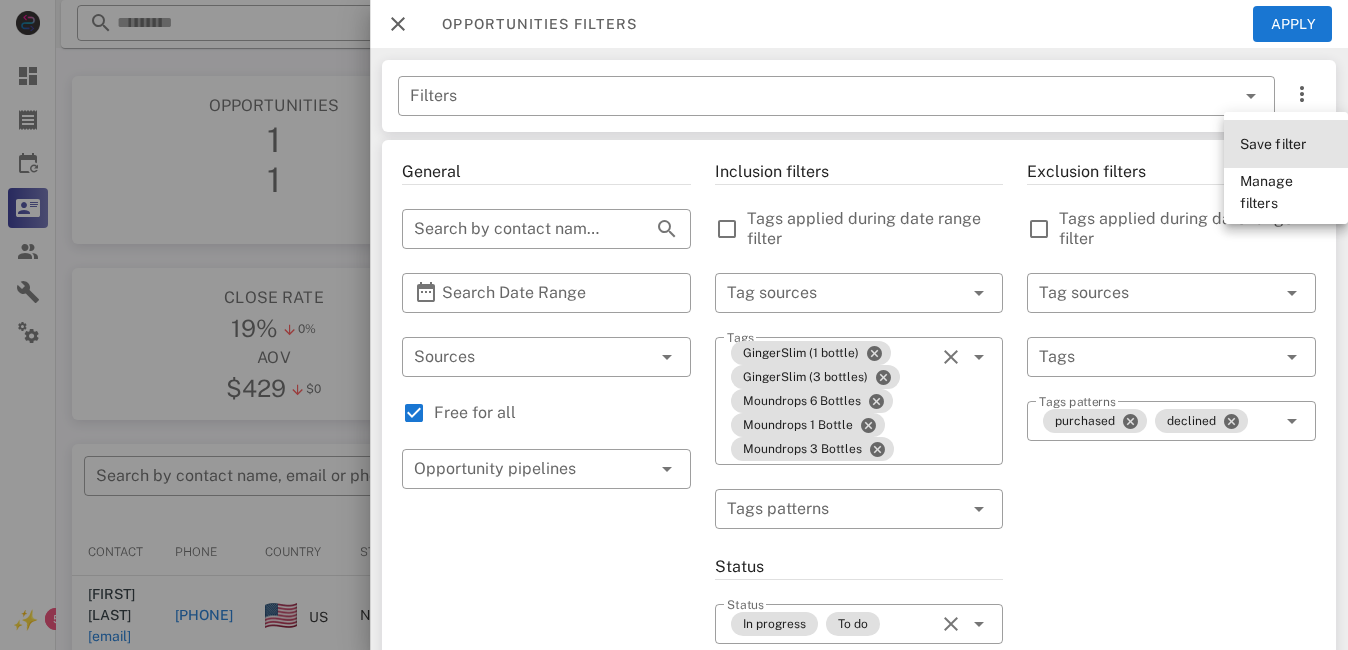 click on "Save filter" at bounding box center [1286, 144] 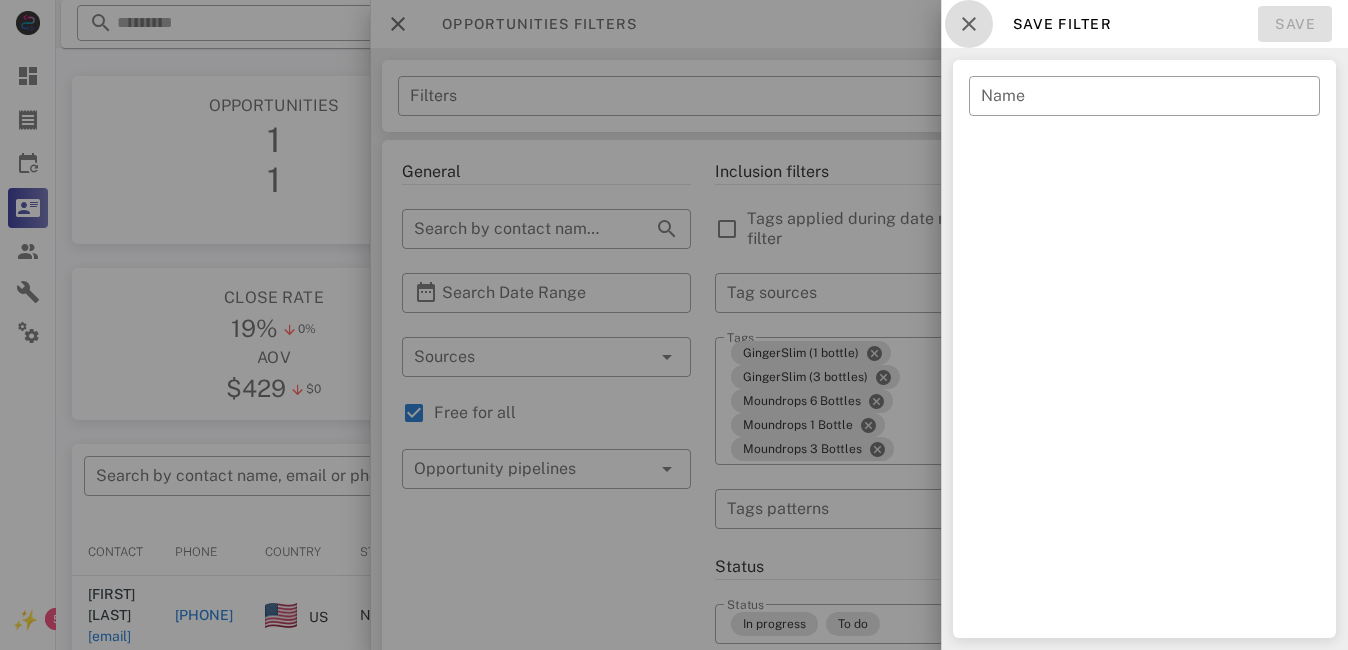click at bounding box center (969, 24) 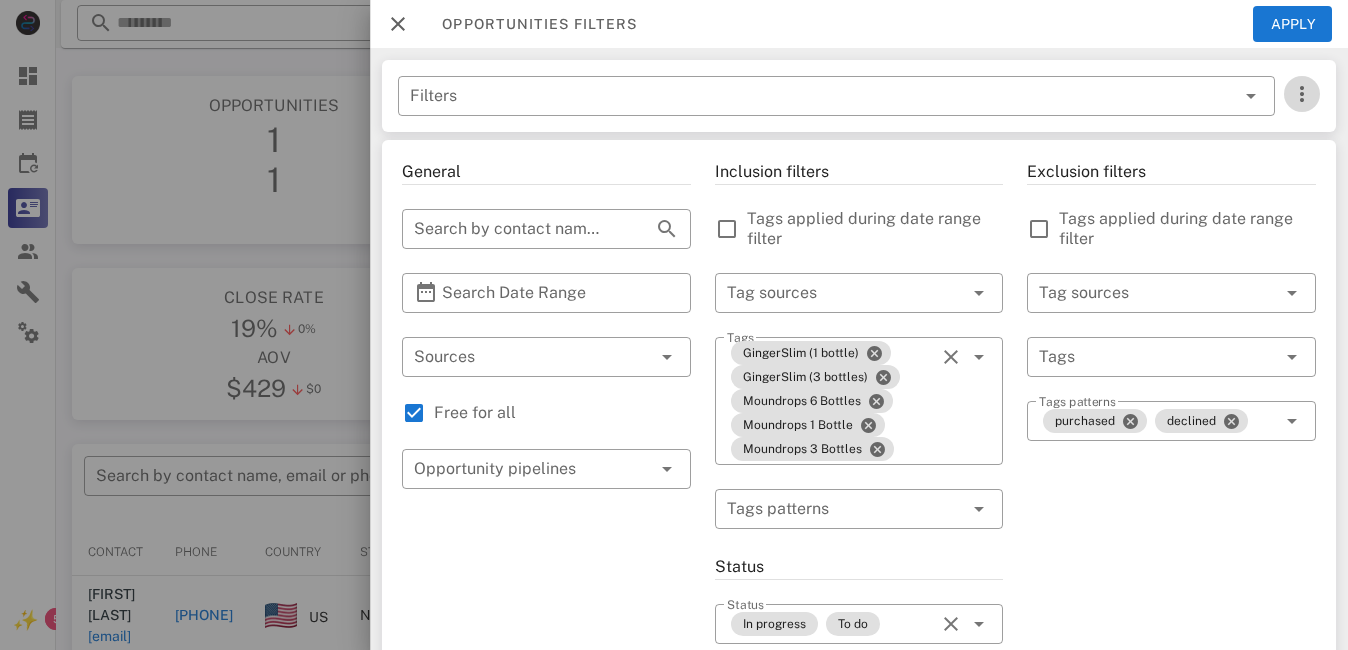 click at bounding box center (1302, 94) 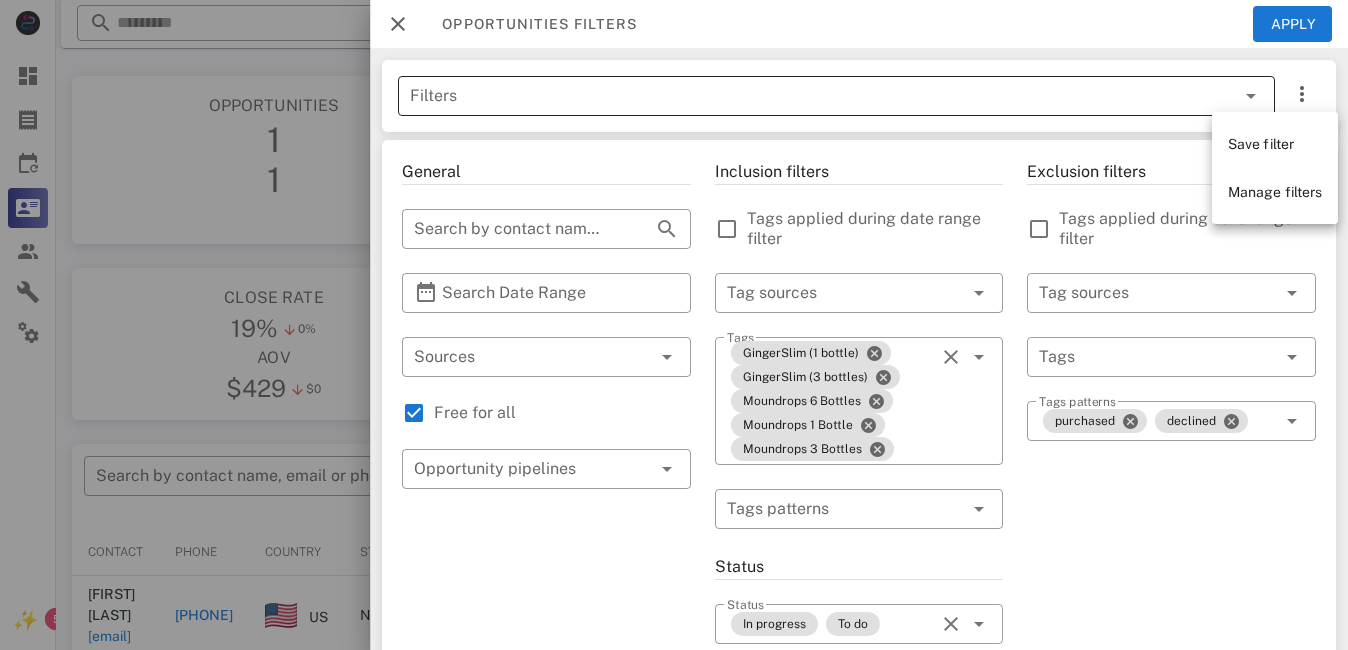 click at bounding box center (1251, 96) 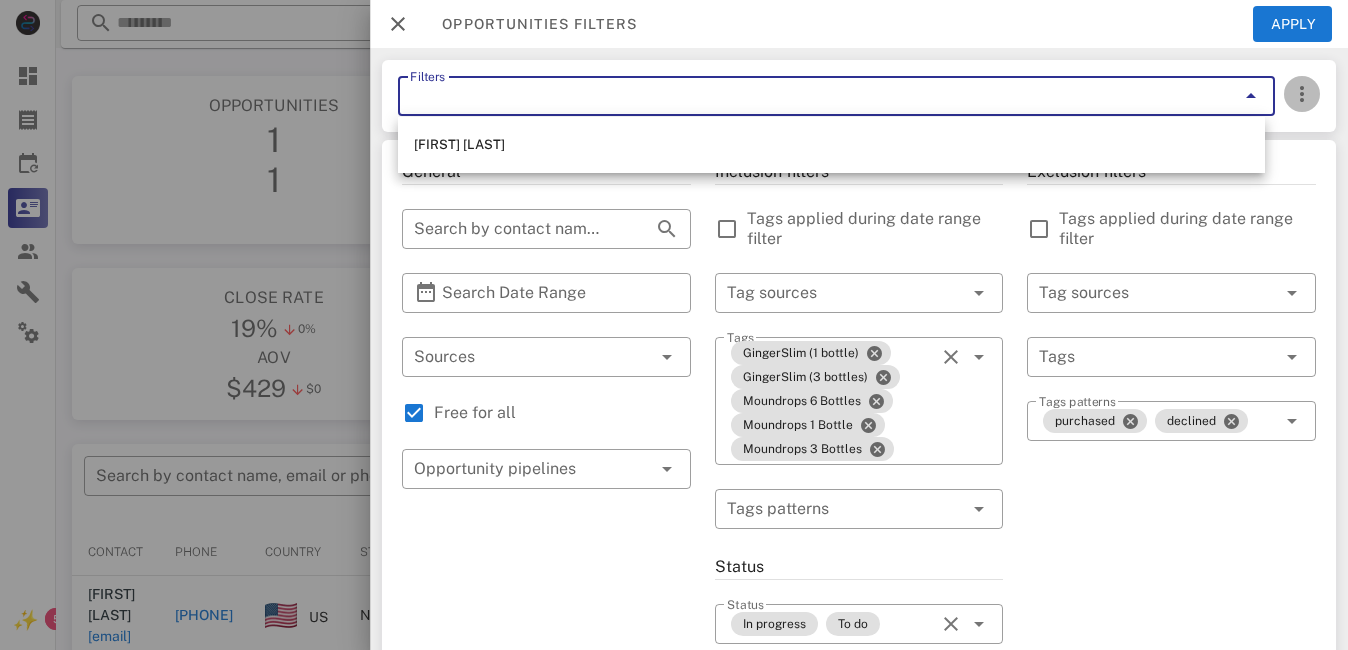 click at bounding box center [1302, 94] 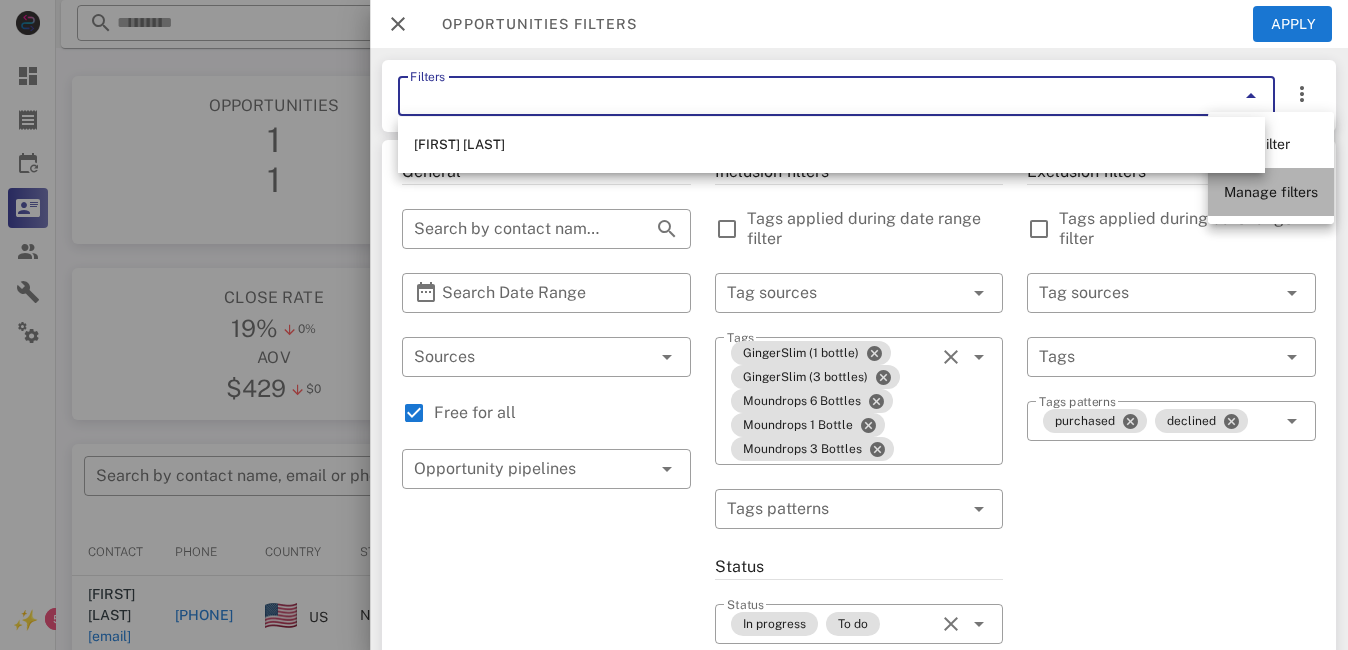 click on "Manage filters" at bounding box center [1271, 192] 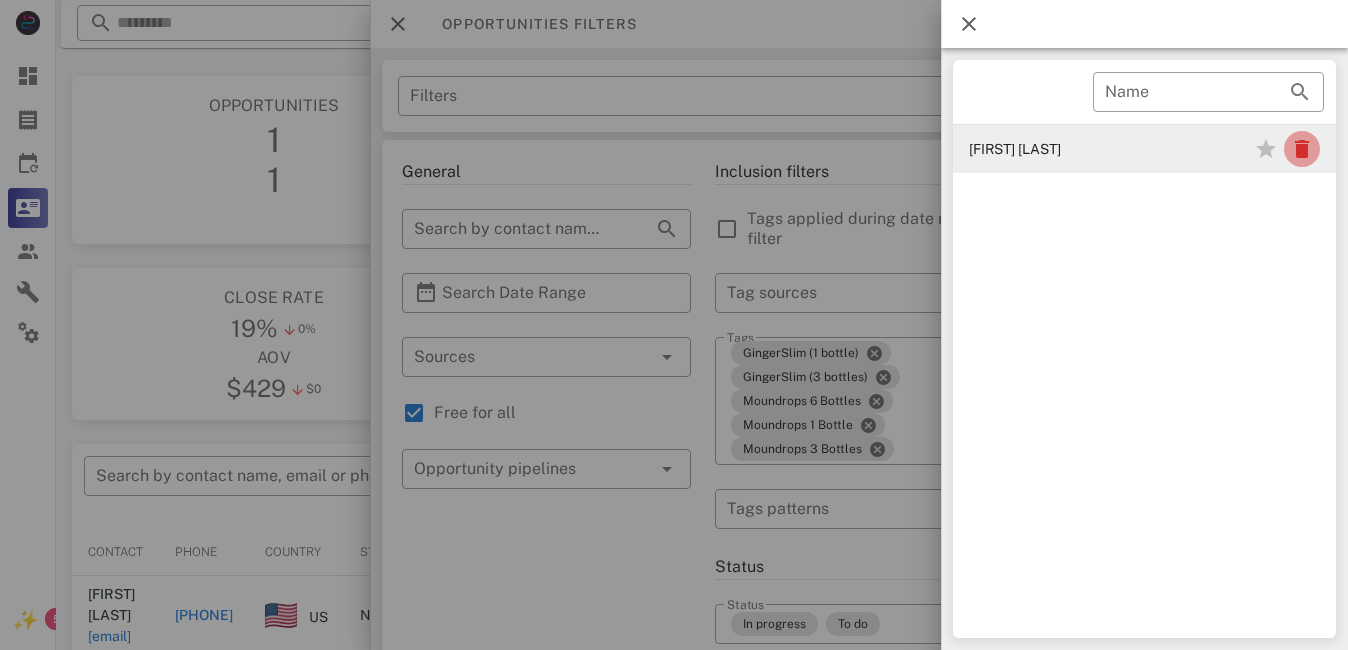 click at bounding box center [1302, 149] 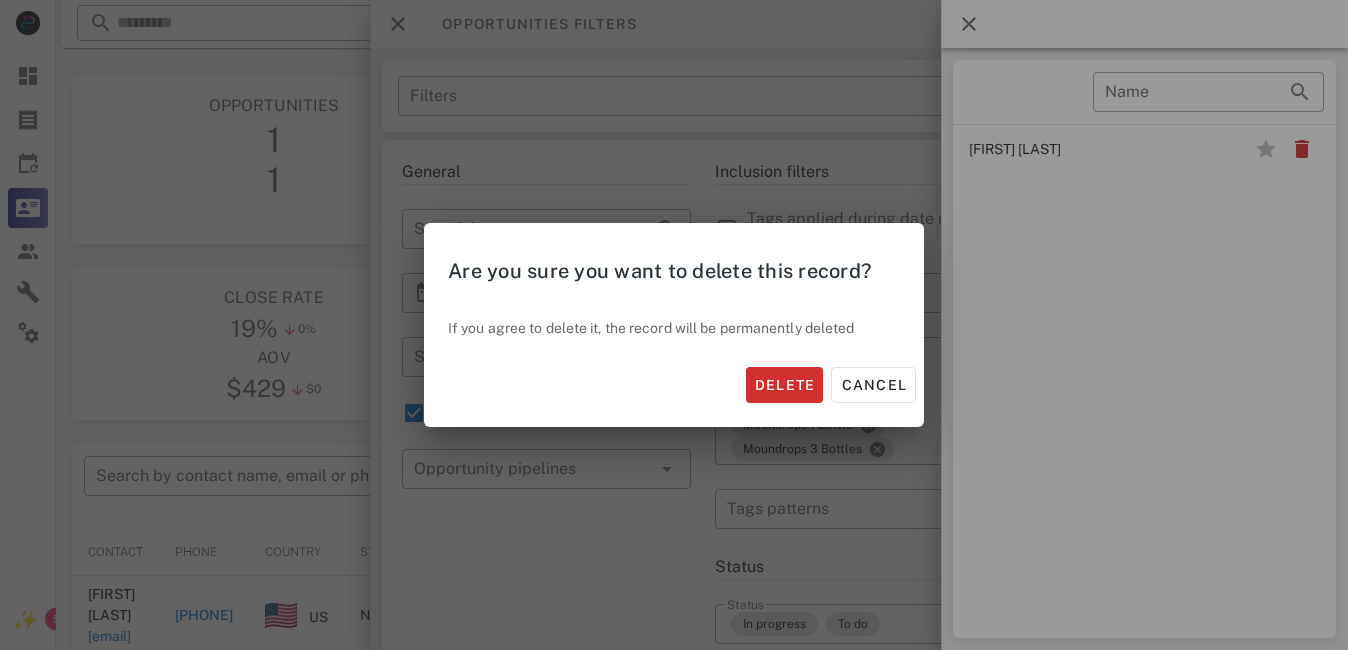 click at bounding box center (674, 325) 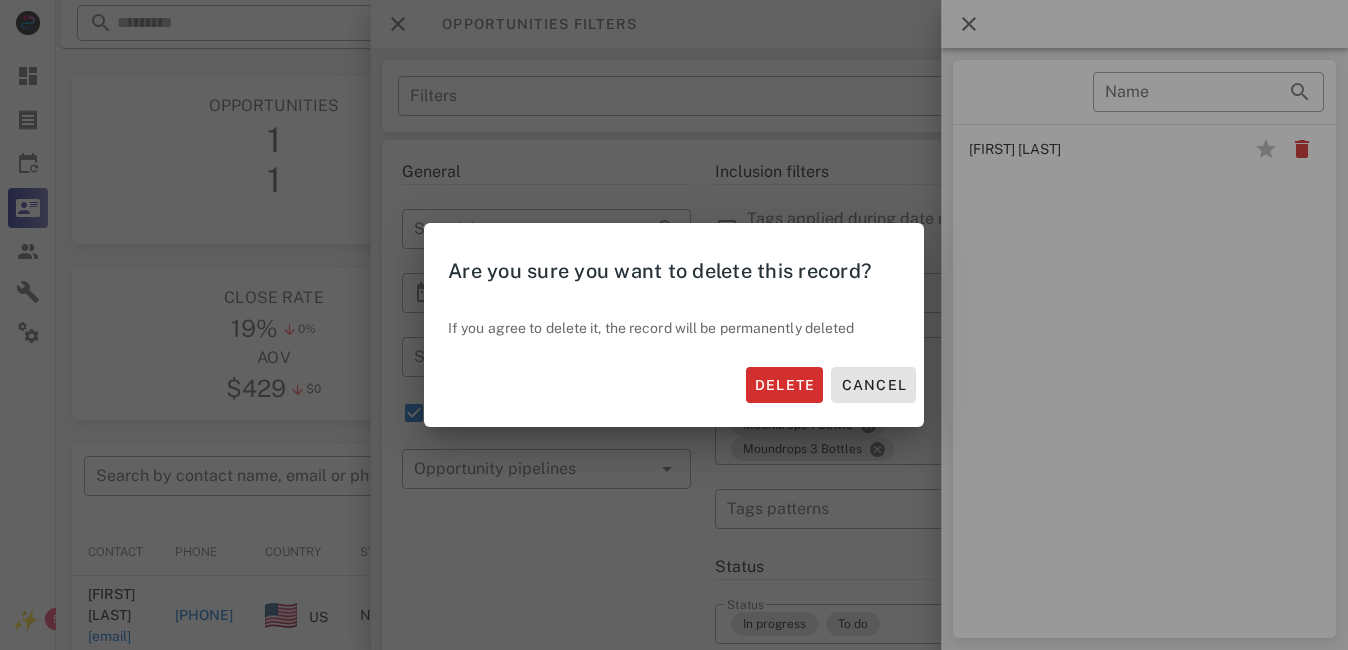 click on "Cancel" at bounding box center [873, 385] 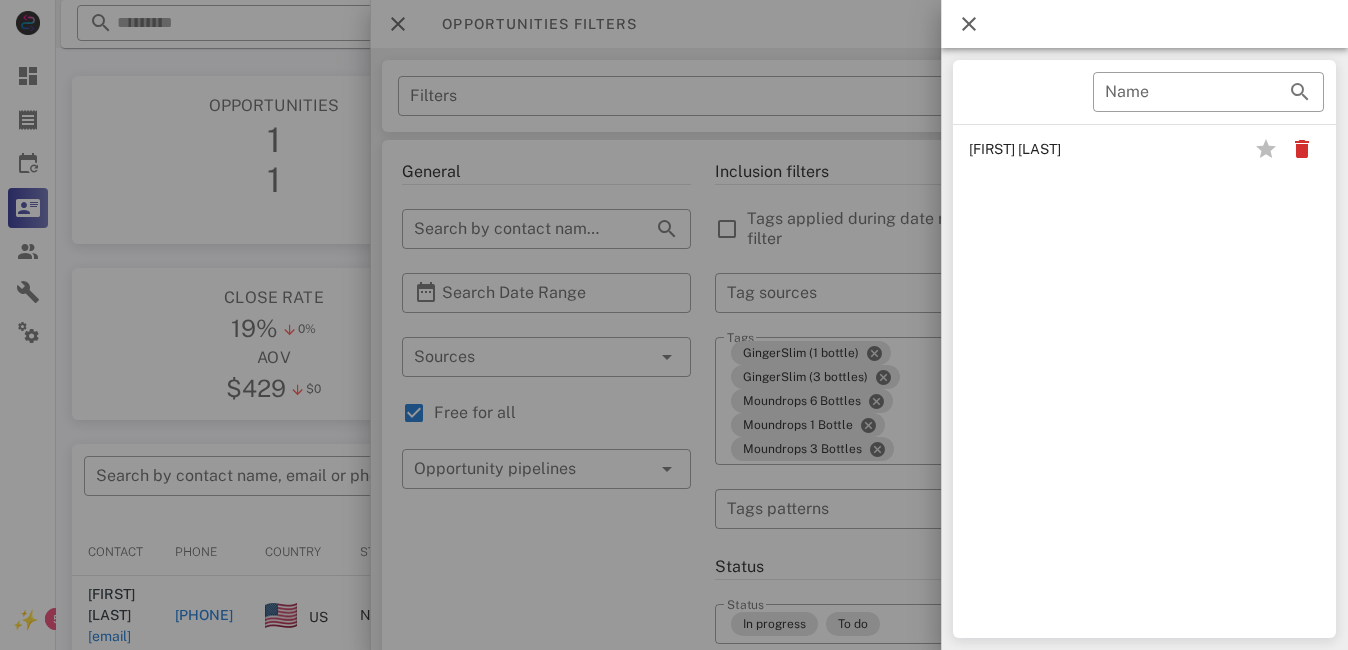 click at bounding box center [969, 24] 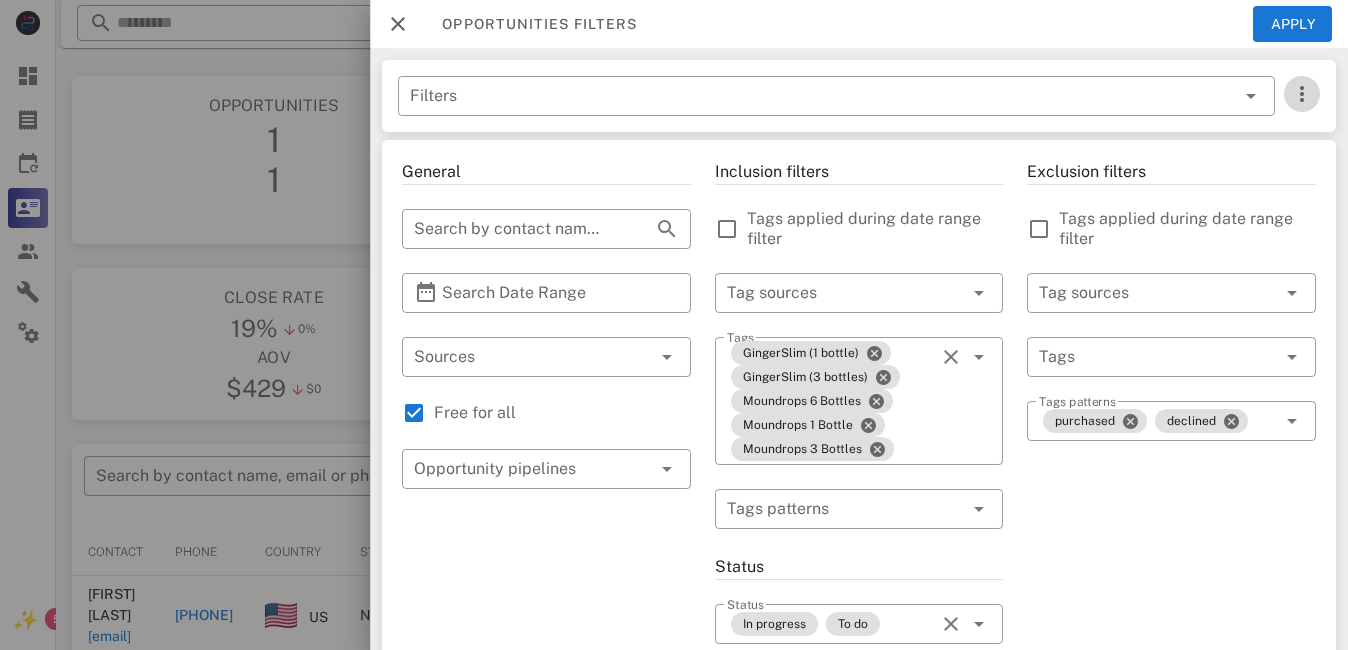 click at bounding box center [1302, 94] 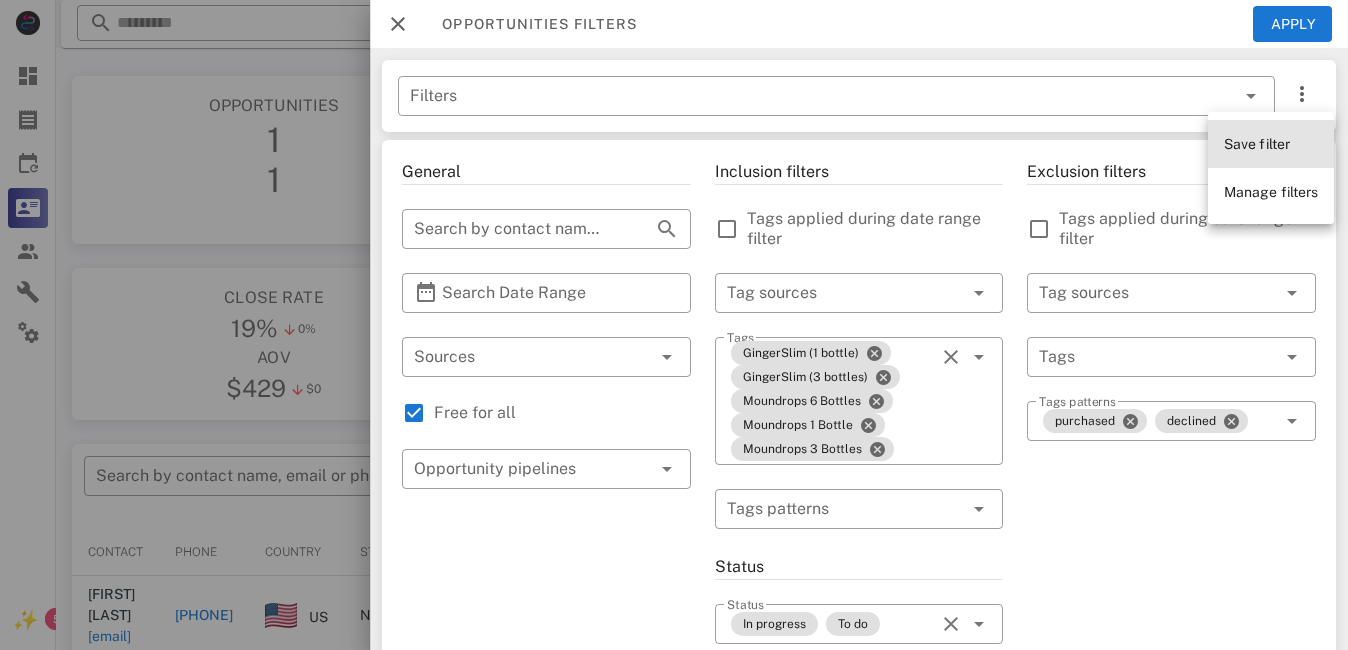 click on "Save filter" at bounding box center (1257, 144) 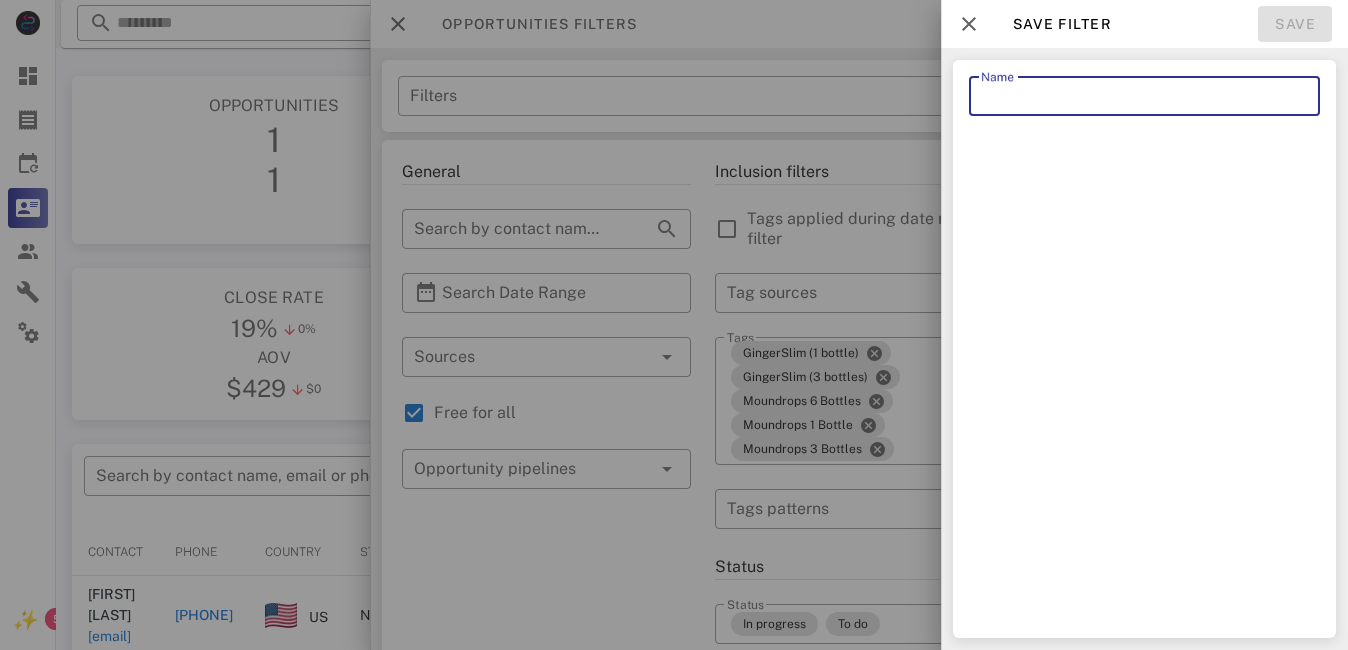 click on "Name" at bounding box center [1144, 96] 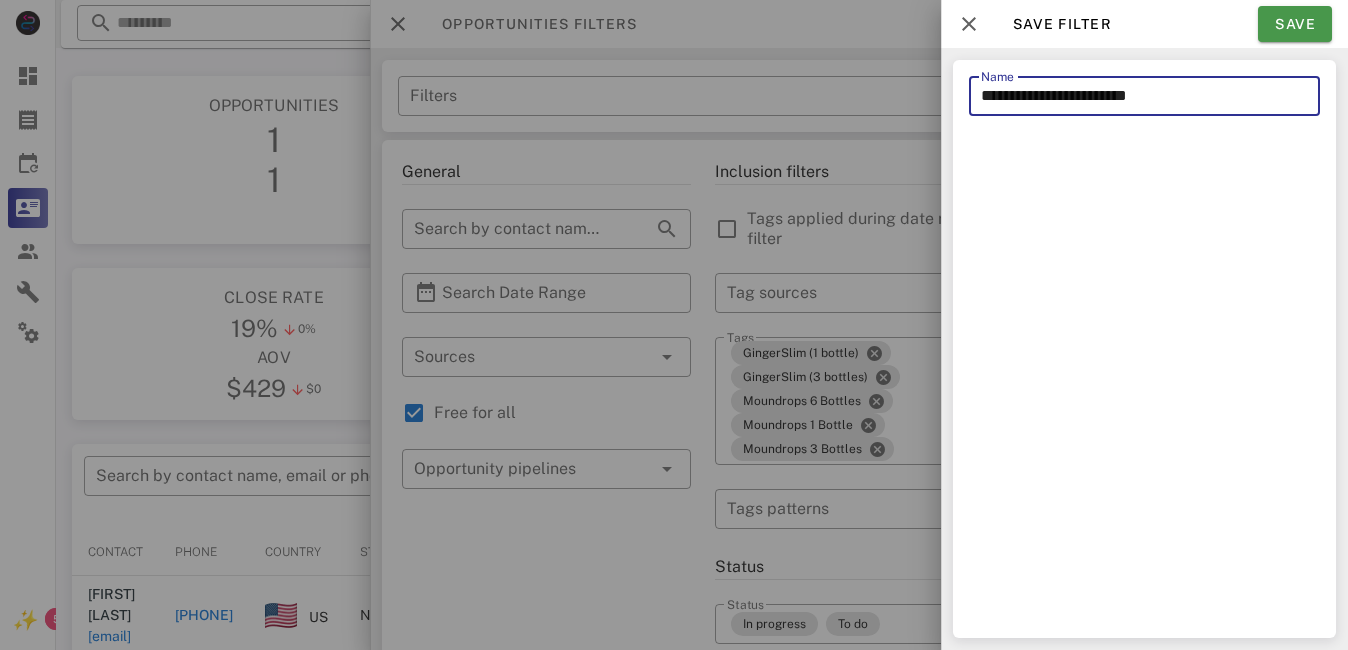 type on "**********" 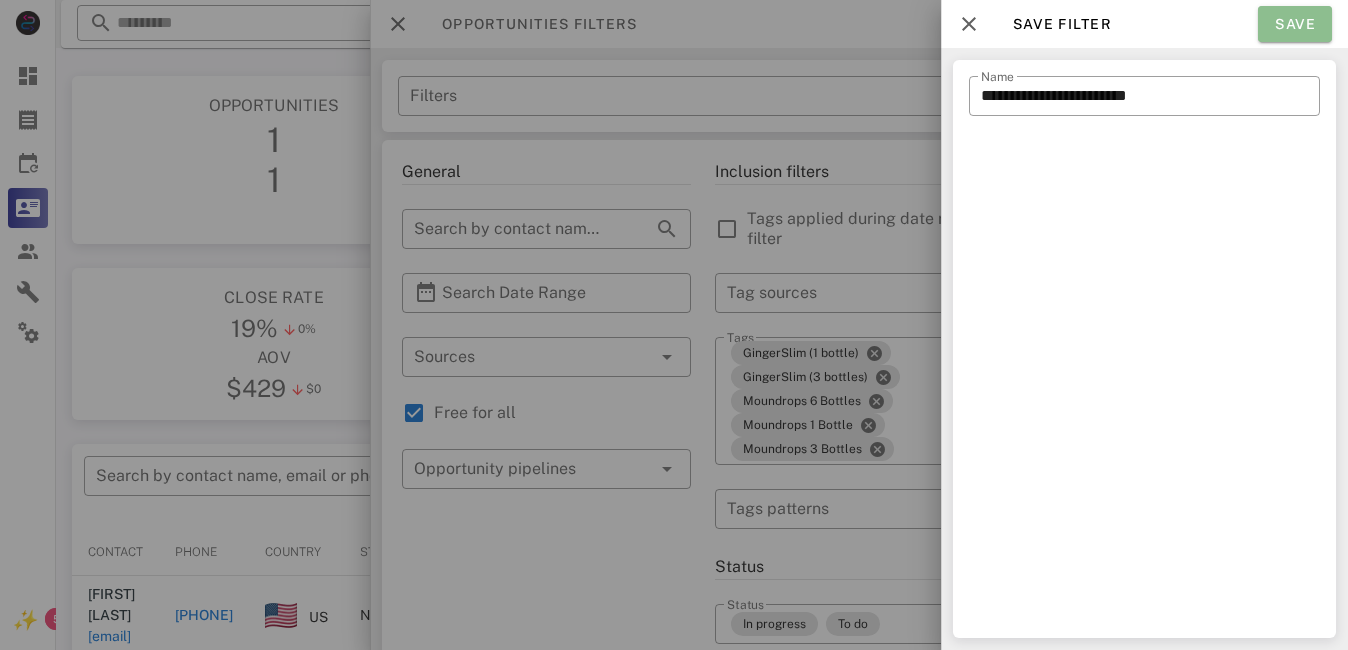 click on "Save" at bounding box center [1295, 24] 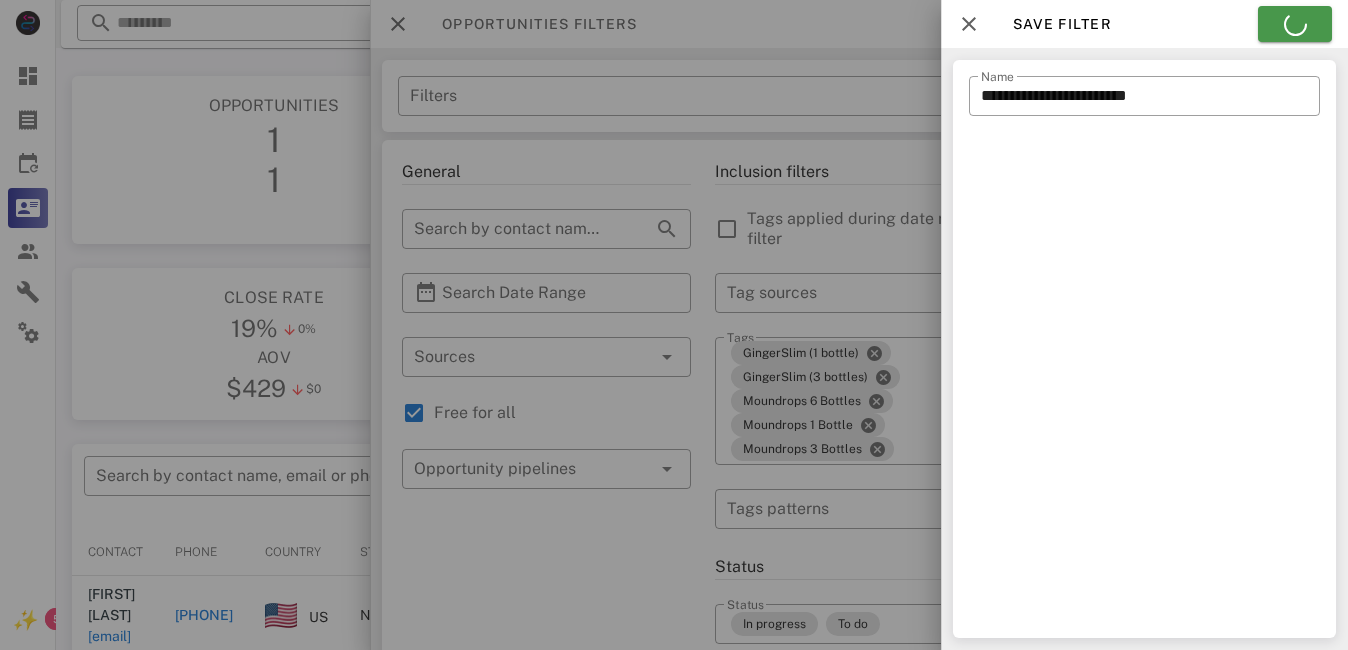 type on "**********" 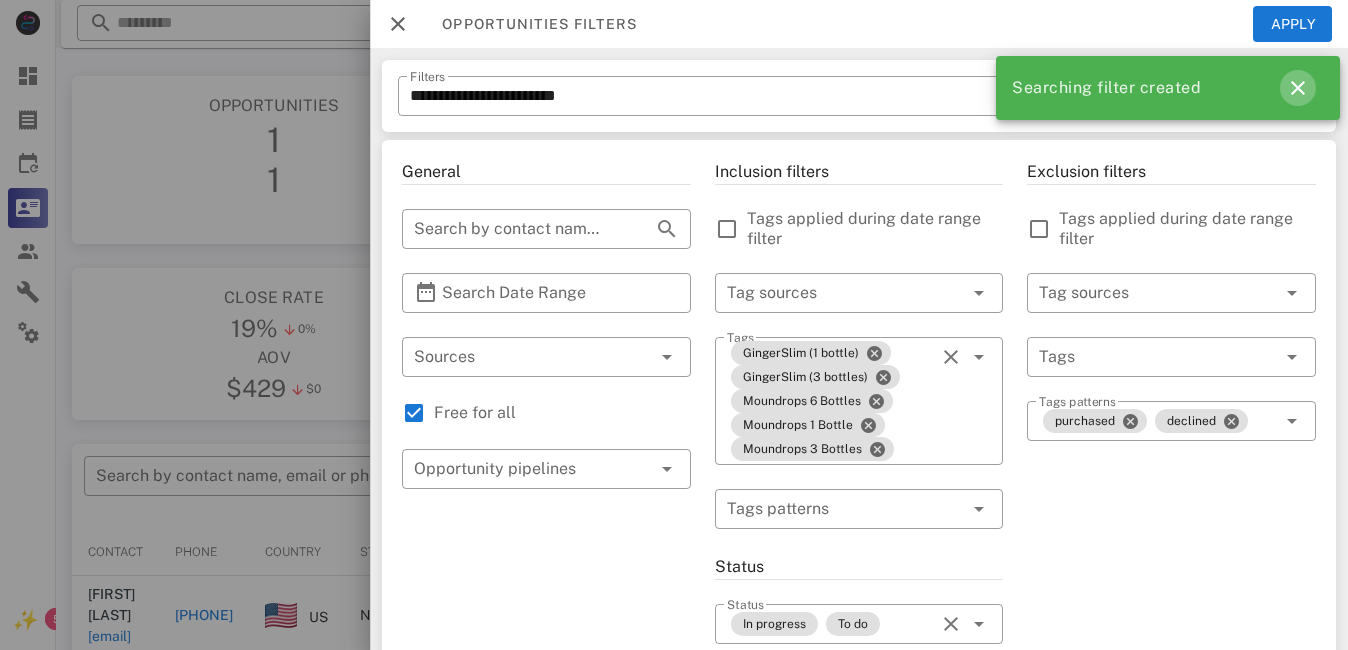 click at bounding box center [1298, 88] 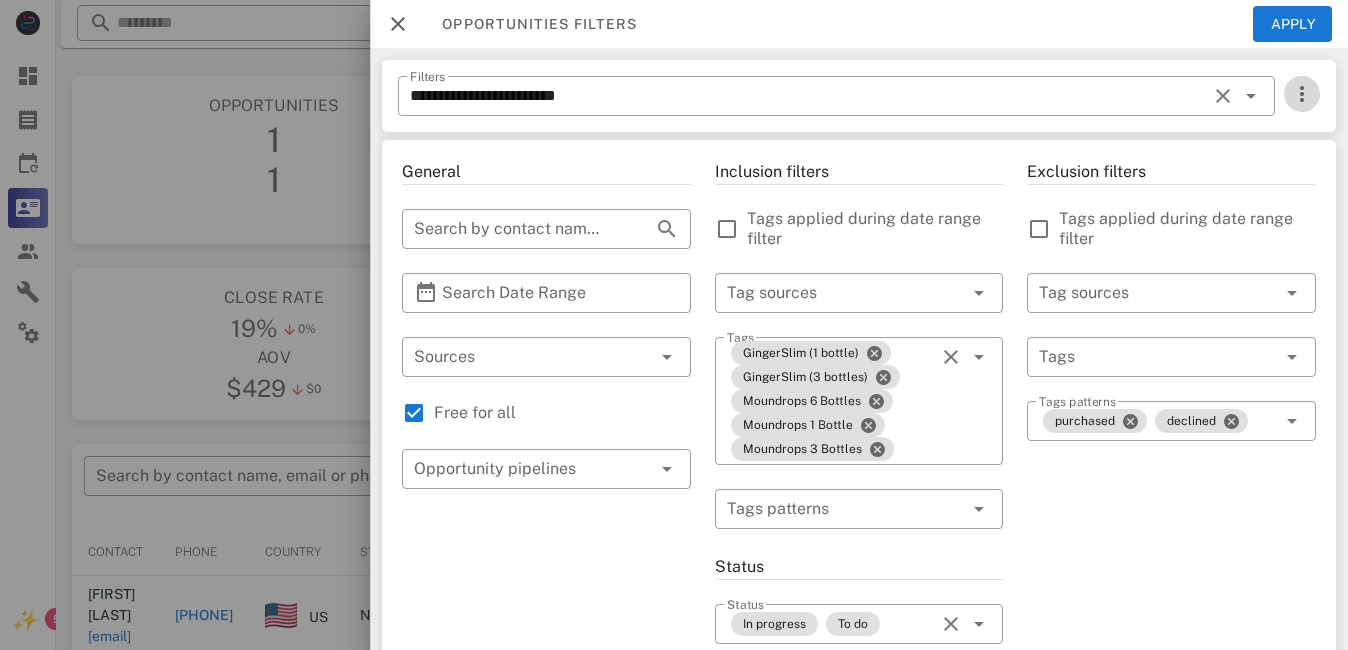 click at bounding box center [1302, 94] 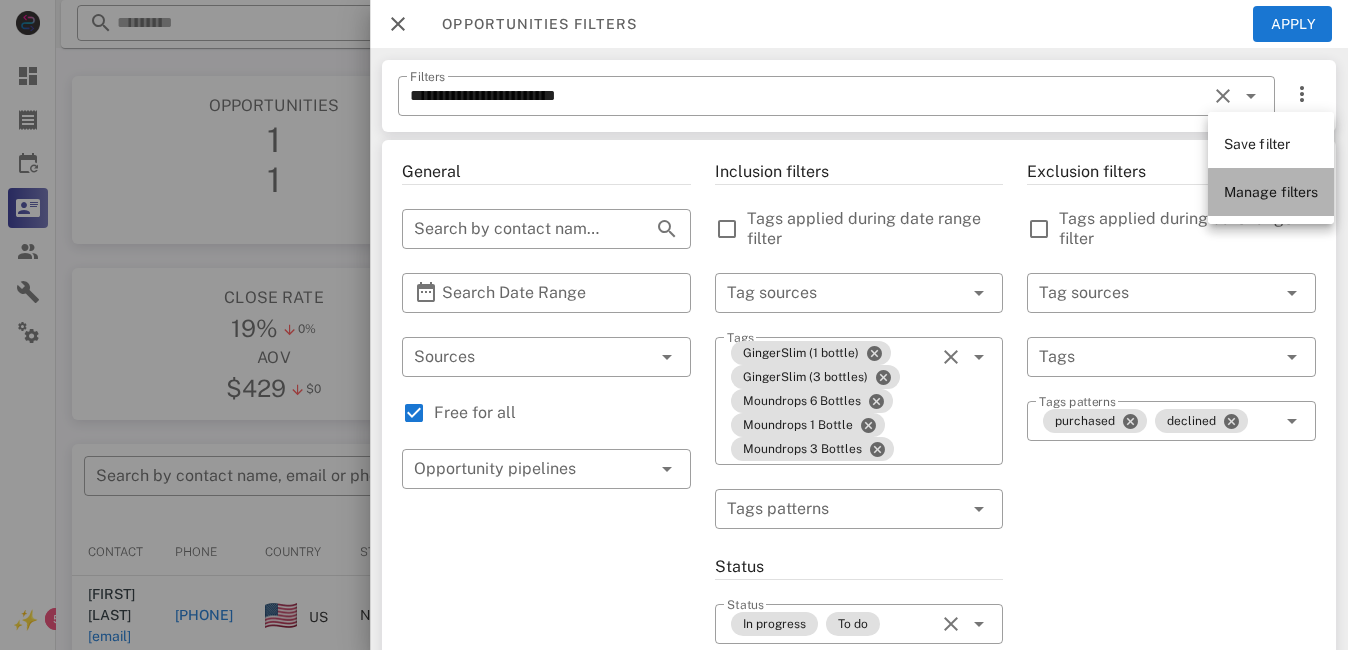 click on "Manage filters" at bounding box center [1271, 192] 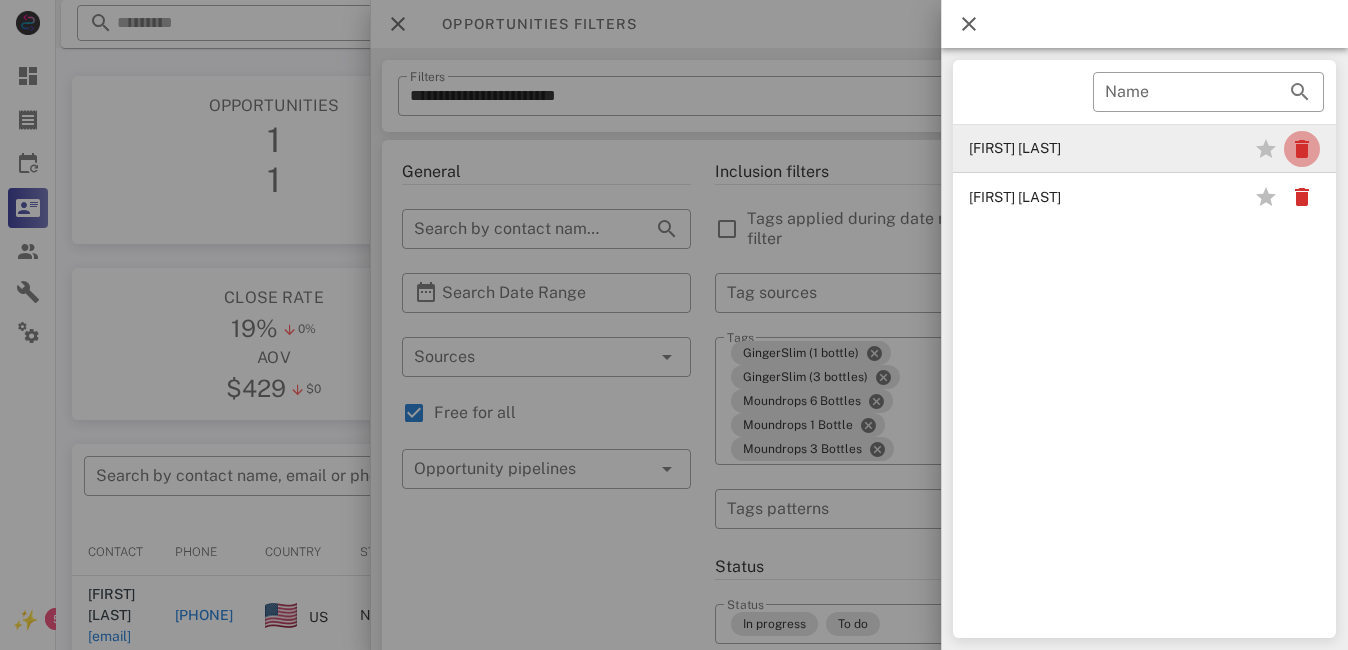 click at bounding box center (1302, 149) 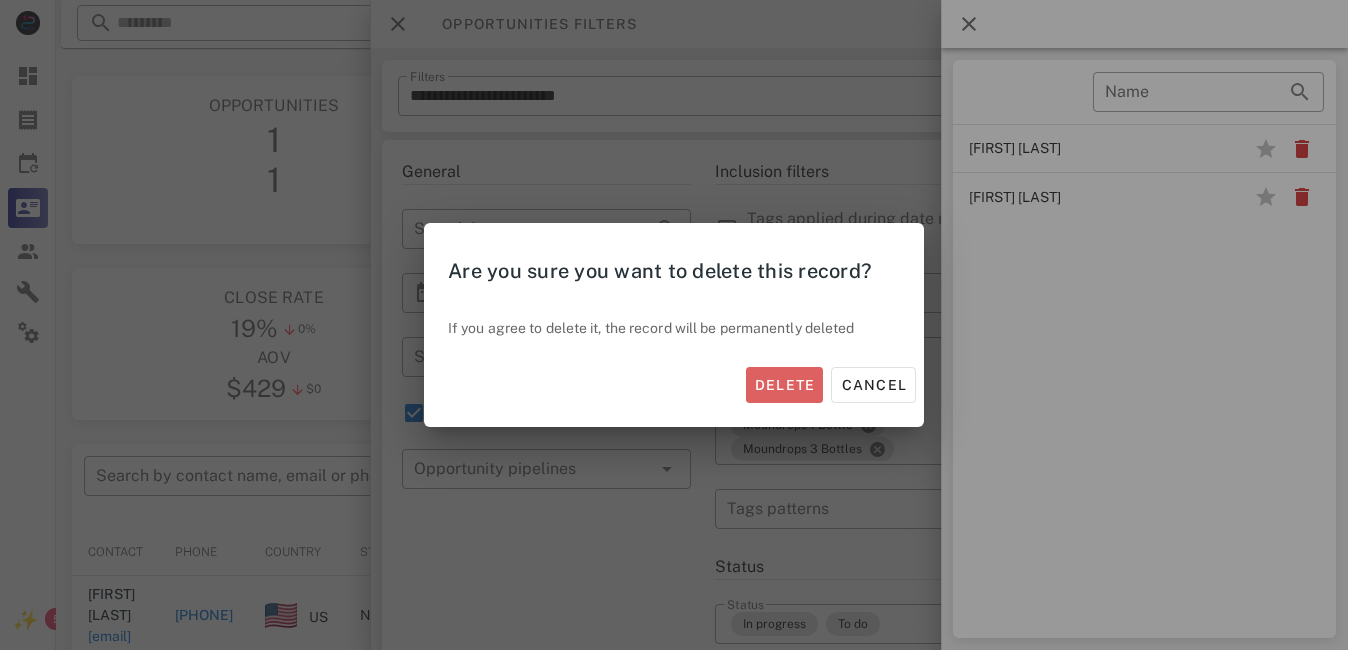 click on "Delete" at bounding box center (785, 385) 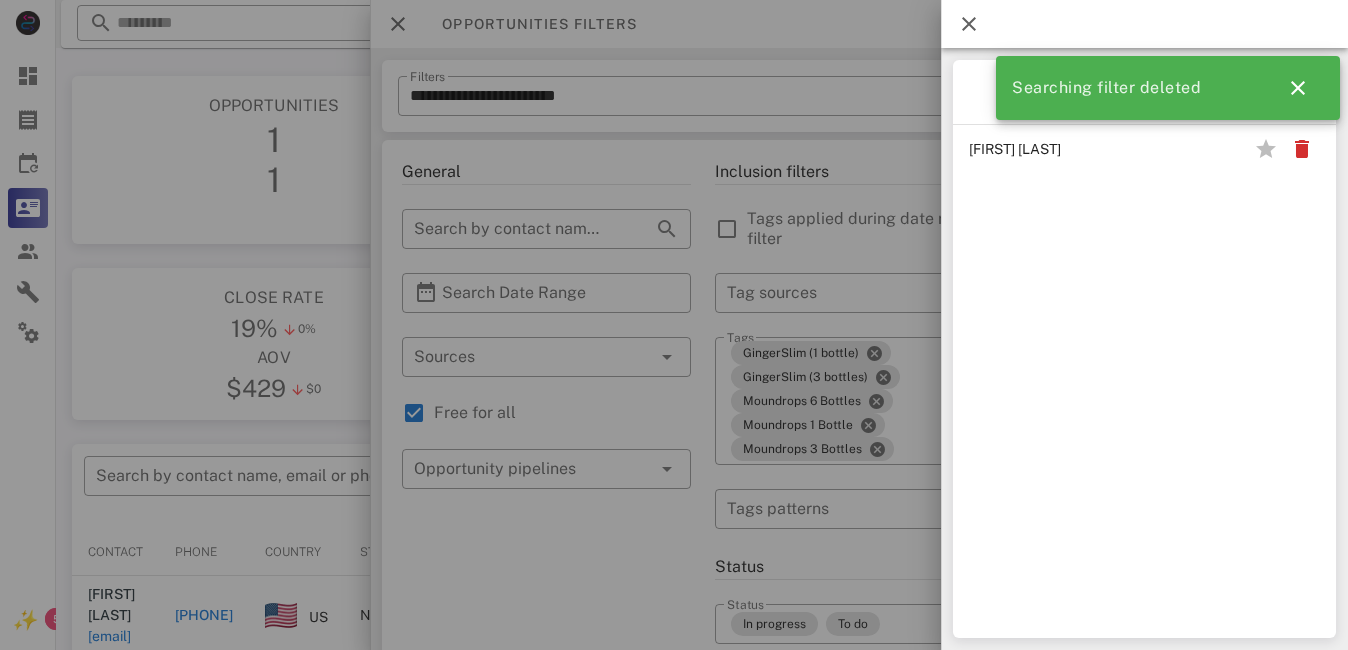 click at bounding box center [969, 24] 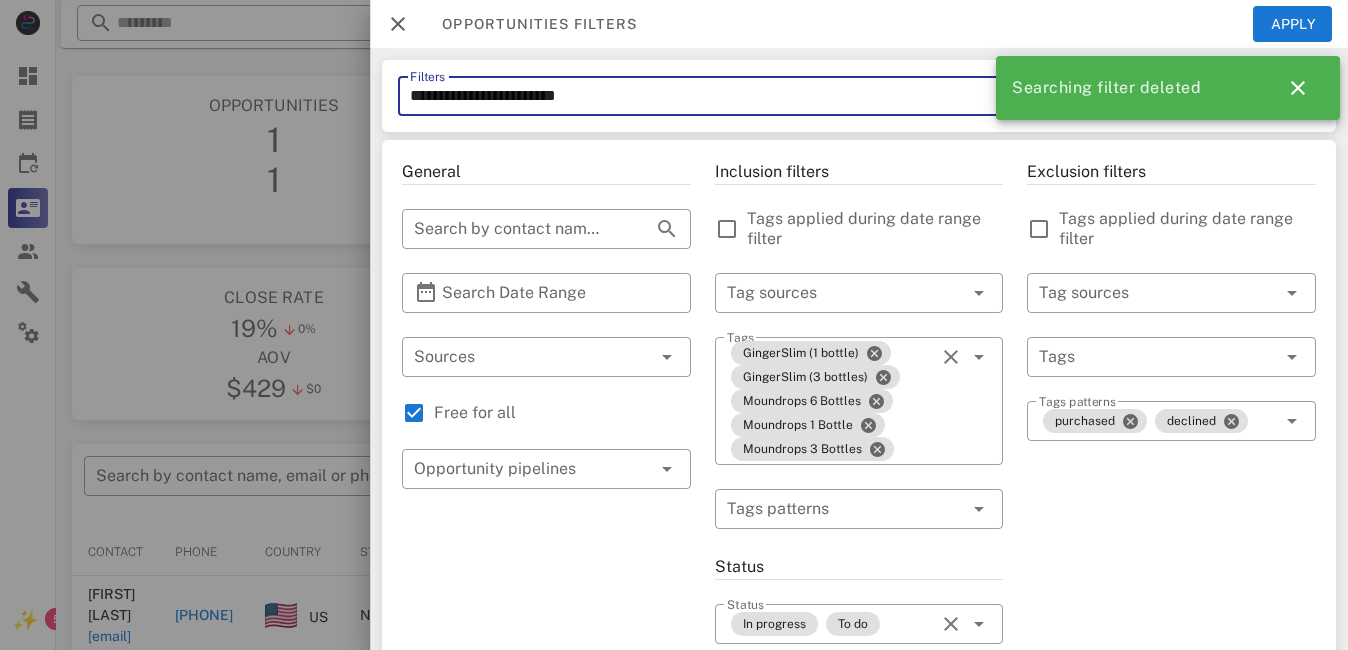 click on "**********" at bounding box center [808, 96] 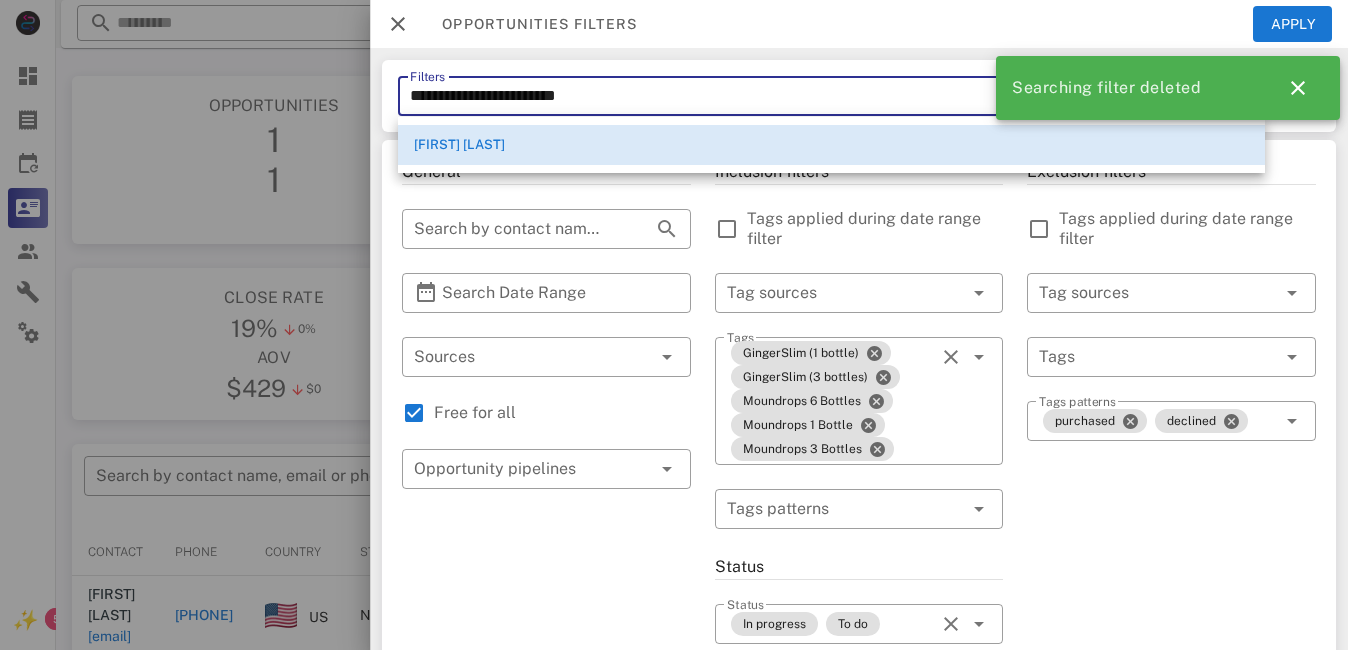 click on "**********" at bounding box center (808, 96) 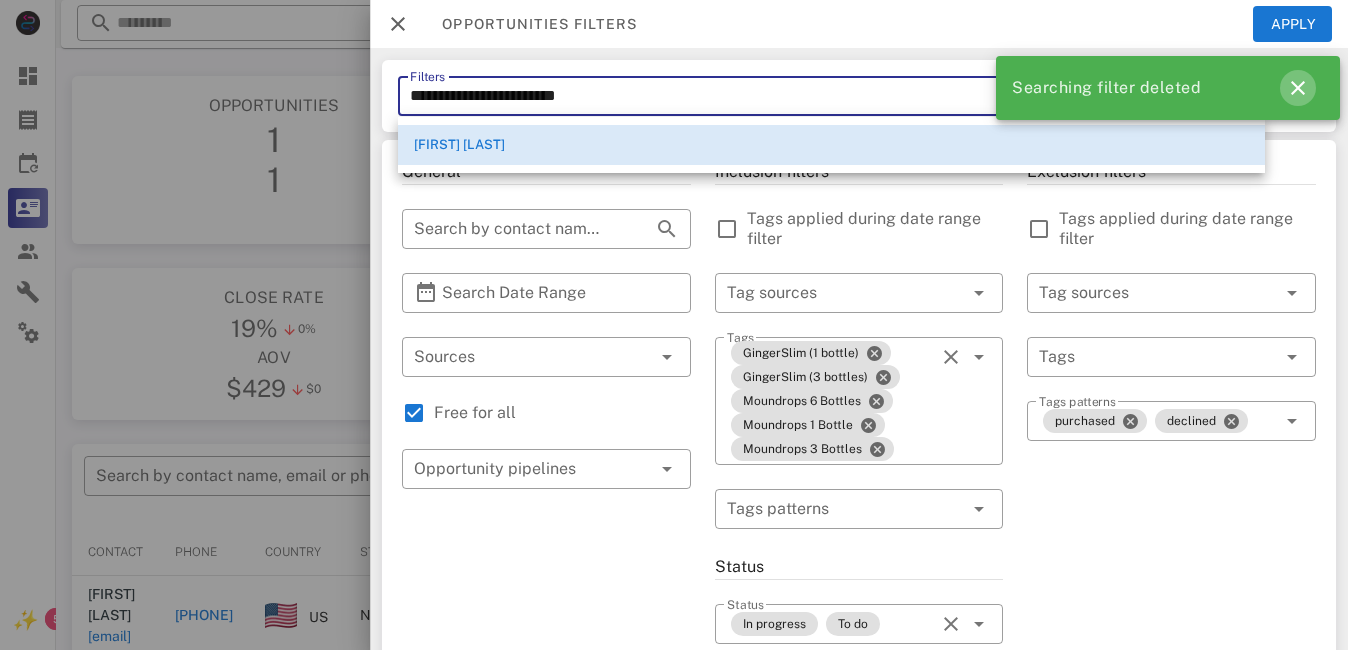 click at bounding box center (1298, 88) 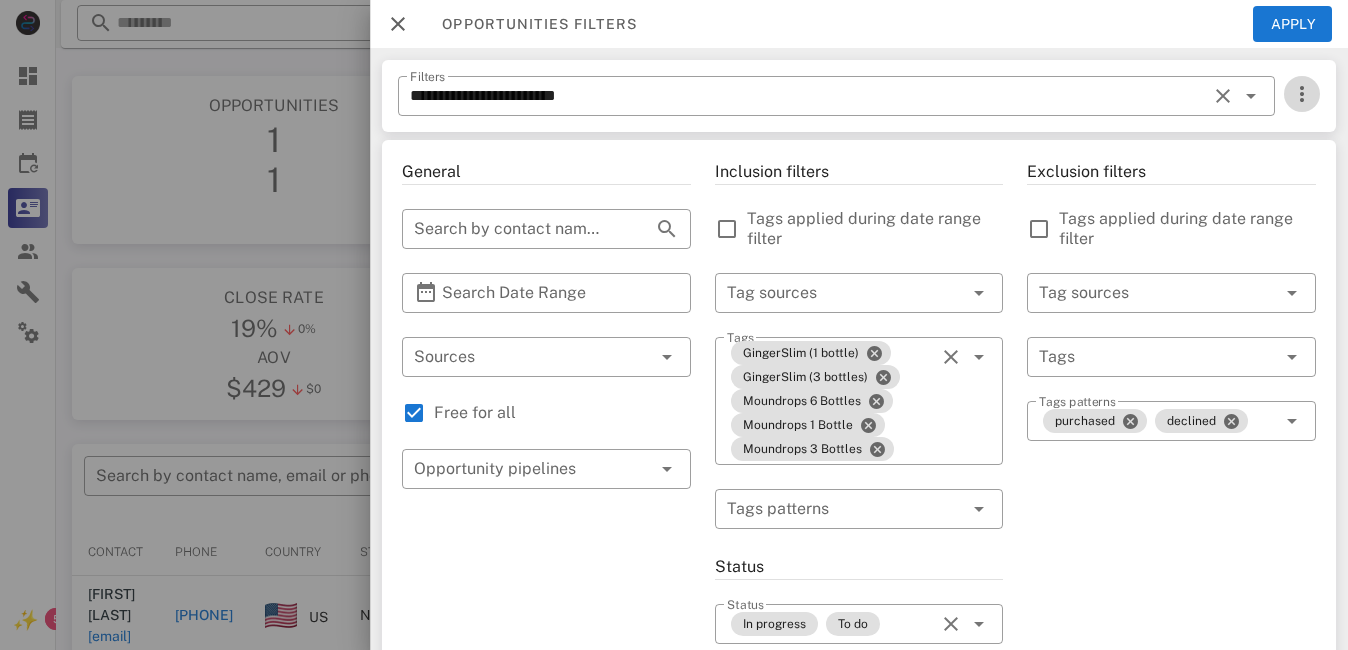 click at bounding box center [1302, 94] 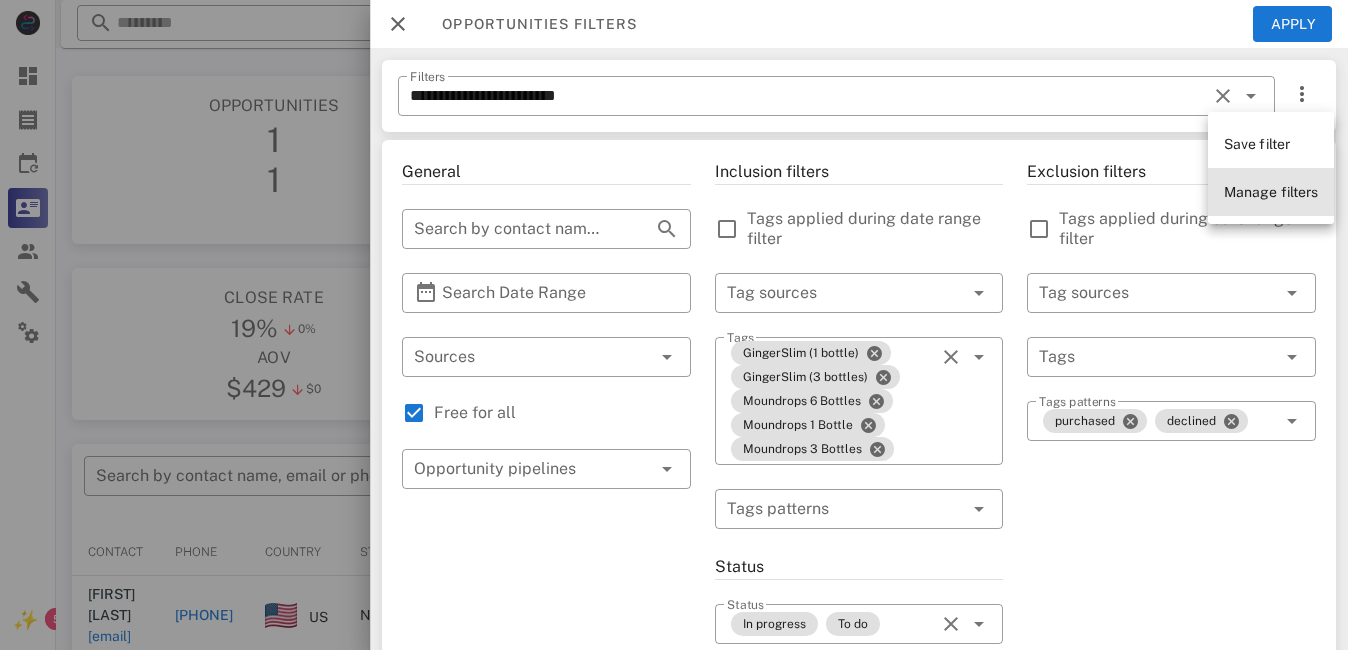 click on "Manage filters" at bounding box center (1271, 192) 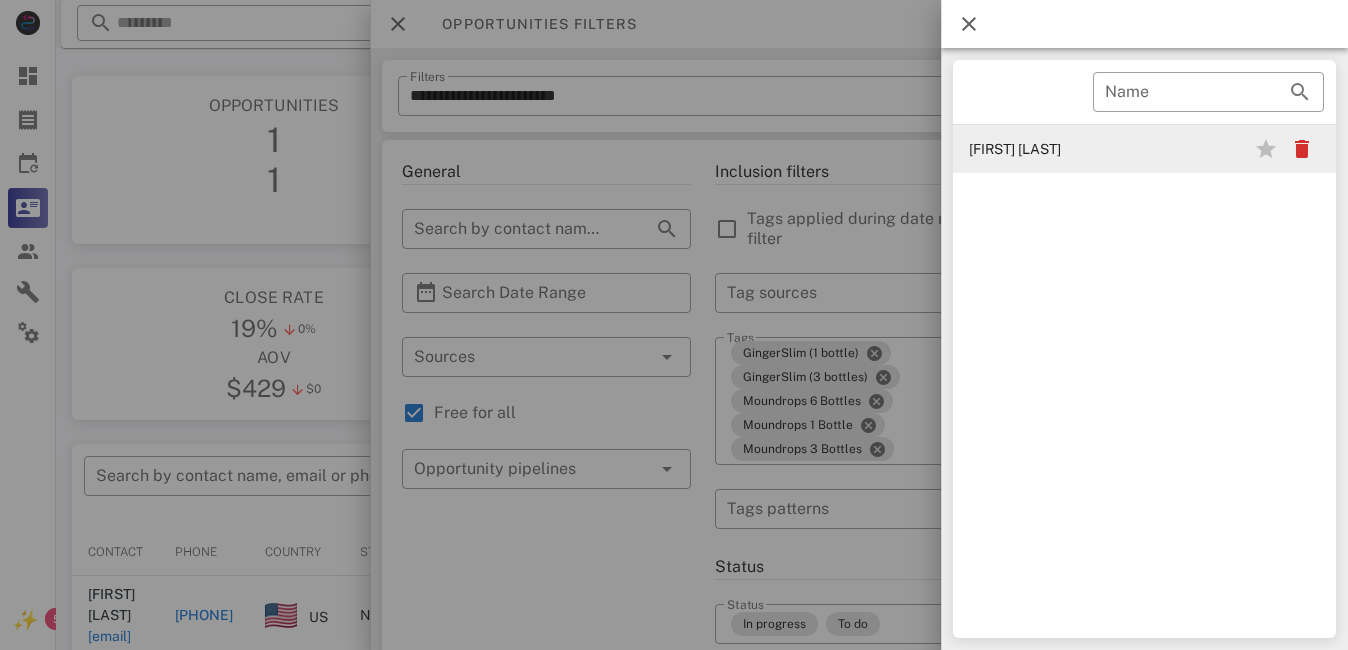 click on "[FIRST] [LAST]" at bounding box center [1057, 149] 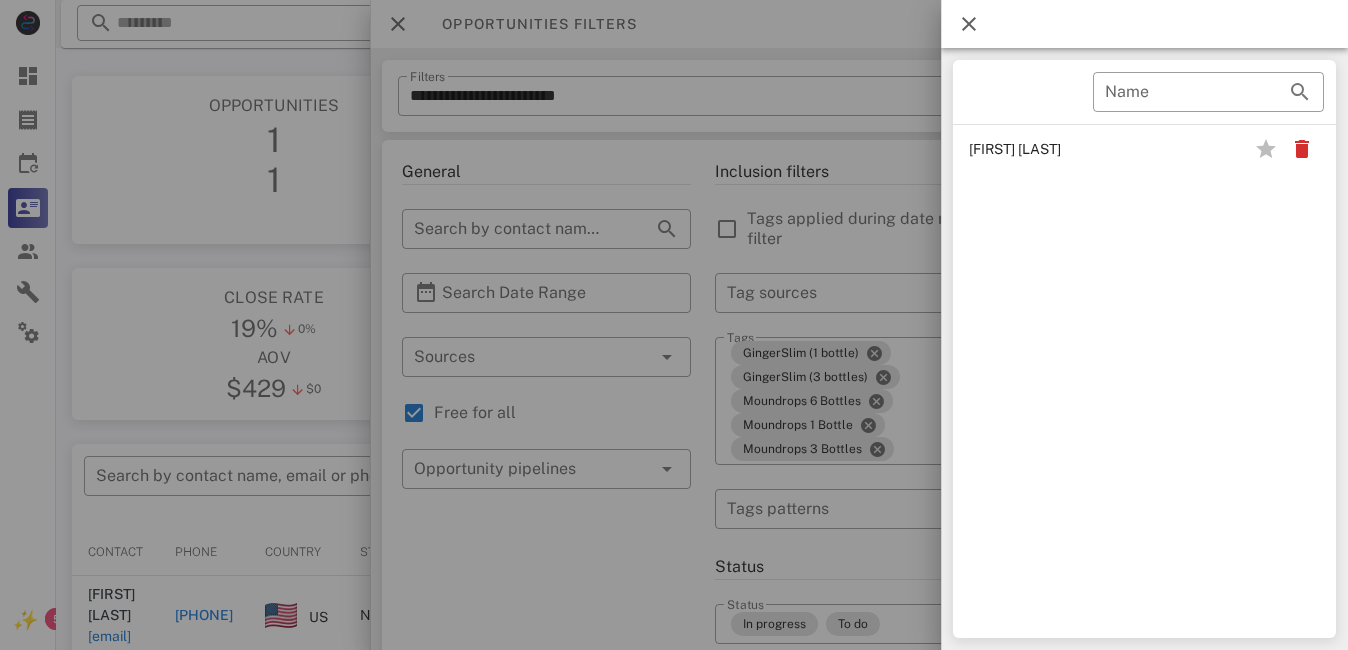 click at bounding box center [969, 24] 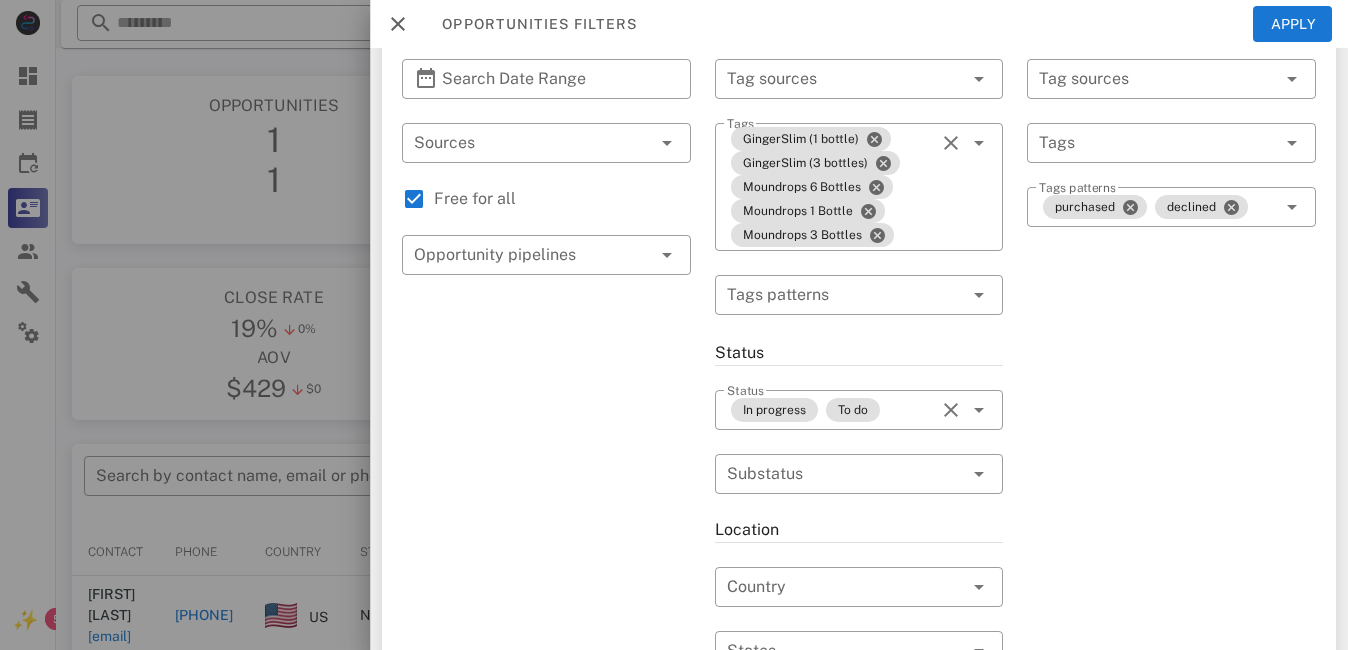 scroll, scrollTop: 0, scrollLeft: 0, axis: both 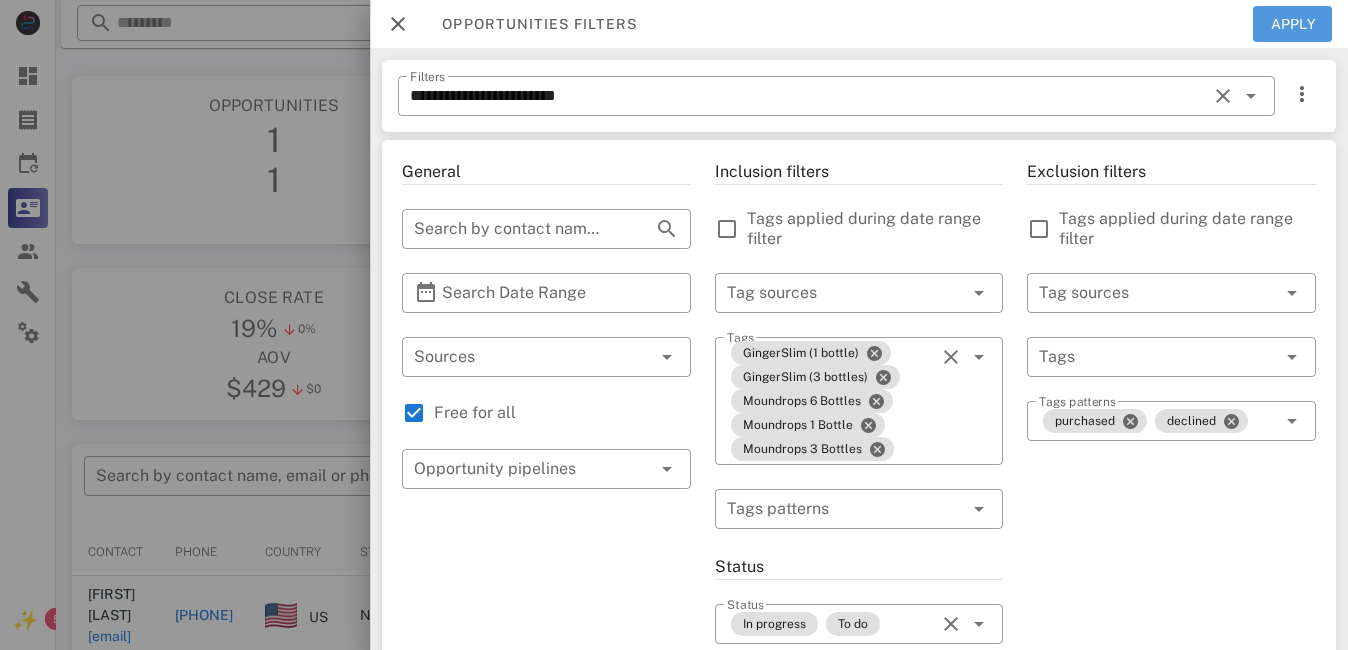 click on "Apply" at bounding box center (1293, 24) 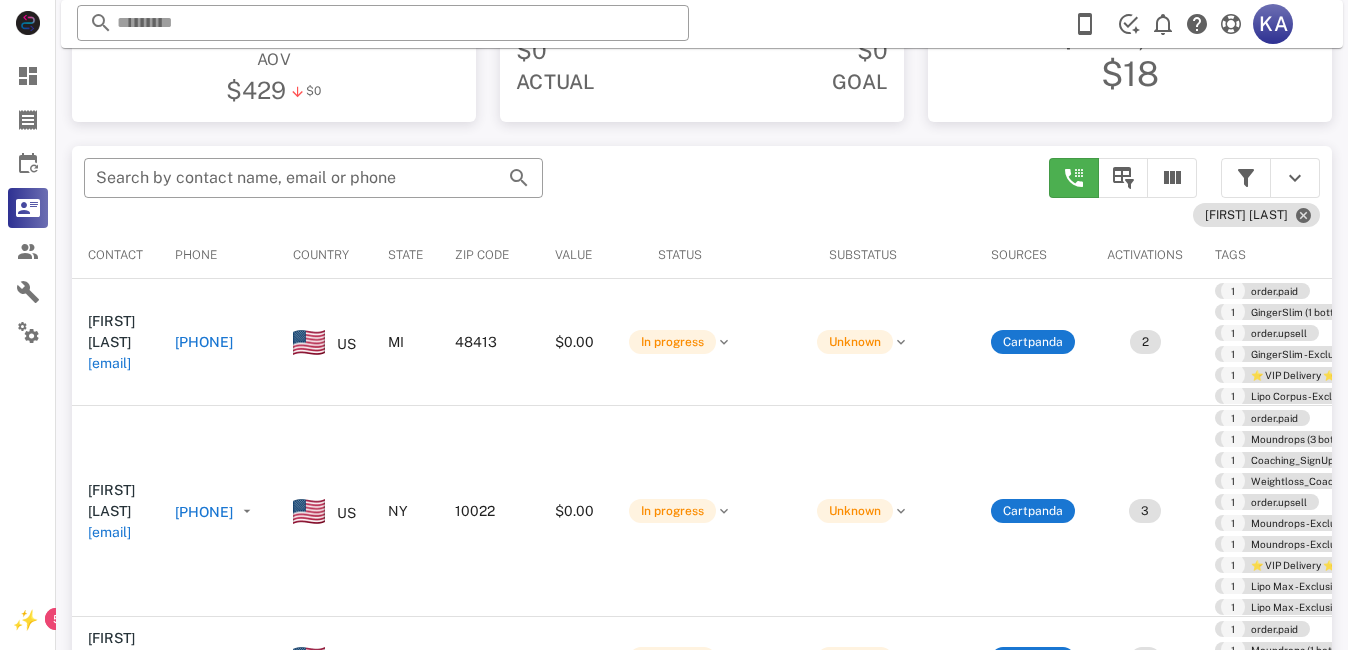 scroll, scrollTop: 300, scrollLeft: 0, axis: vertical 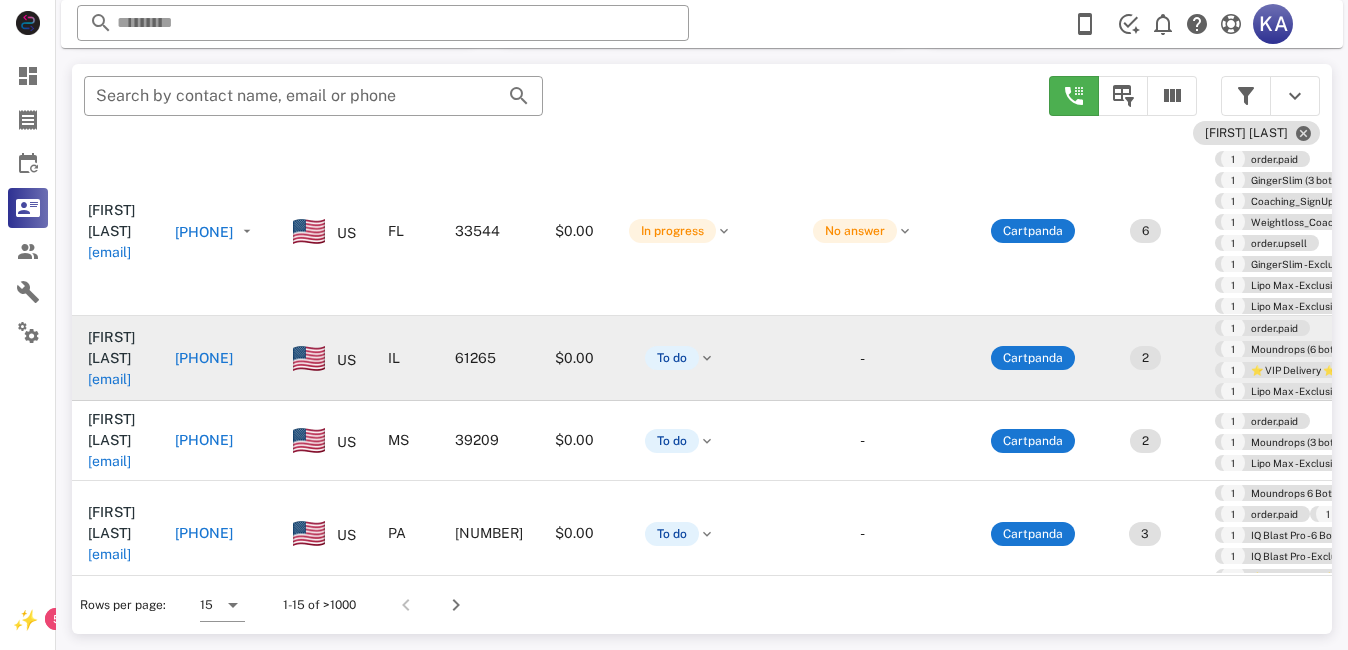 click on "[FIRST] [LAST] [EMAIL]" at bounding box center (115, 358) 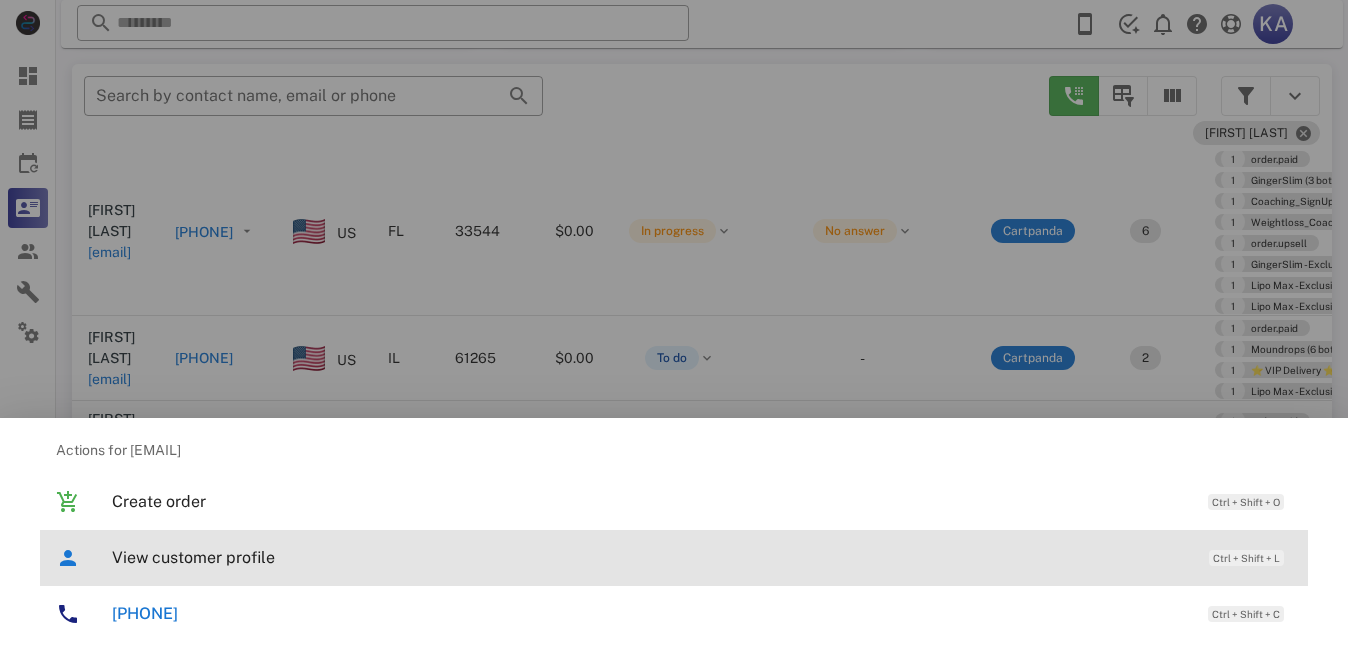 click on "View customer profile" at bounding box center (650, 557) 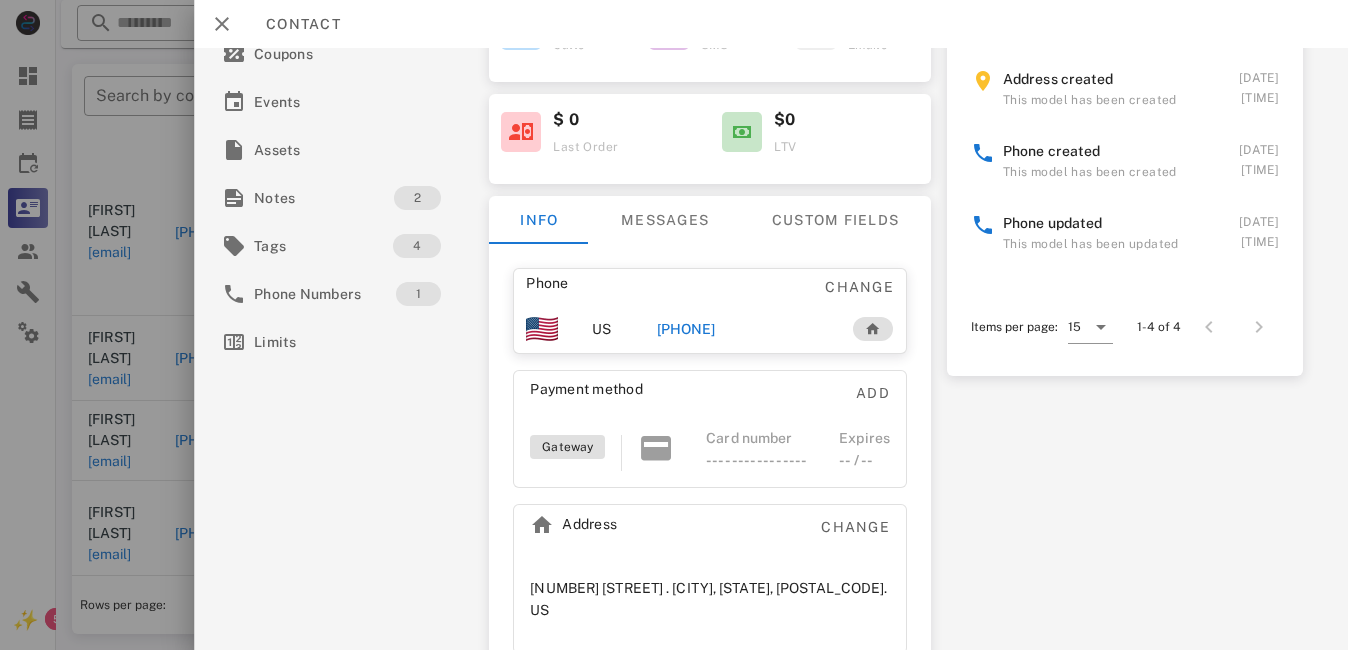 scroll, scrollTop: 272, scrollLeft: 0, axis: vertical 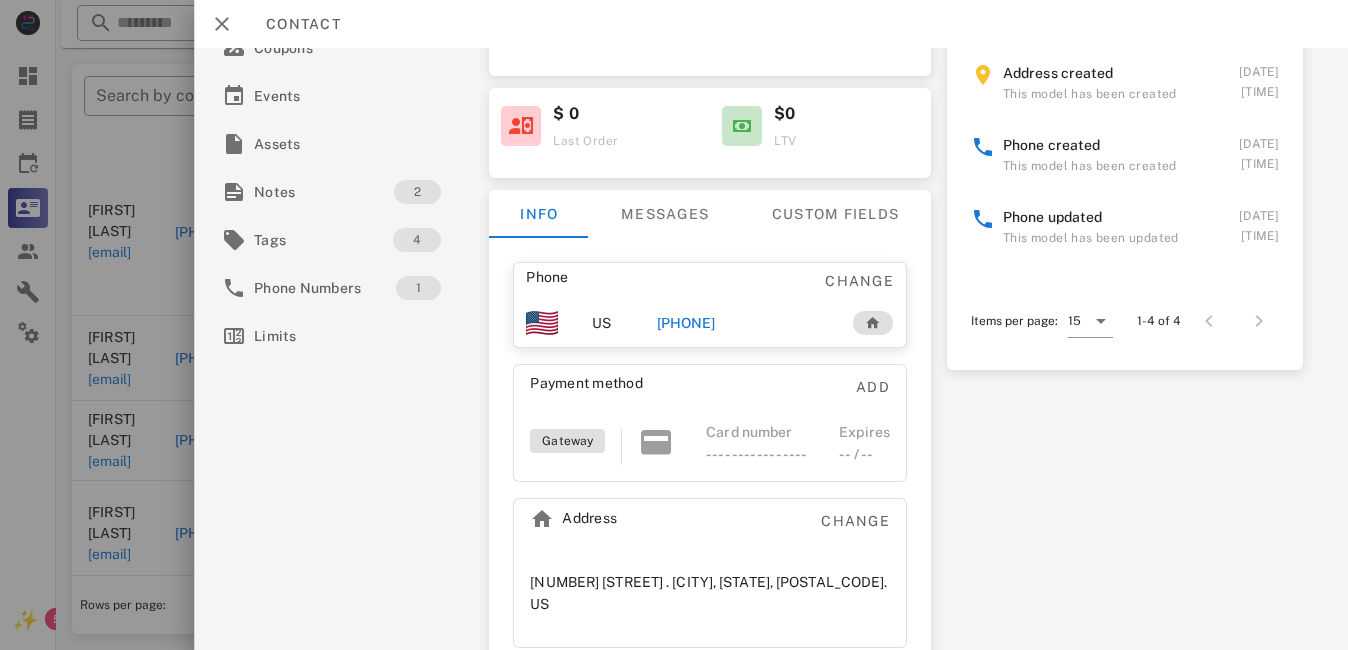 click at bounding box center [674, 325] 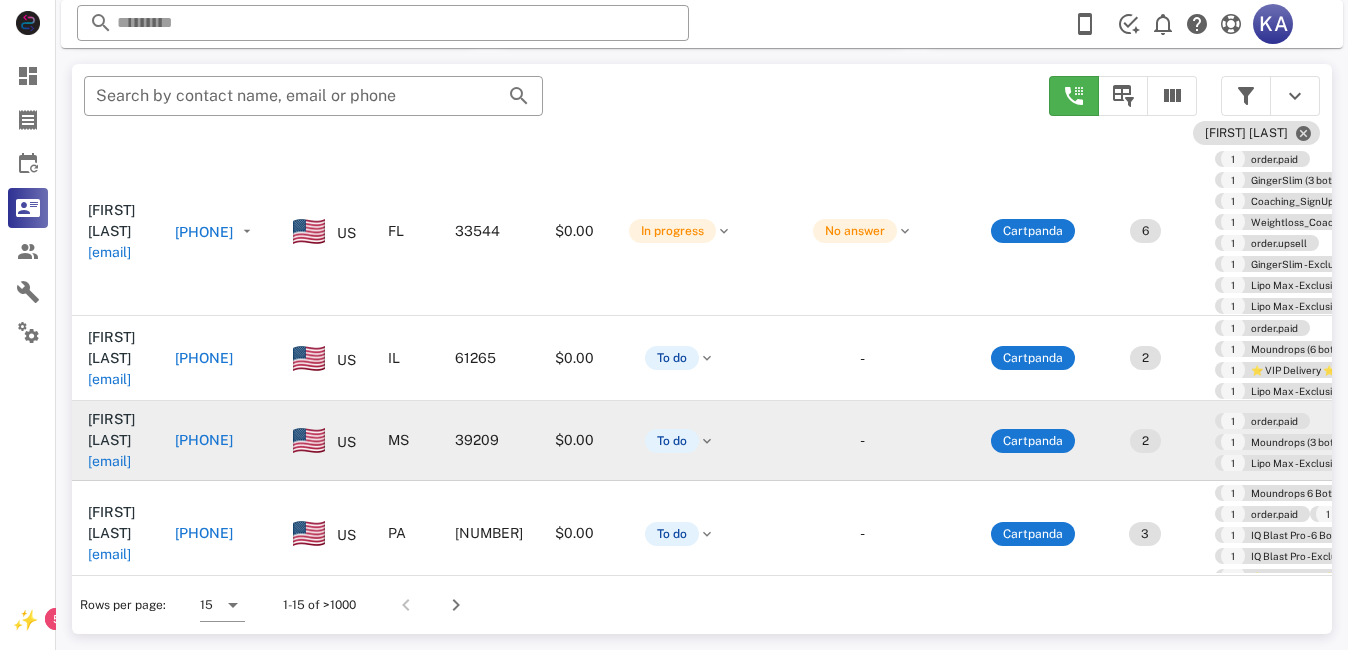 click on "[EMAIL]" at bounding box center [109, 461] 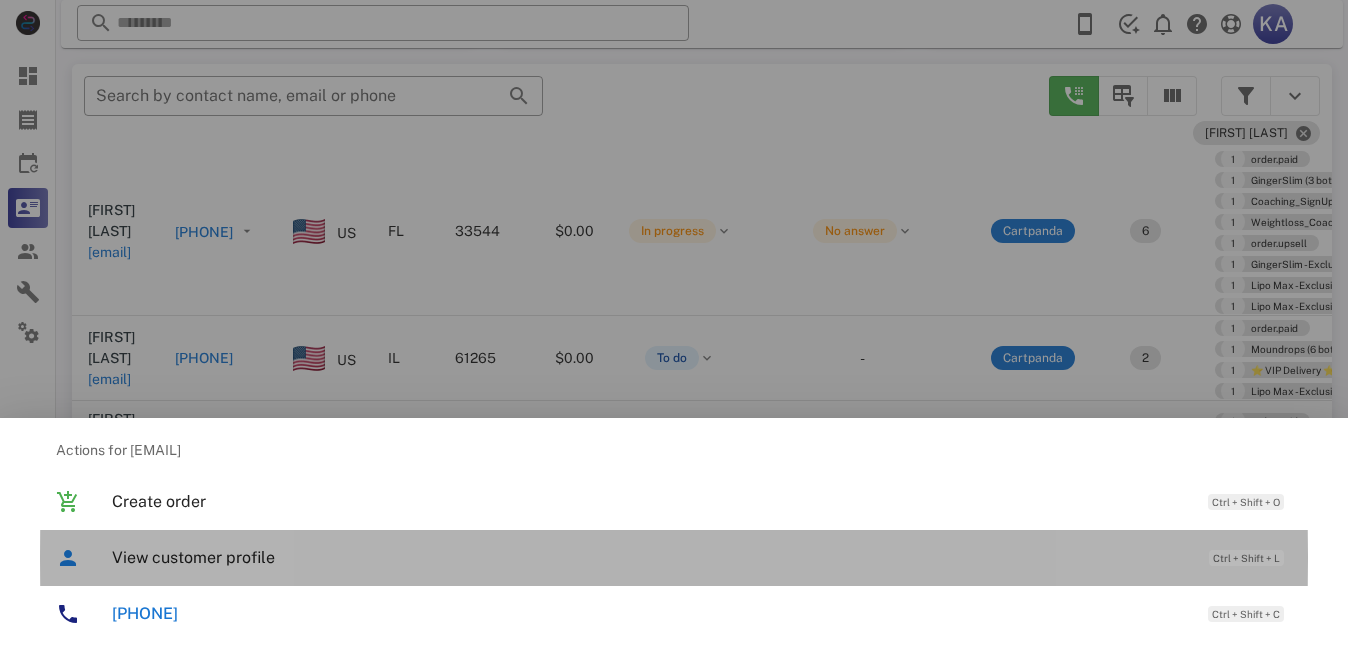 click on "View customer profile" at bounding box center [650, 557] 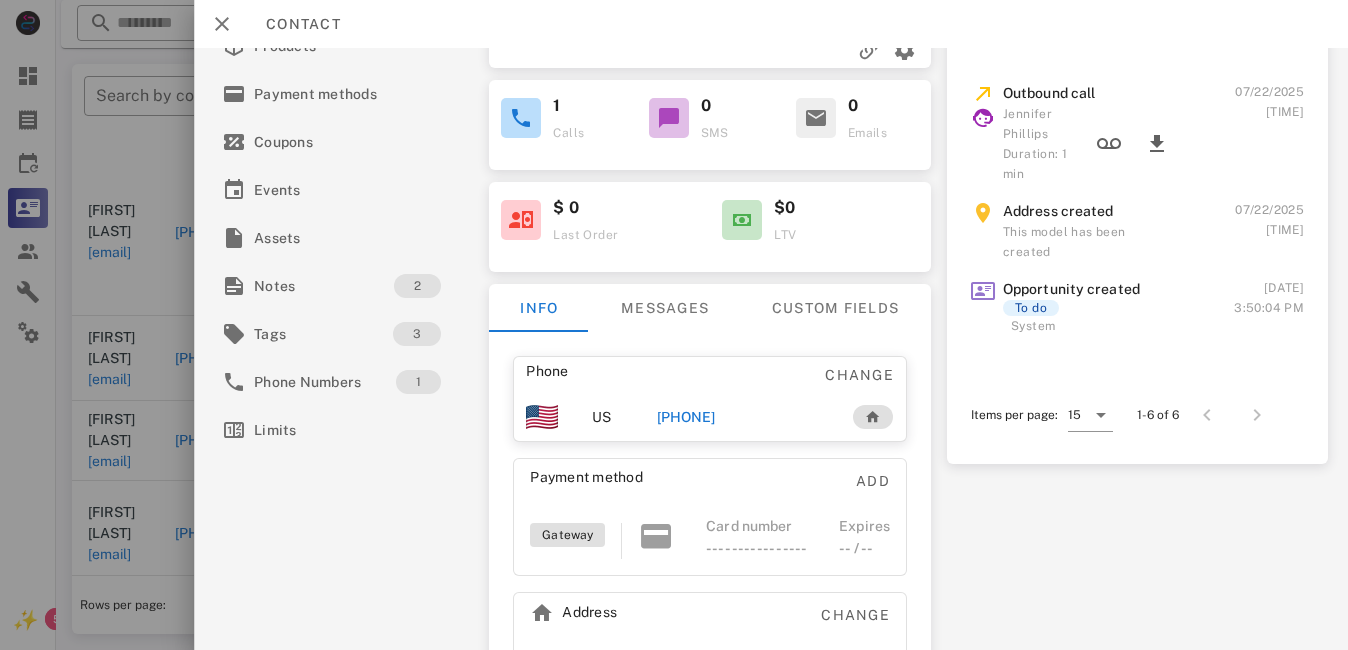 scroll, scrollTop: 272, scrollLeft: 0, axis: vertical 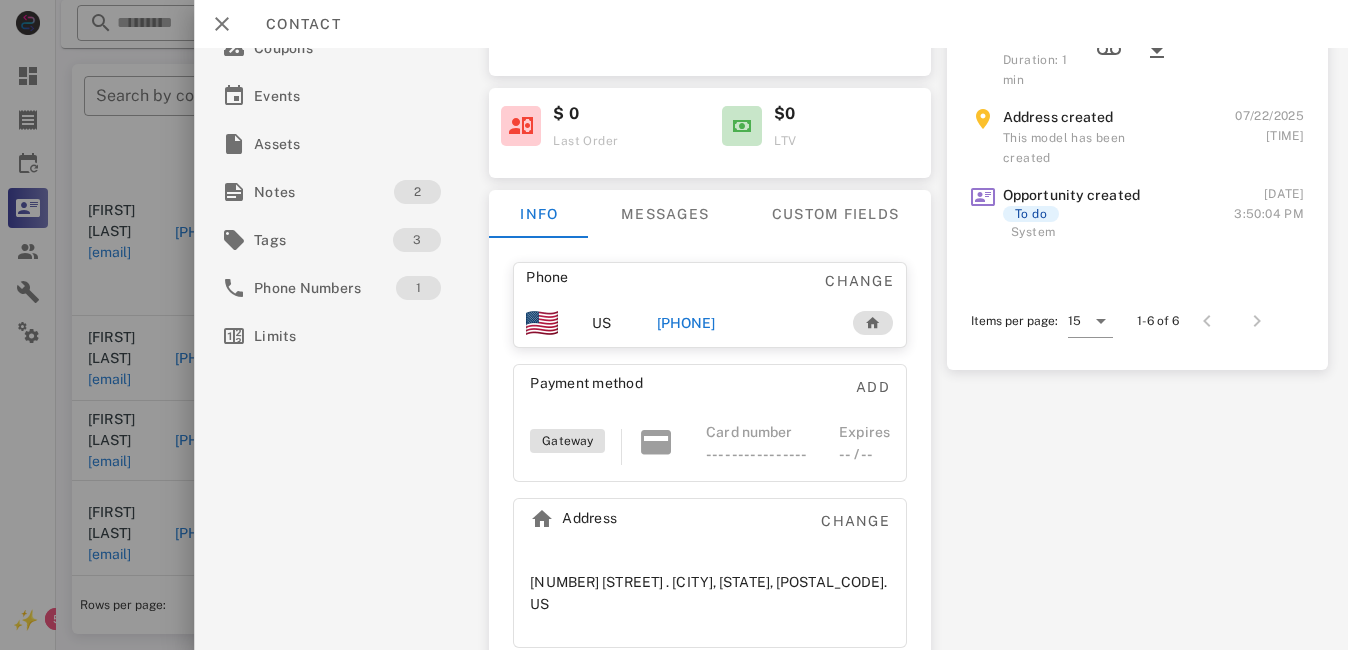 click at bounding box center (674, 325) 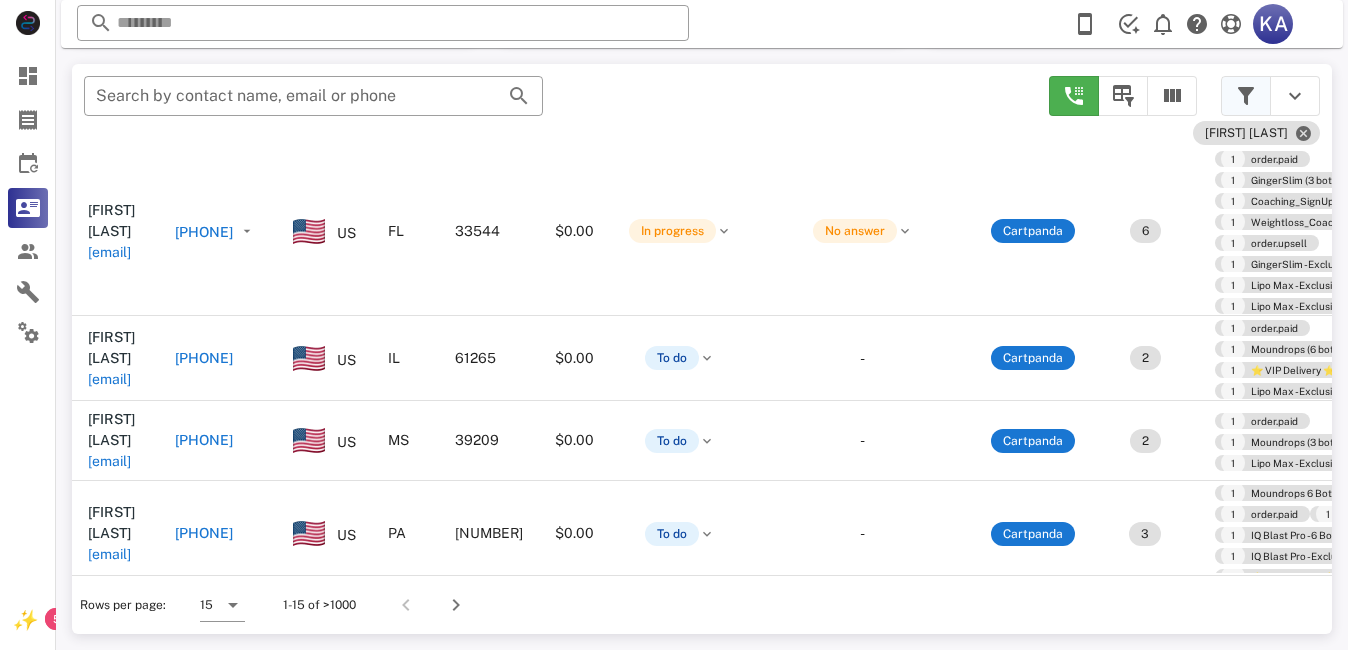click at bounding box center (1246, 96) 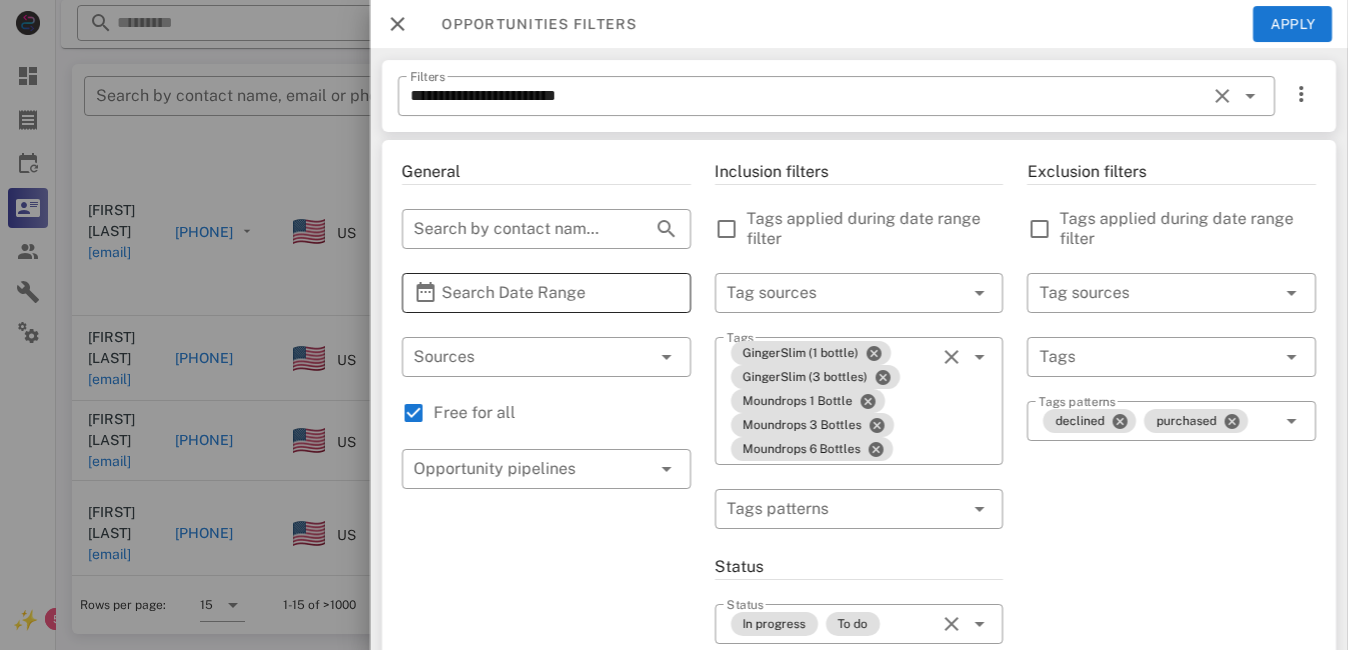 click on "Search Date Range" at bounding box center [546, 293] 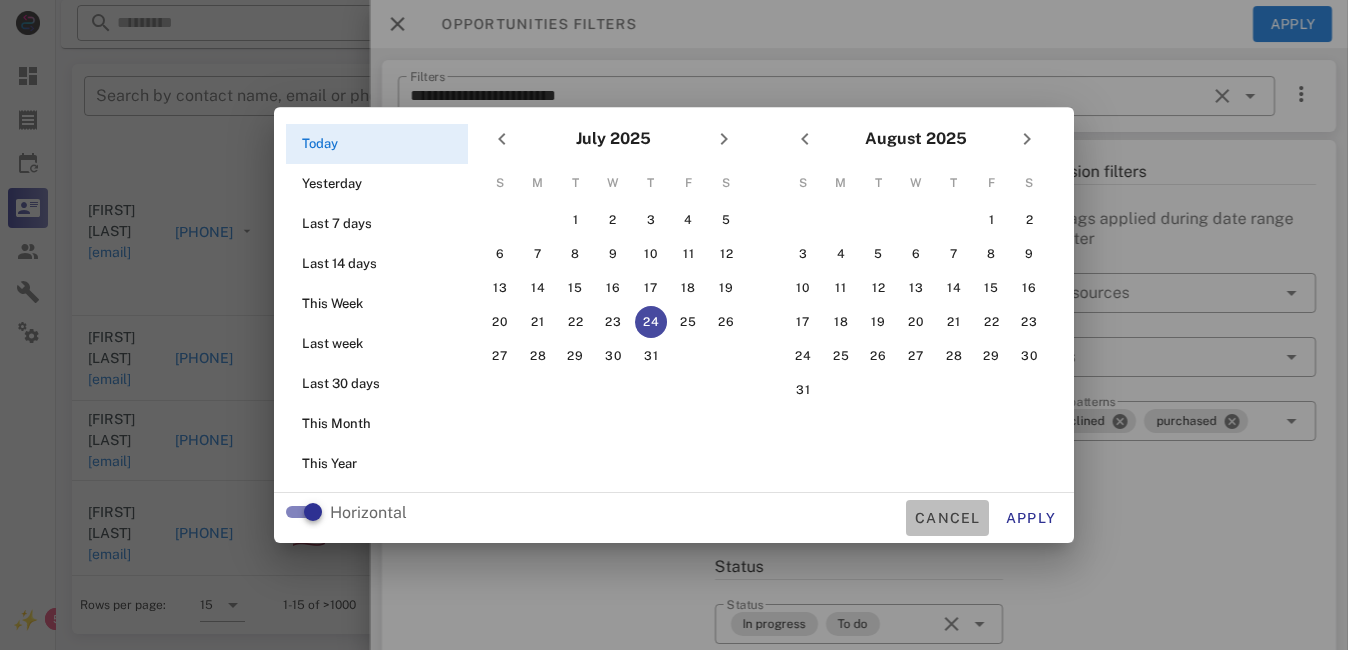 click on "Cancel" at bounding box center [947, 518] 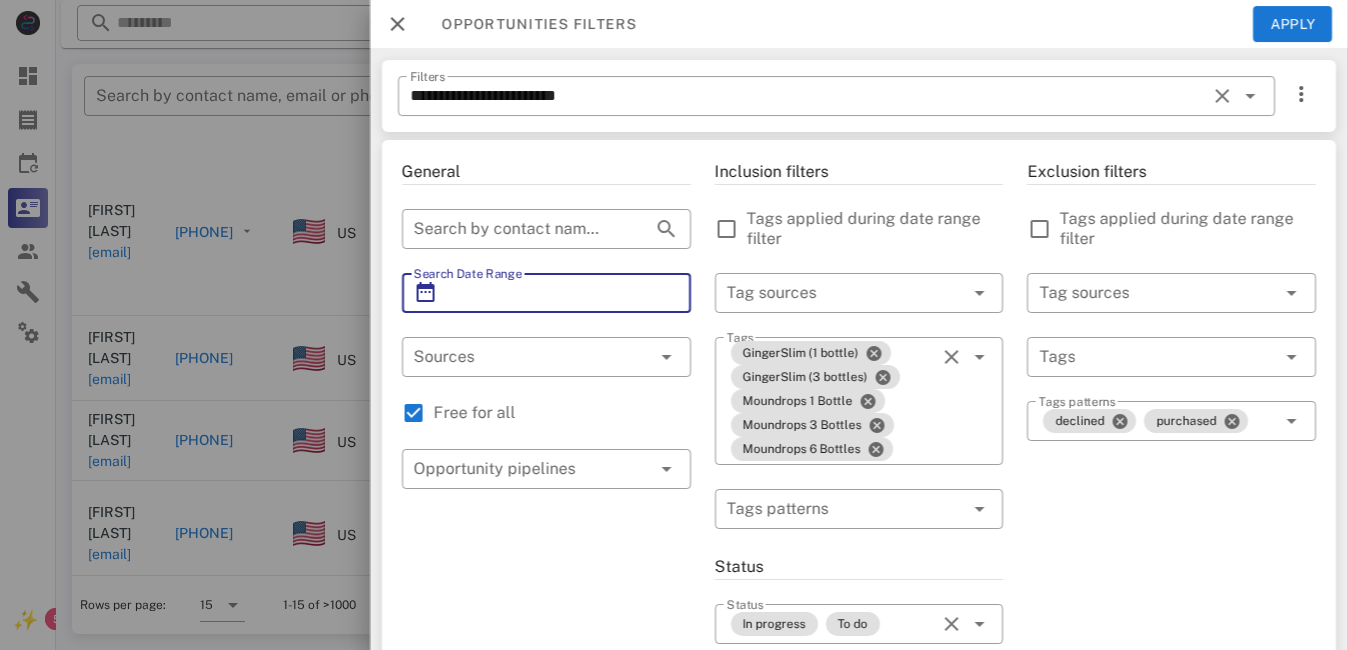 click on "Search Date Range" at bounding box center (546, 293) 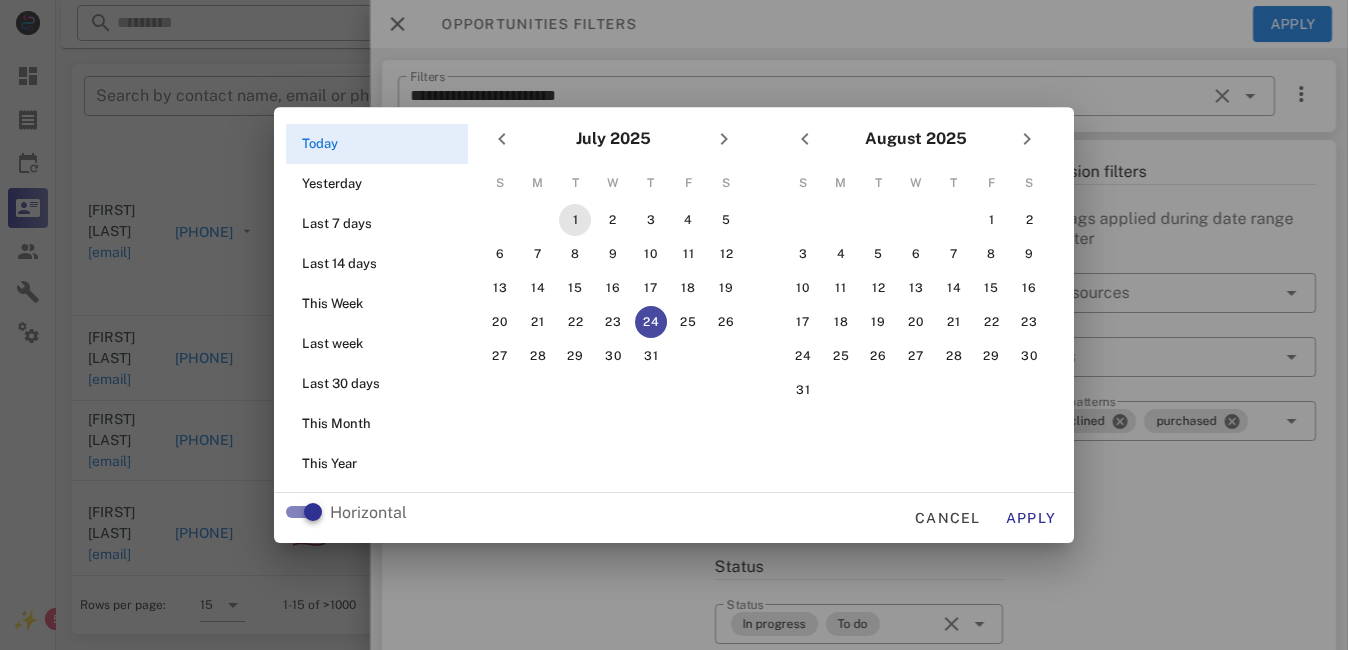 click on "1" at bounding box center (575, 220) 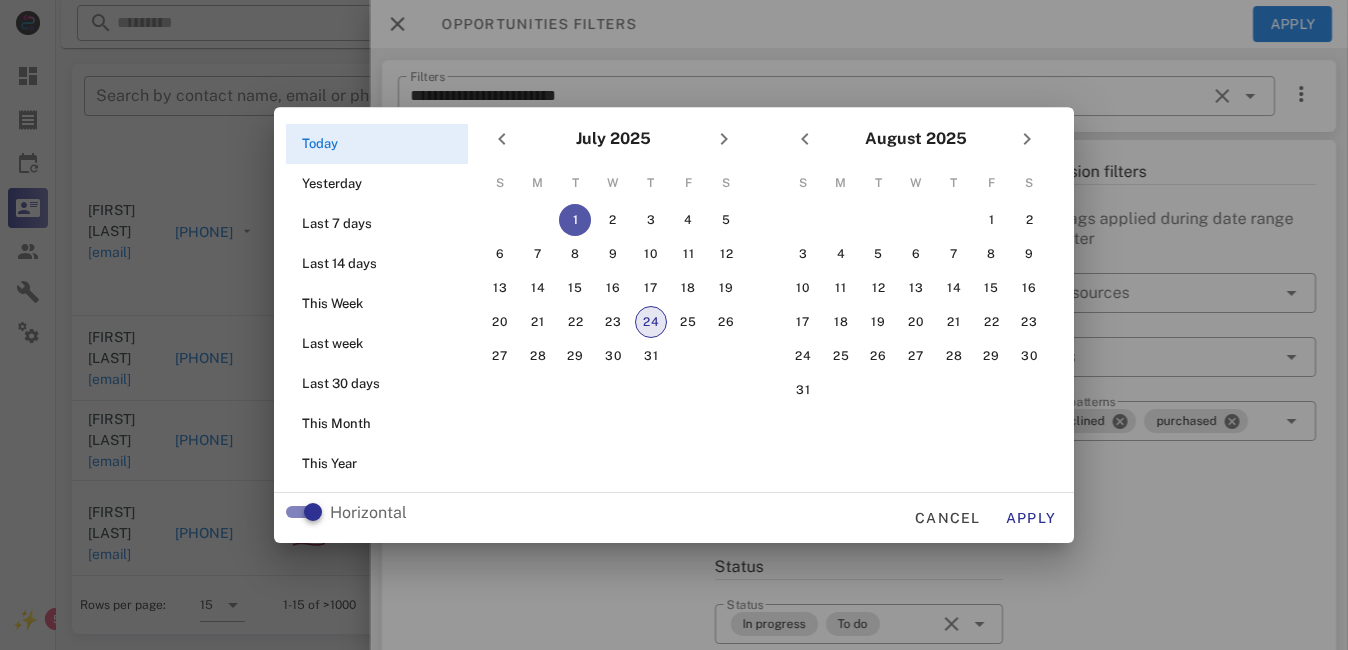 click on "24" at bounding box center (651, 322) 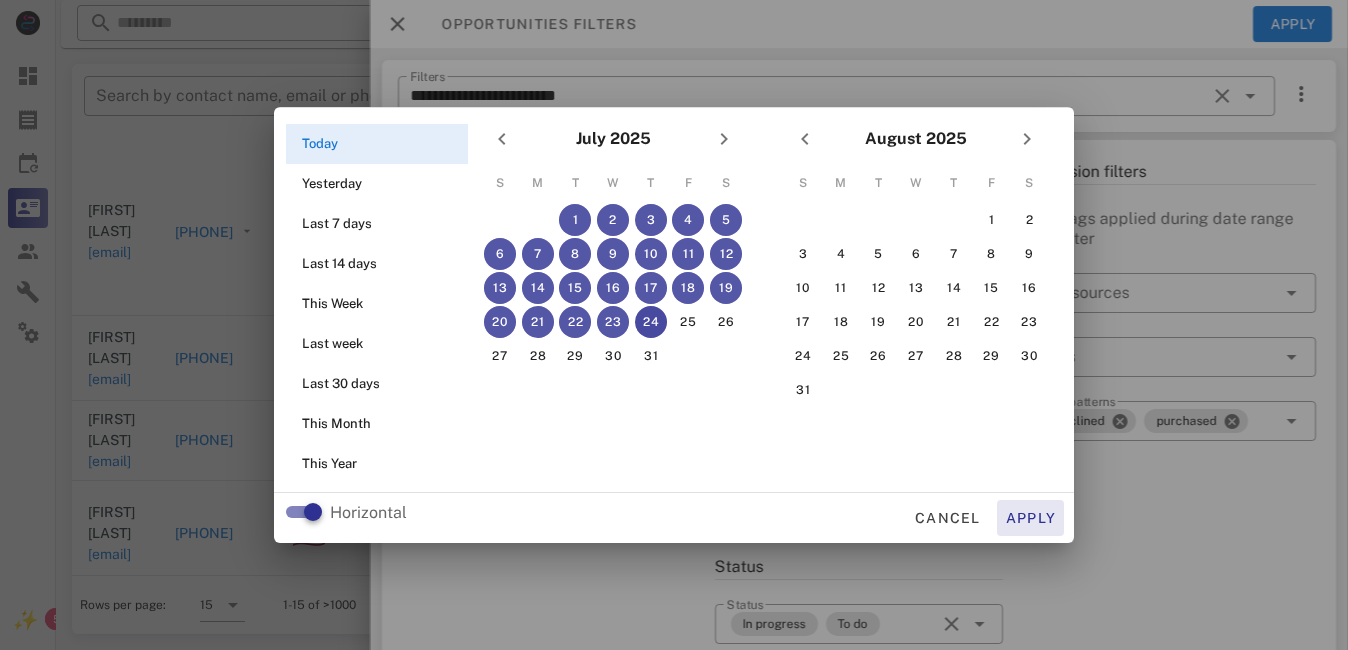 click on "Apply" at bounding box center (1031, 518) 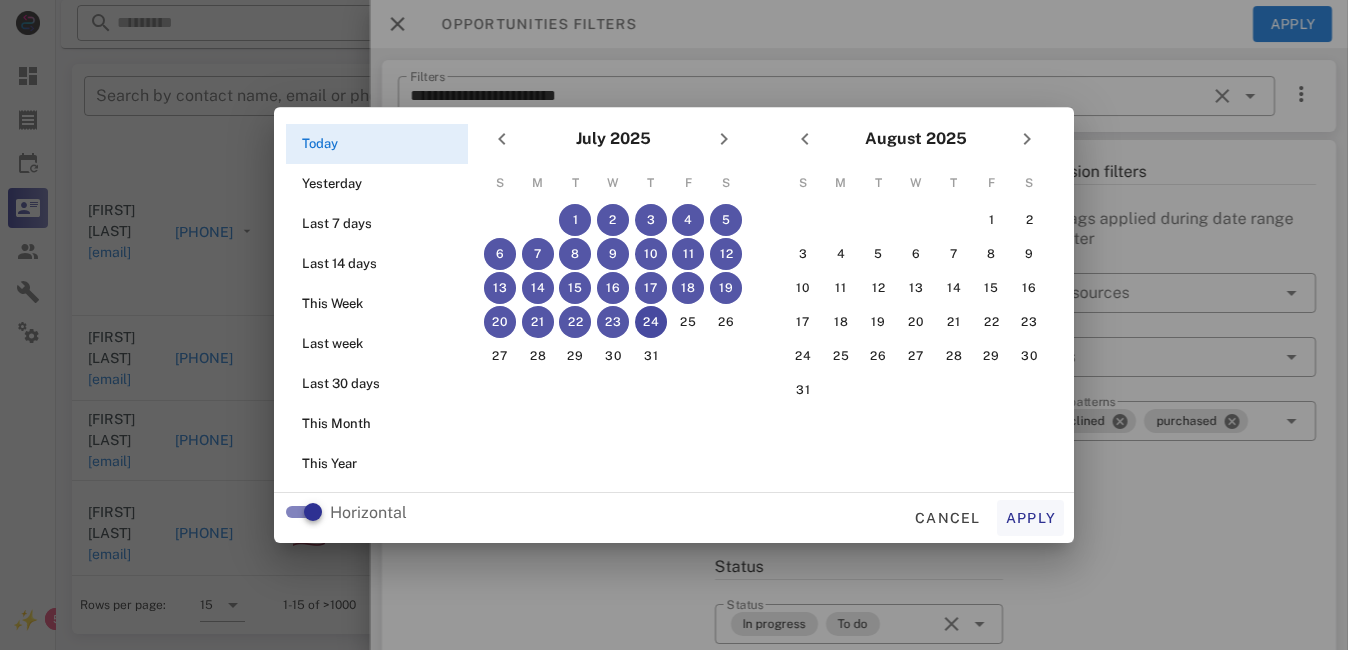 type 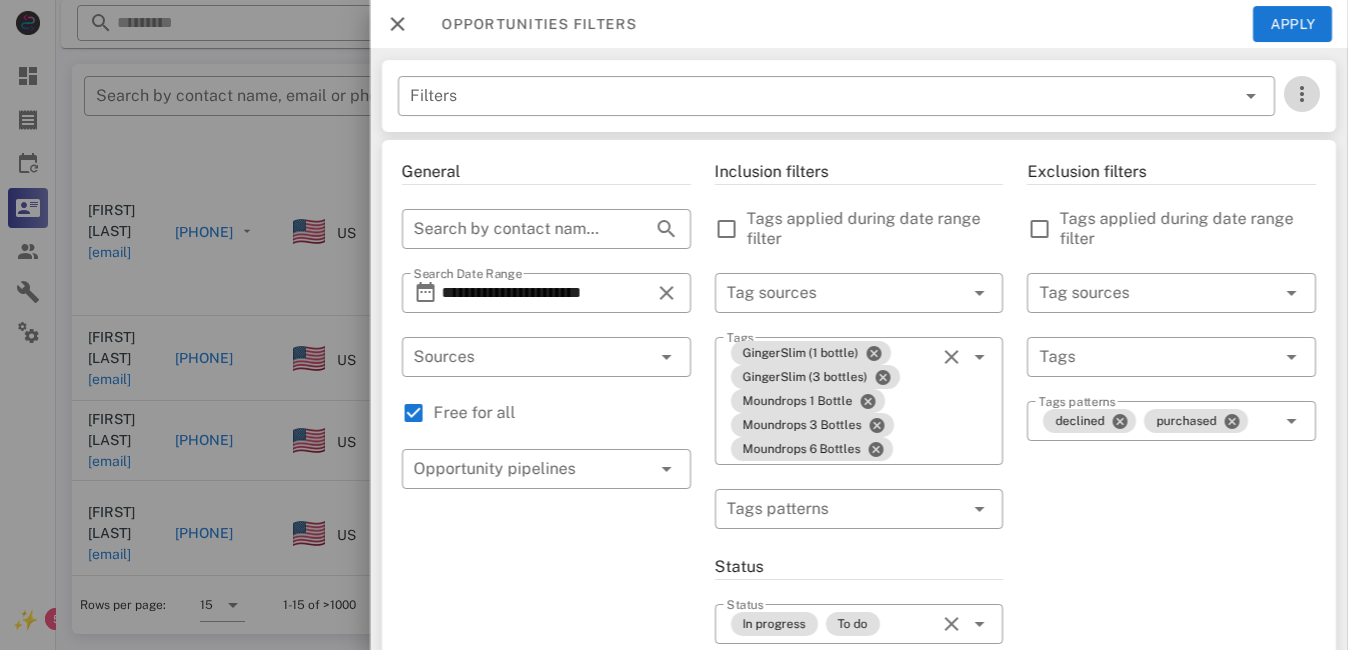 click at bounding box center (1302, 94) 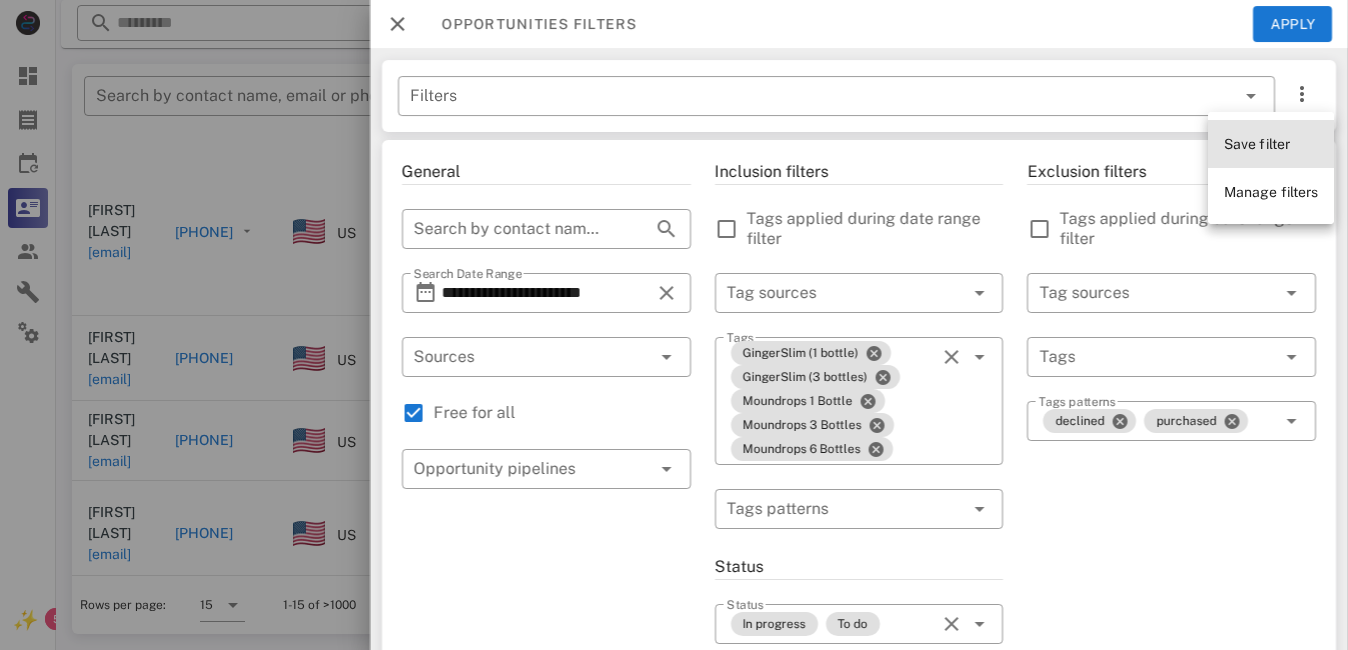 click on "Save filter" at bounding box center (1257, 144) 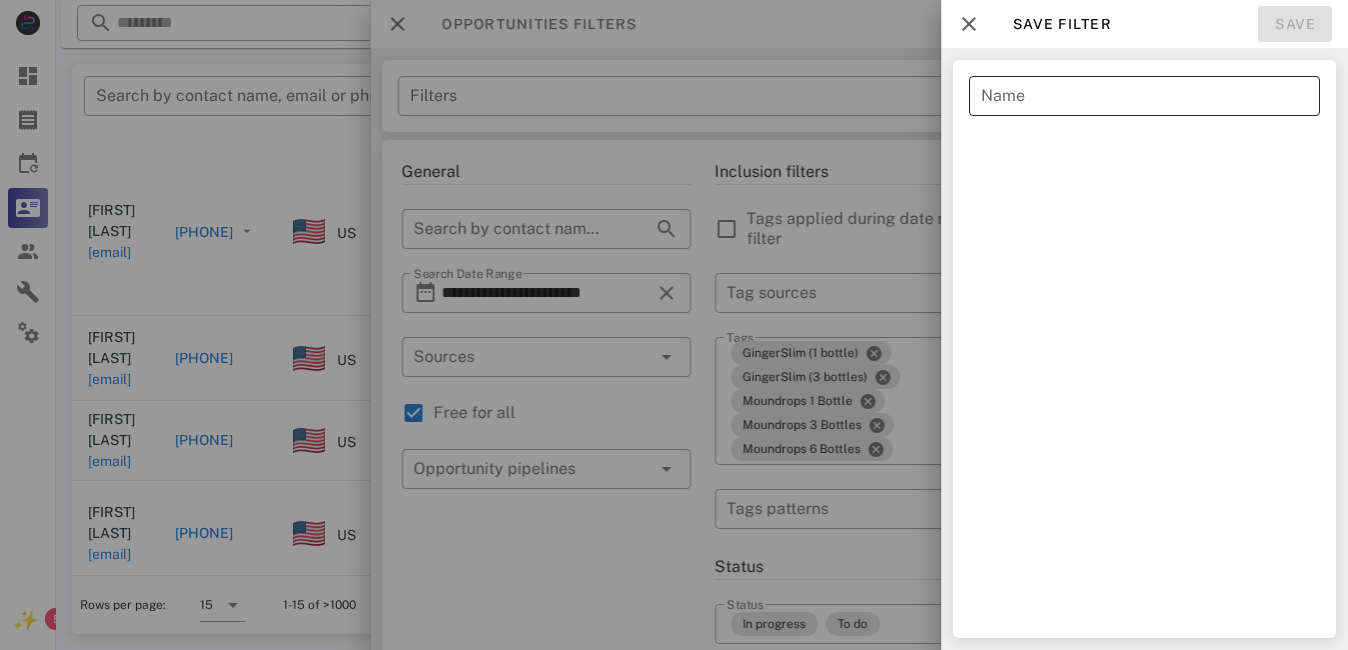 click on "Name" at bounding box center (1144, 96) 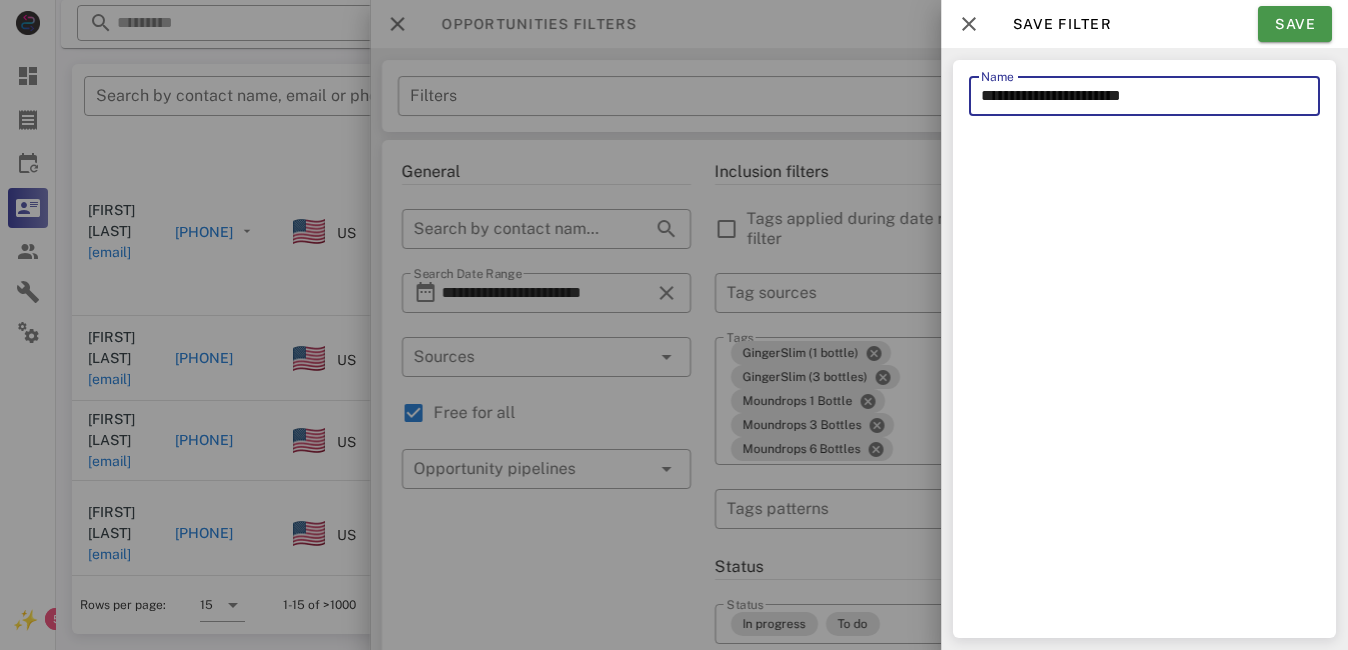 type on "**********" 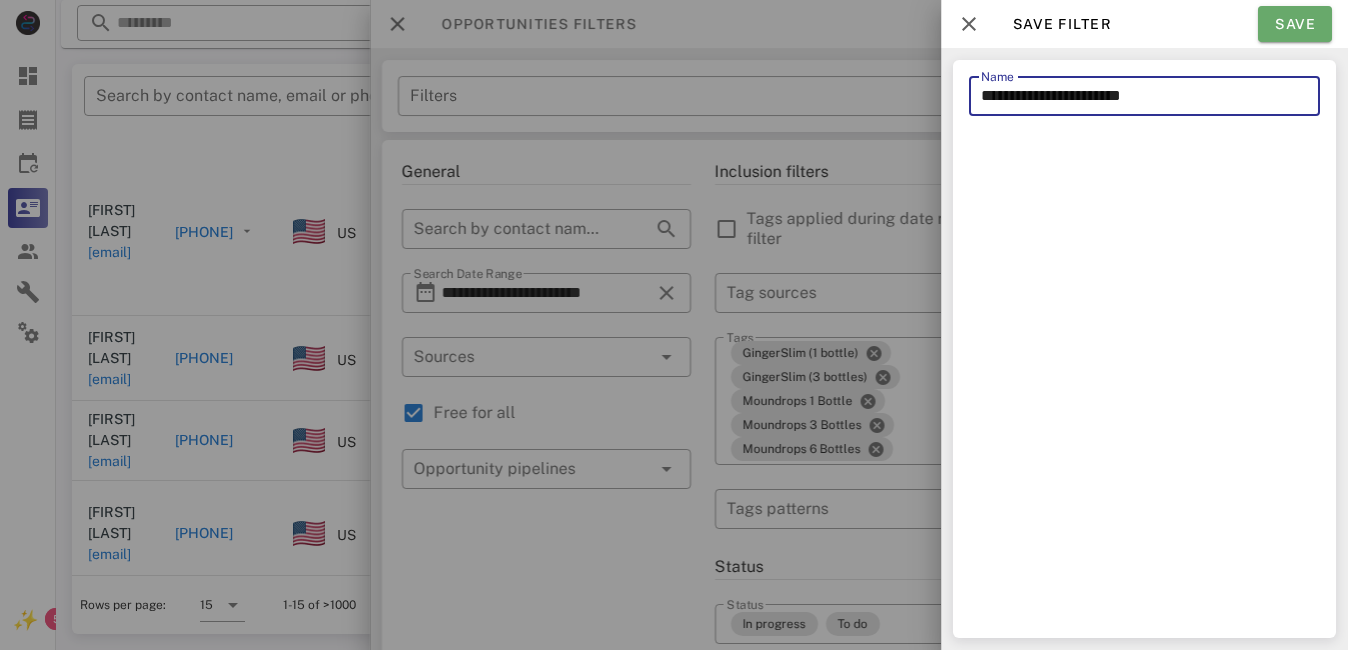 click on "Save" at bounding box center (1295, 24) 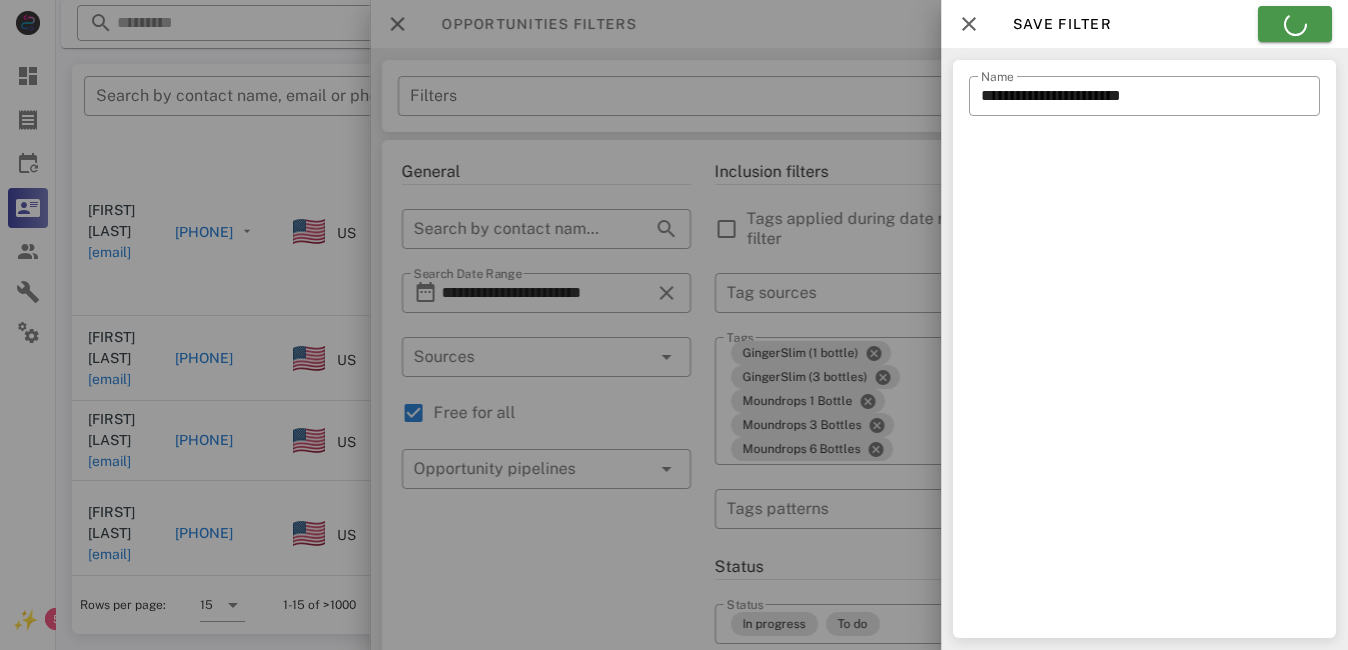 type on "**********" 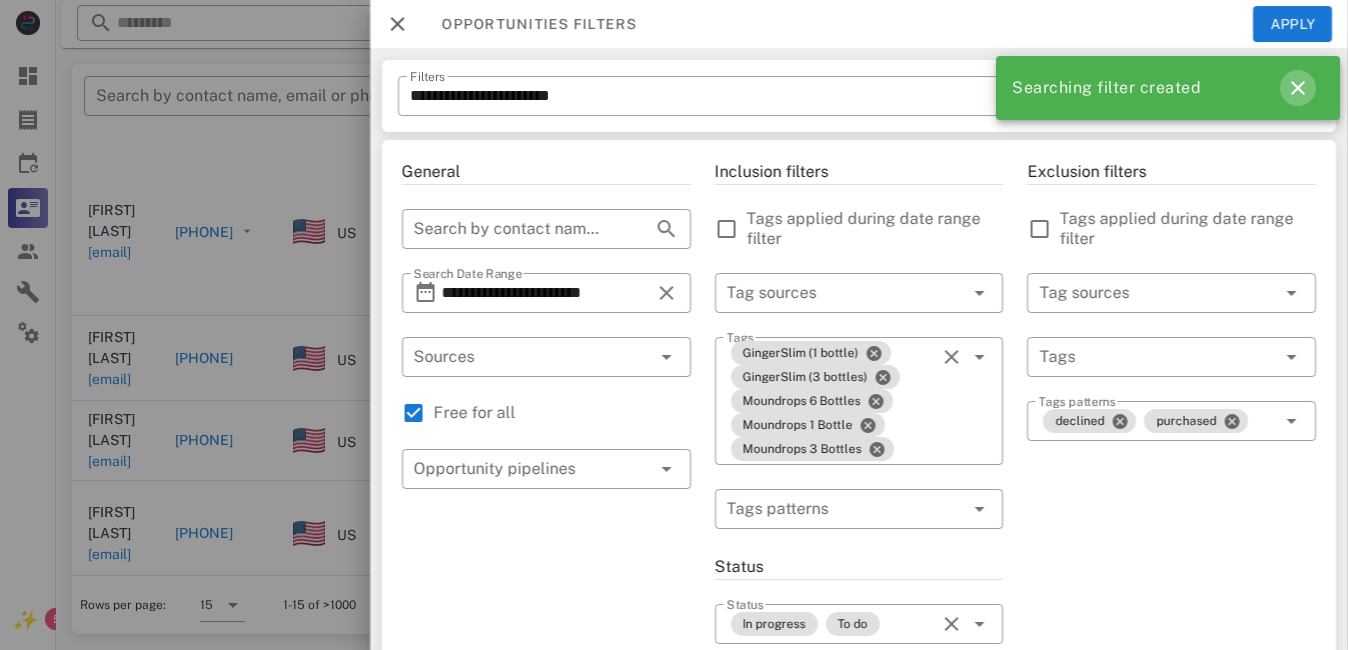 click at bounding box center [1298, 88] 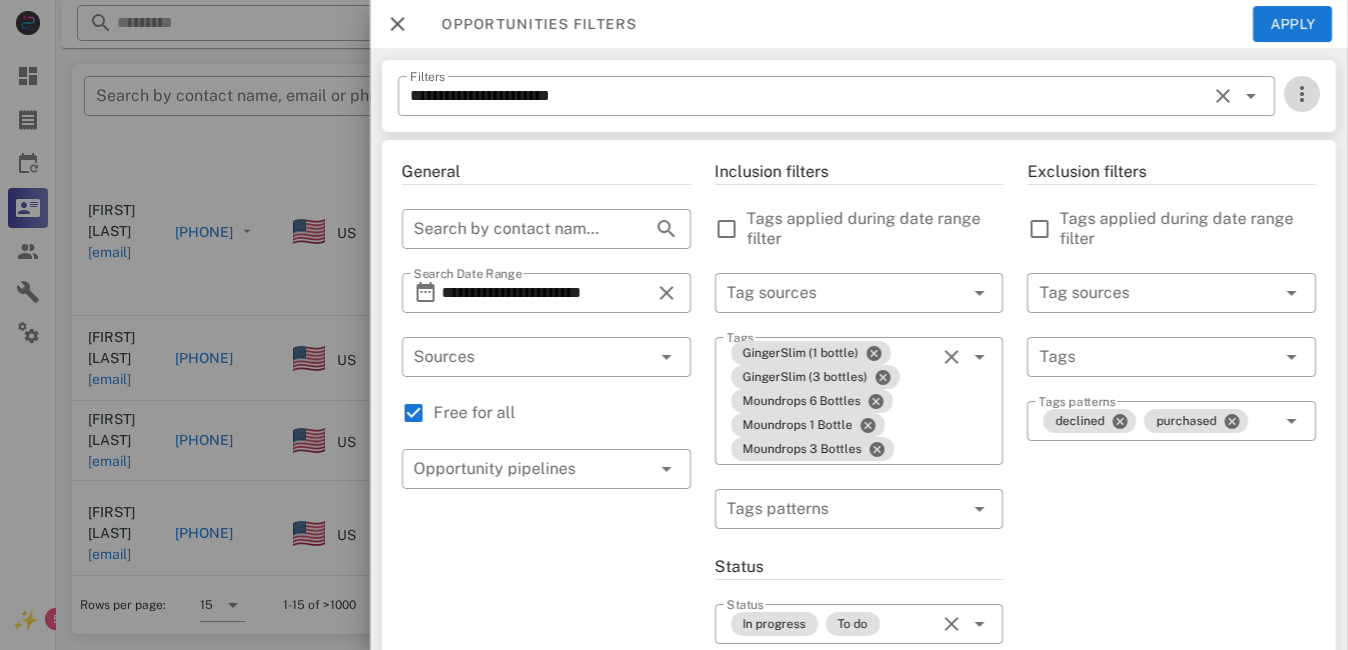 click at bounding box center (1302, 94) 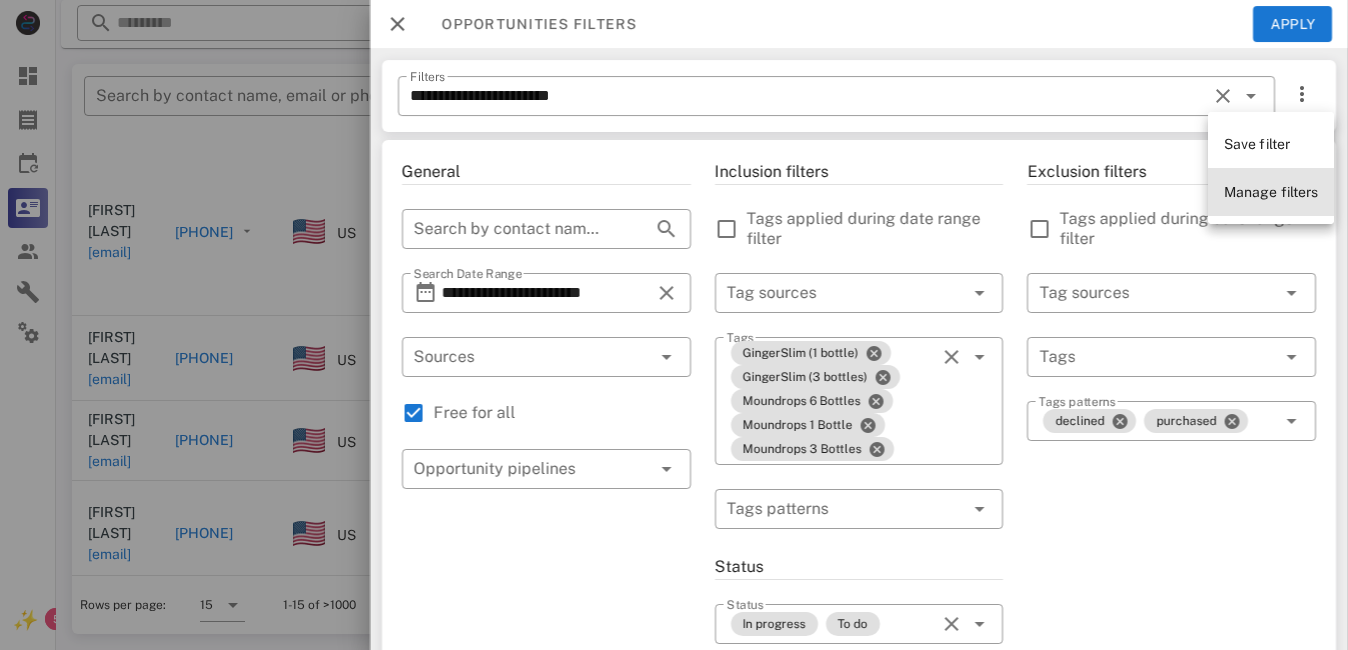 click on "Manage filters" at bounding box center [1271, 192] 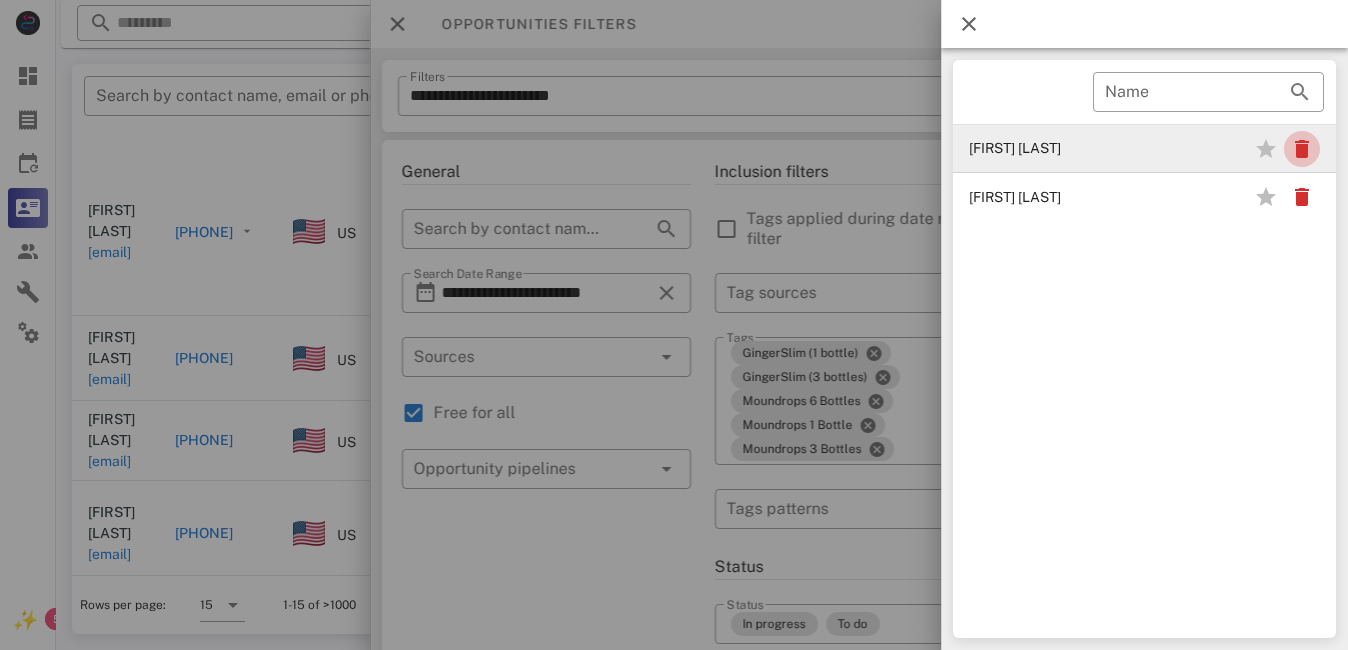 click at bounding box center (1302, 149) 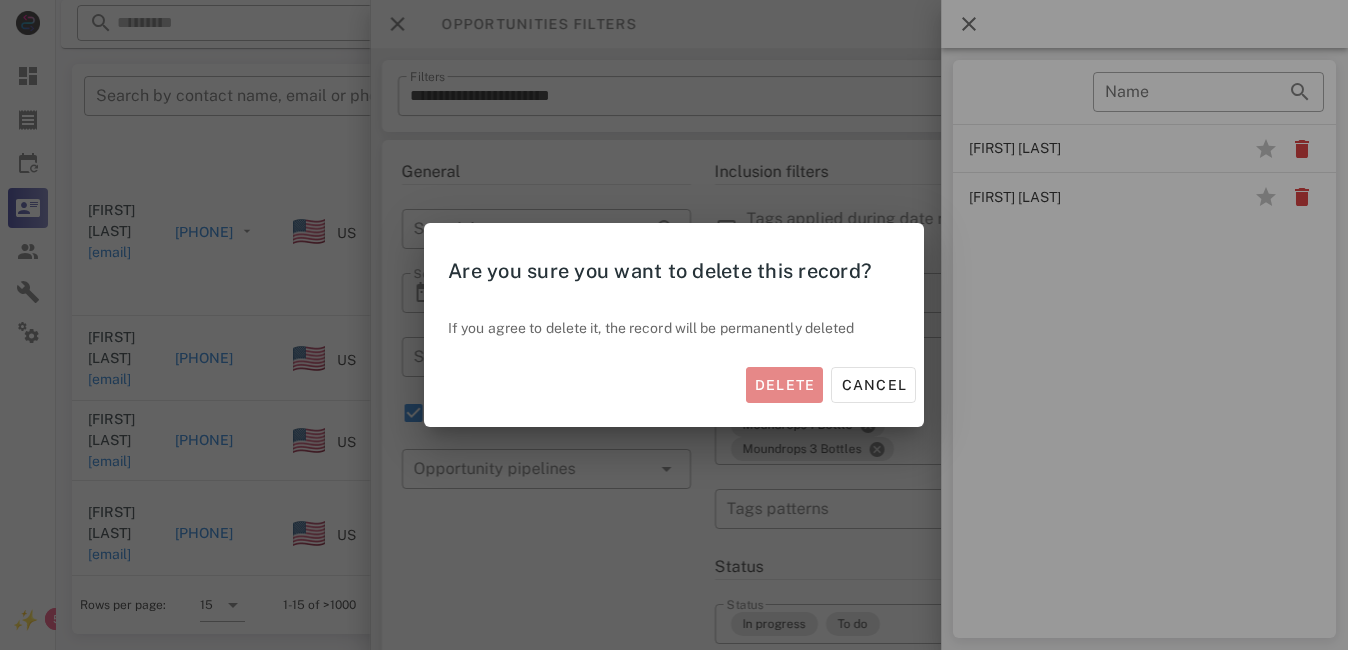 click on "Delete" at bounding box center [785, 385] 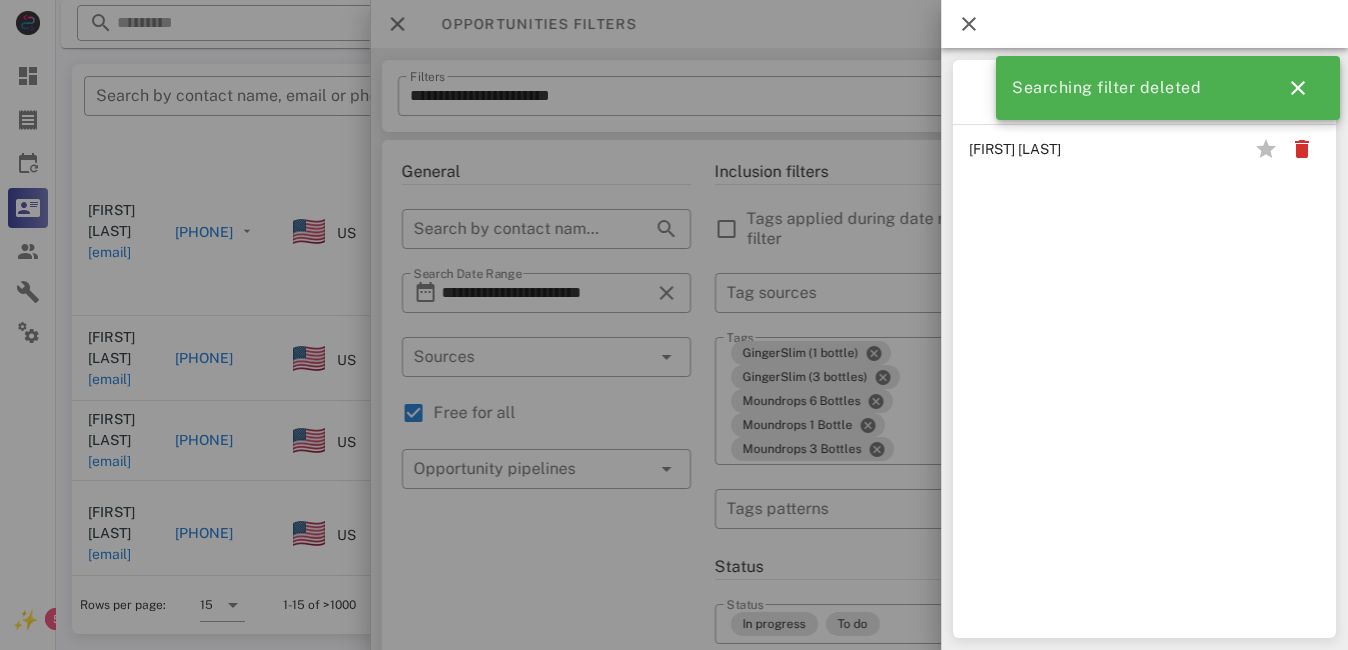 click at bounding box center [969, 24] 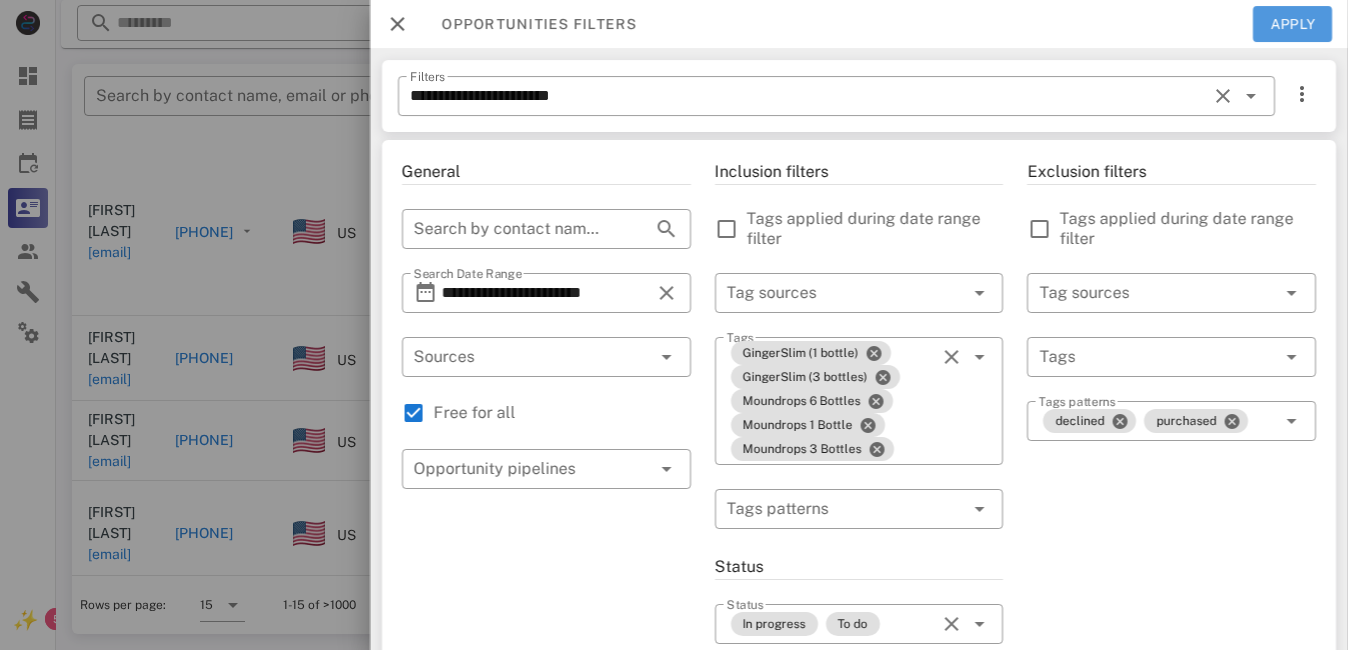 click on "Apply" at bounding box center [1293, 24] 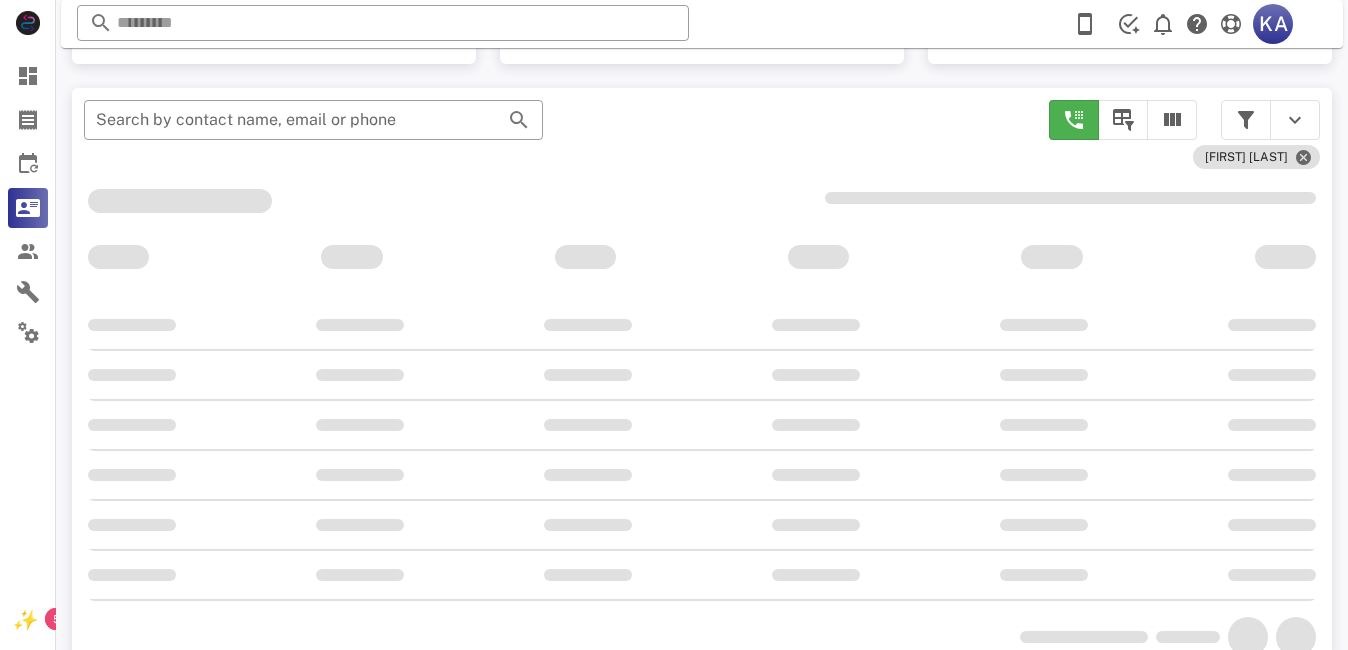 scroll, scrollTop: 380, scrollLeft: 0, axis: vertical 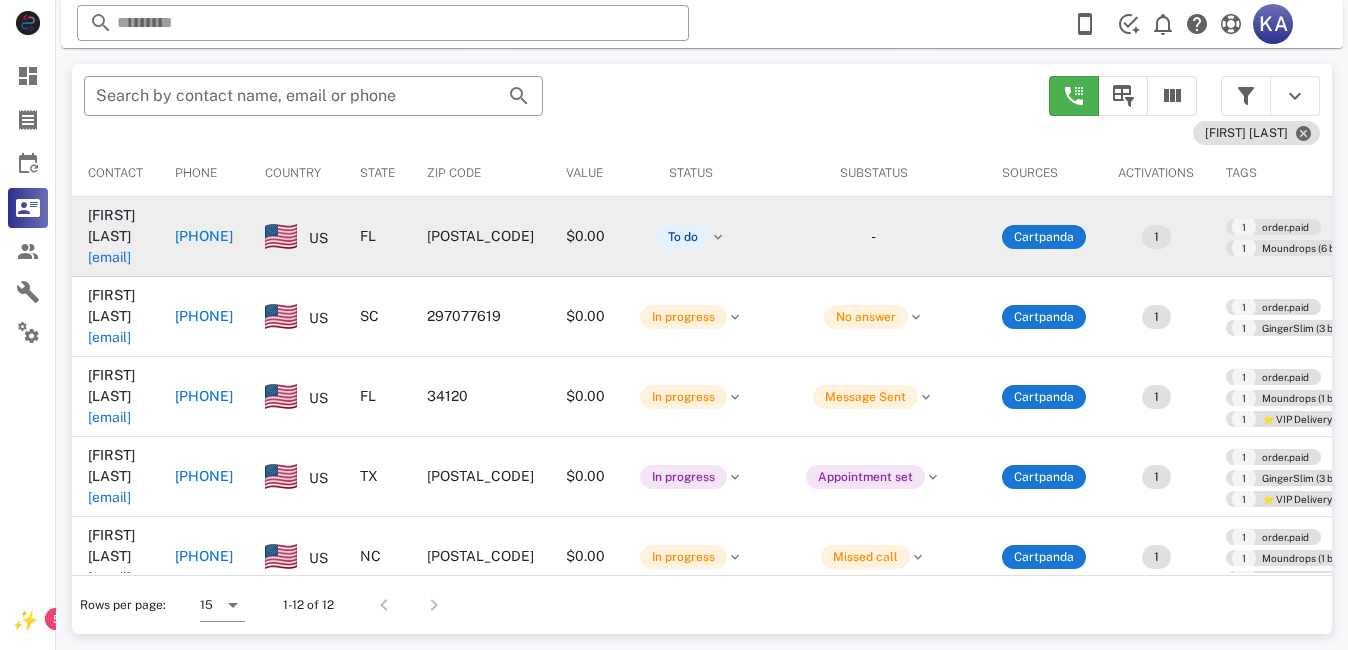 click on "[EMAIL]" at bounding box center (109, 257) 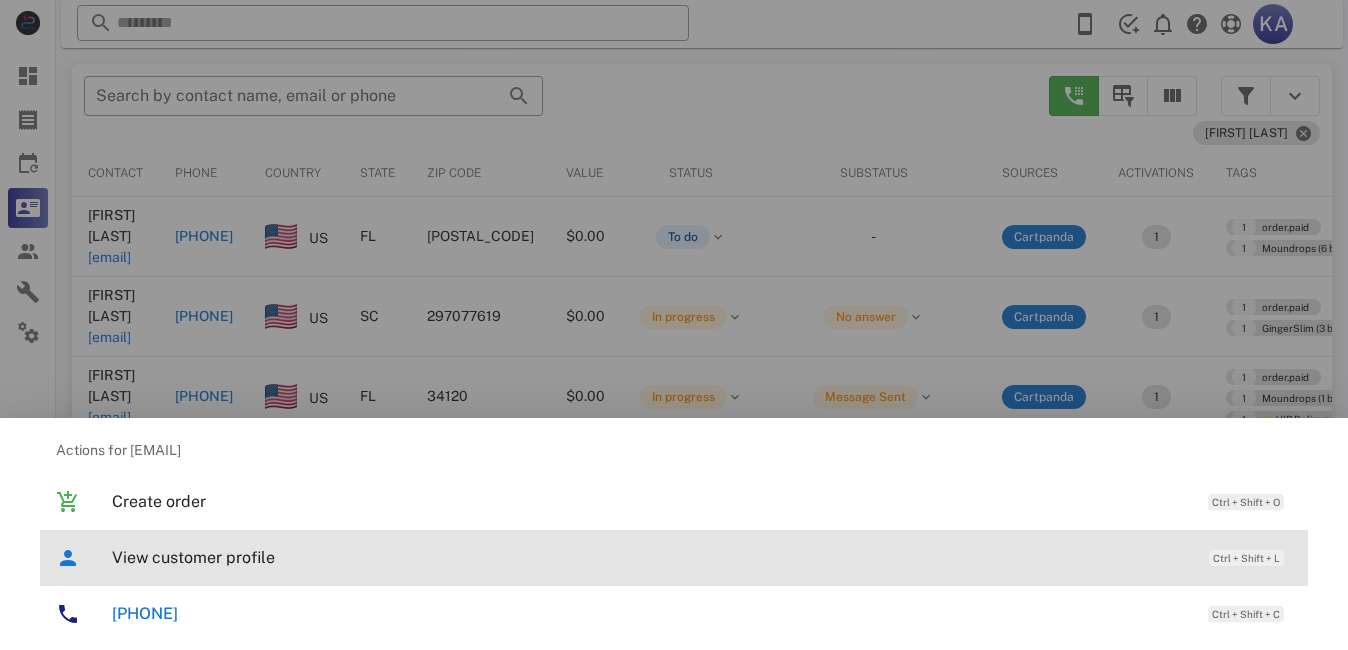 click on "View customer profile" at bounding box center [650, 557] 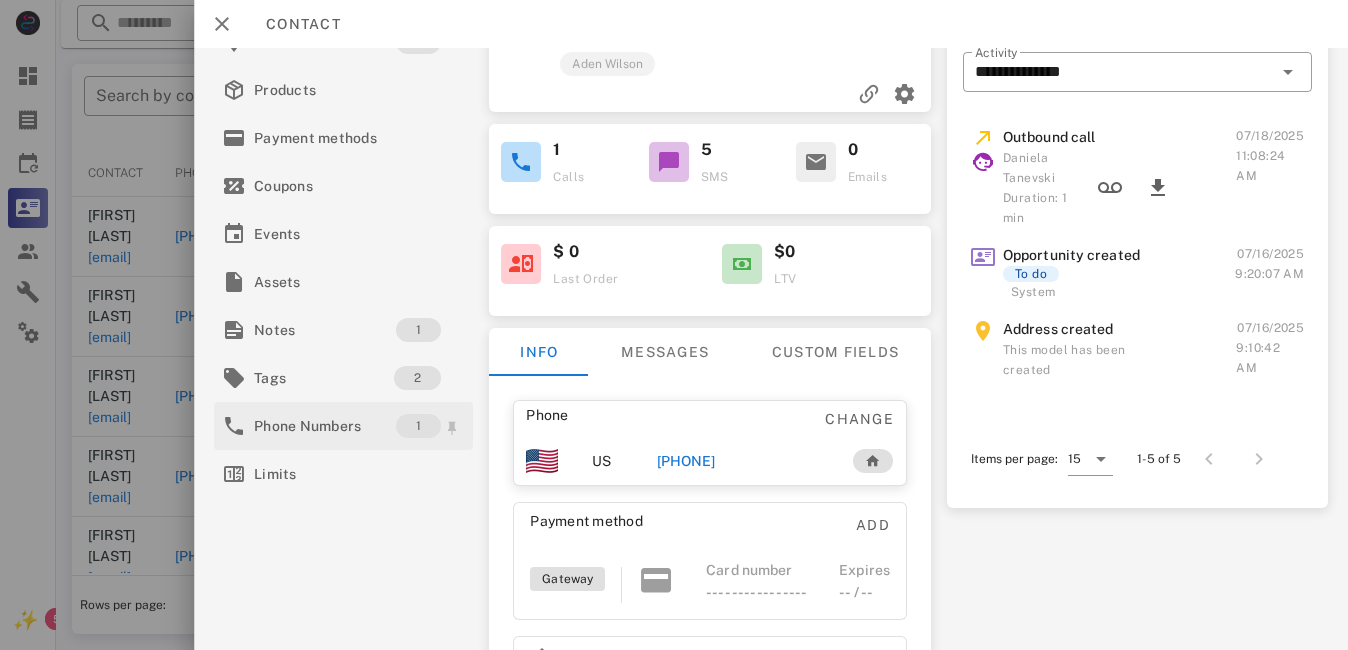 scroll, scrollTop: 272, scrollLeft: 0, axis: vertical 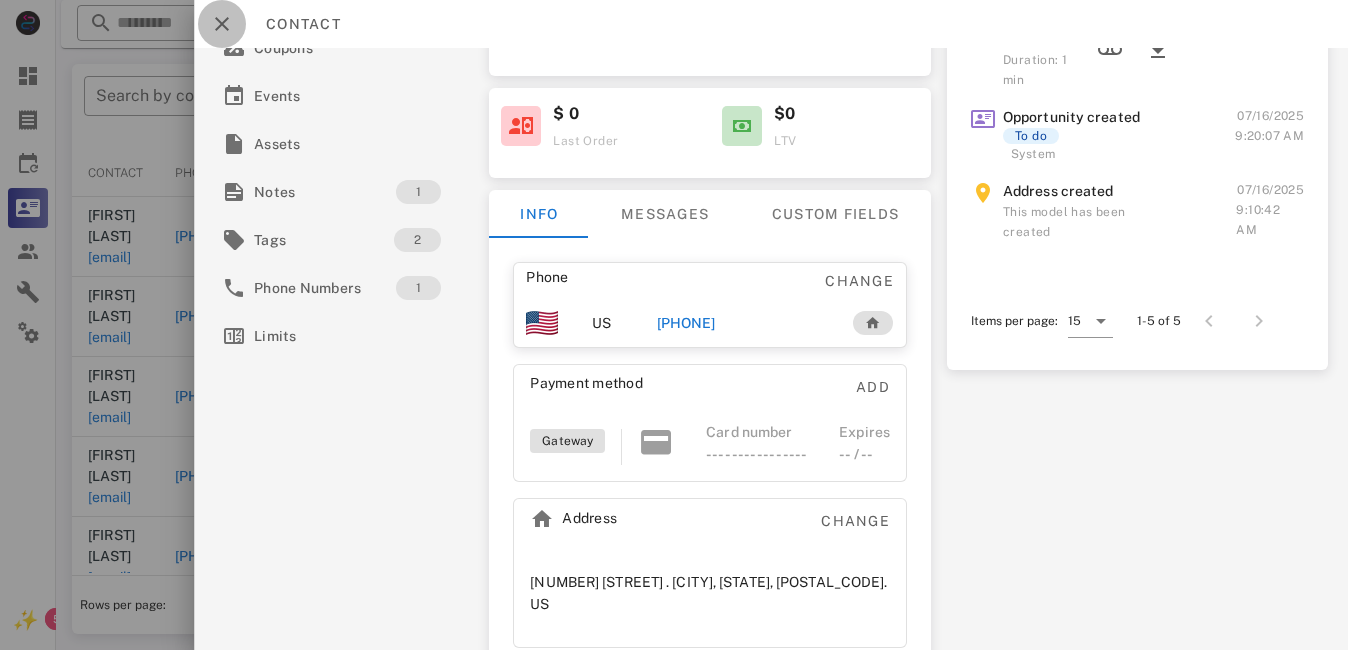 click at bounding box center (222, 24) 